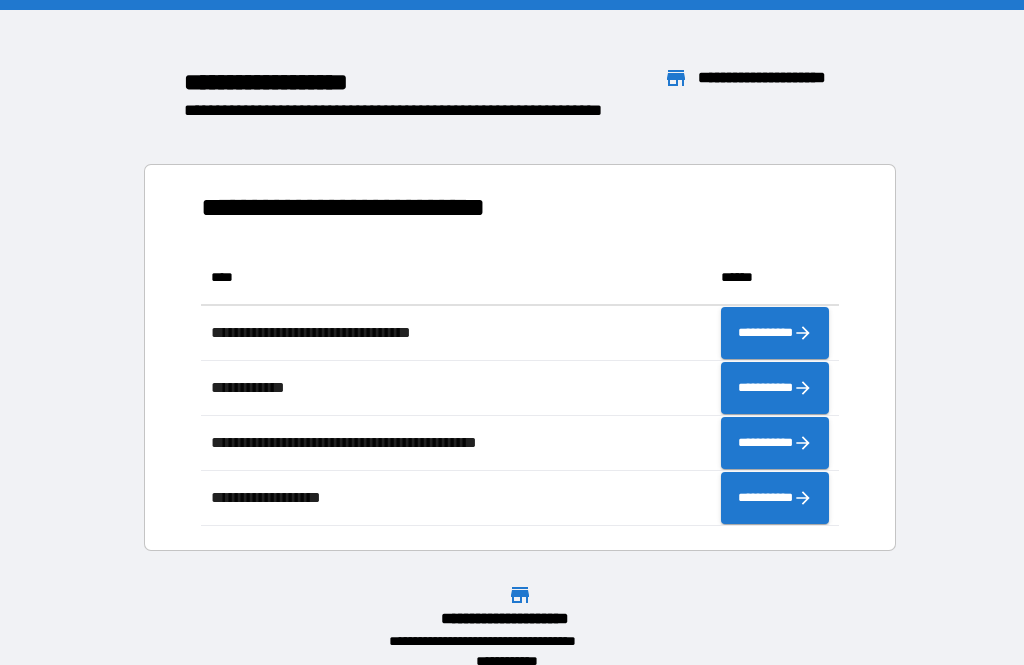 scroll, scrollTop: 0, scrollLeft: 0, axis: both 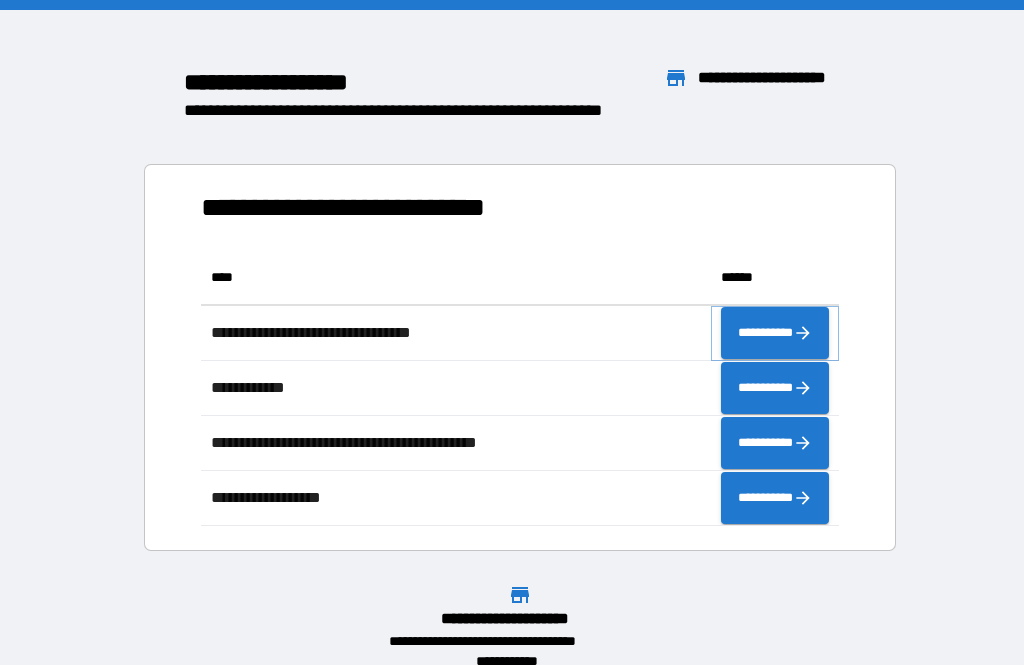 click on "**********" at bounding box center (775, 333) 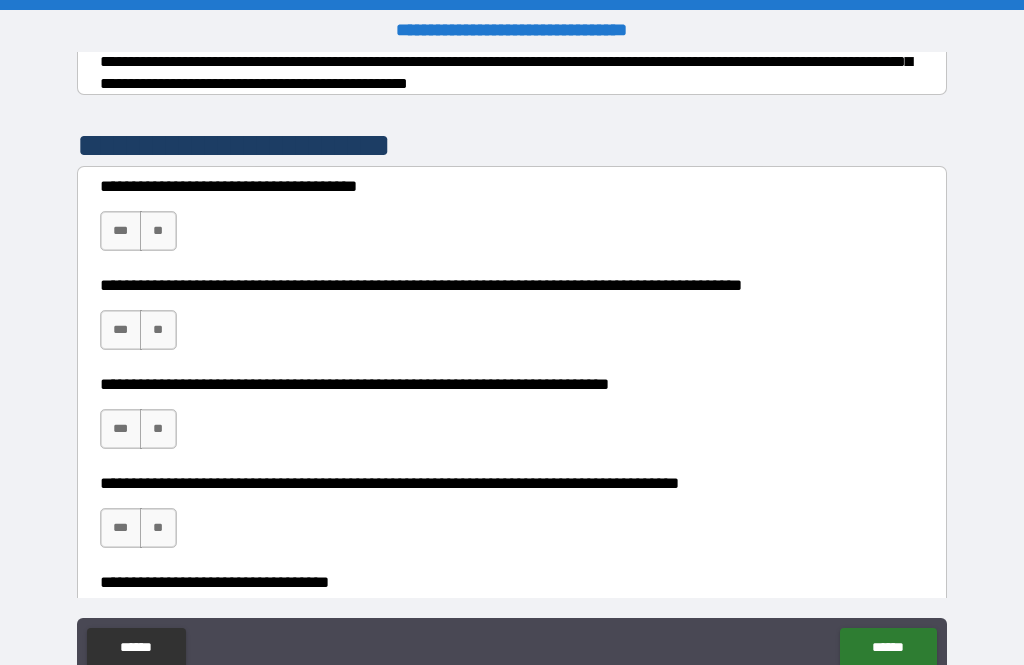 scroll, scrollTop: 353, scrollLeft: 0, axis: vertical 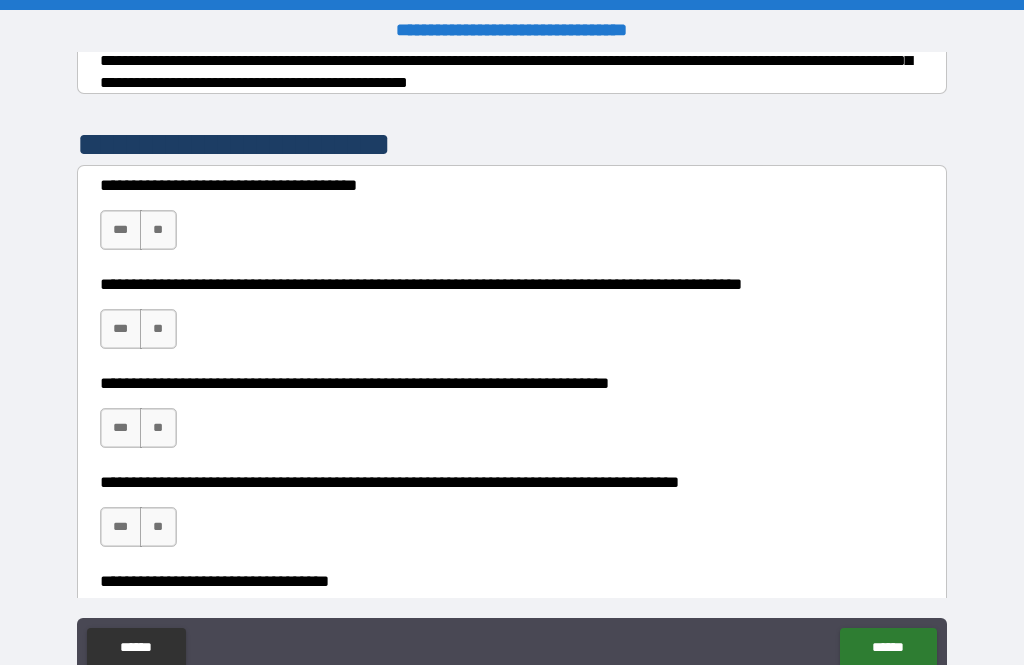 click on "**" at bounding box center [158, 230] 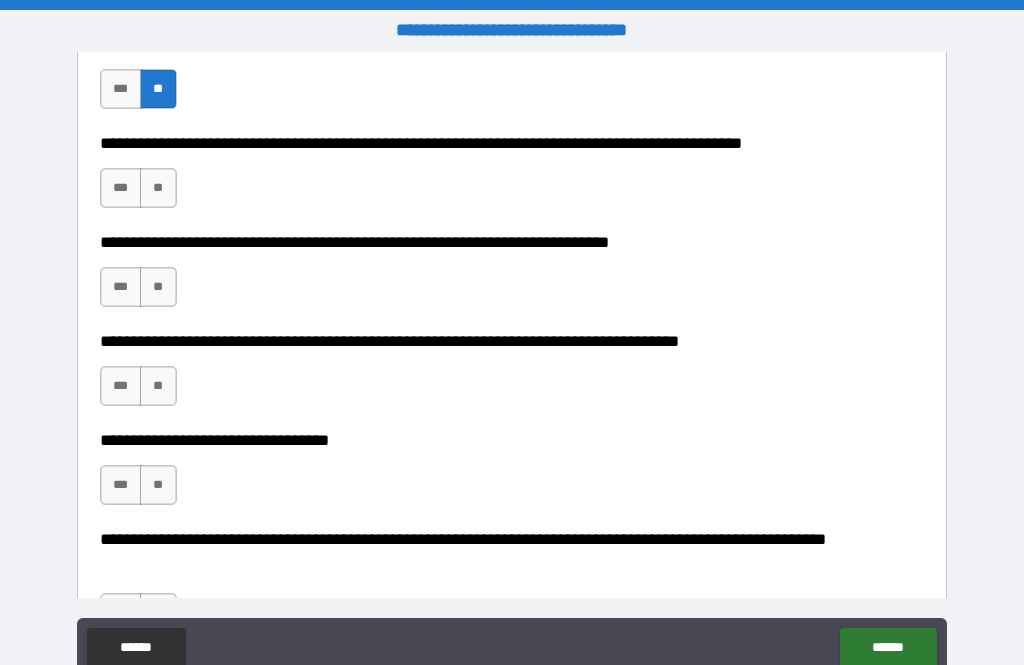 scroll, scrollTop: 498, scrollLeft: 0, axis: vertical 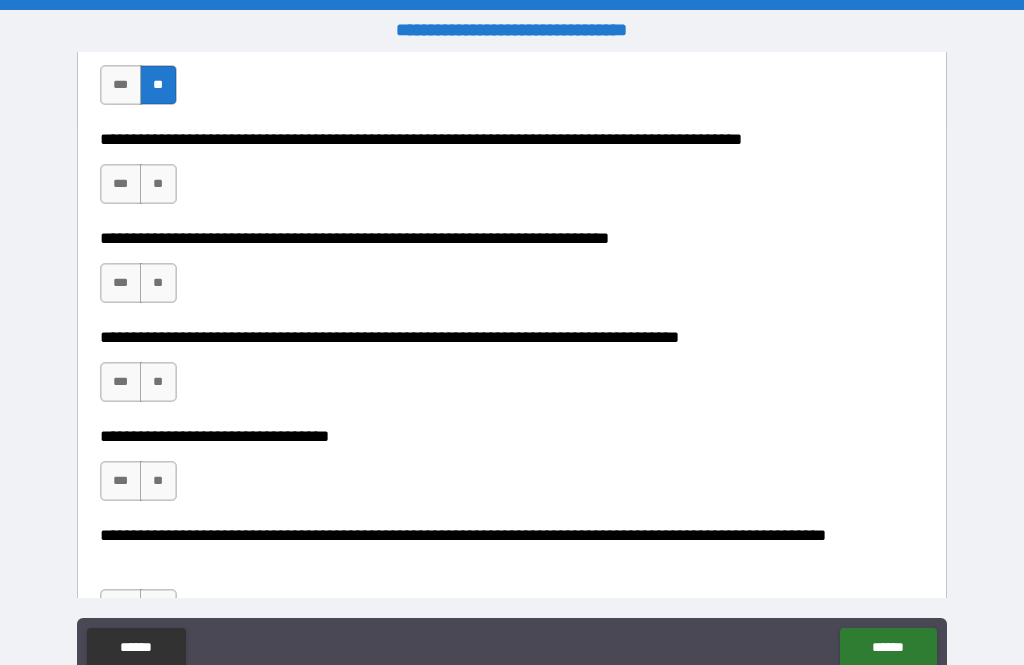 click on "**" at bounding box center (158, 184) 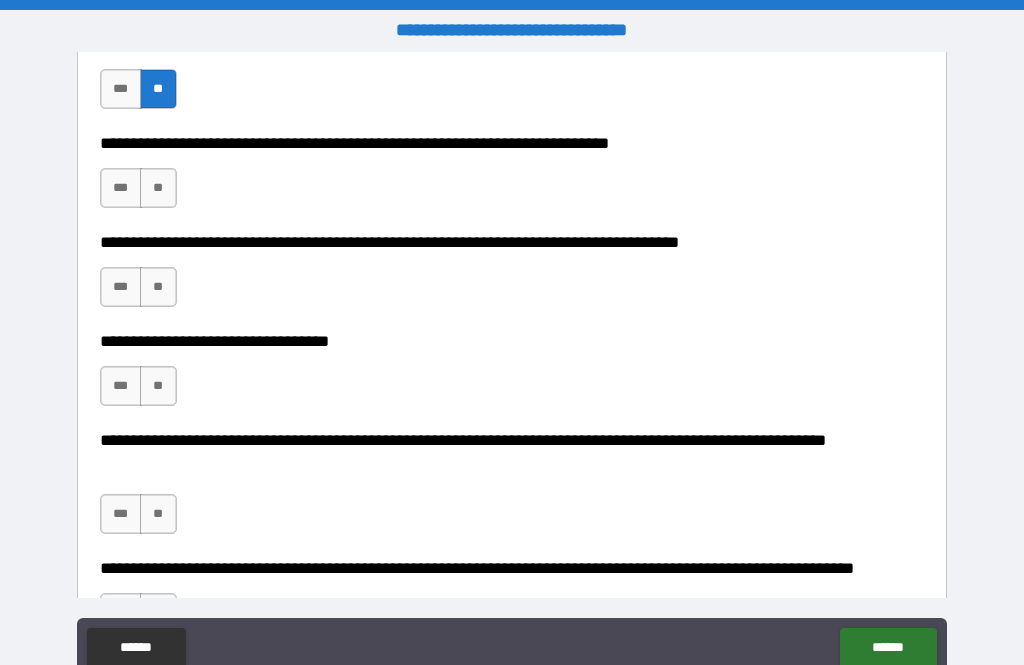 scroll, scrollTop: 594, scrollLeft: 0, axis: vertical 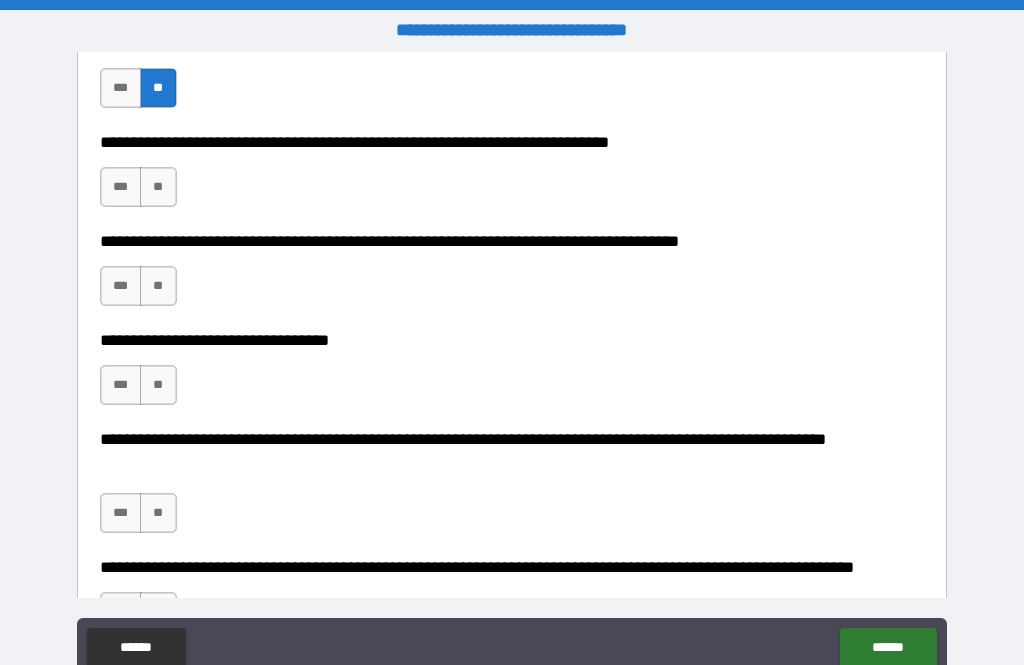 click on "**" at bounding box center (158, 187) 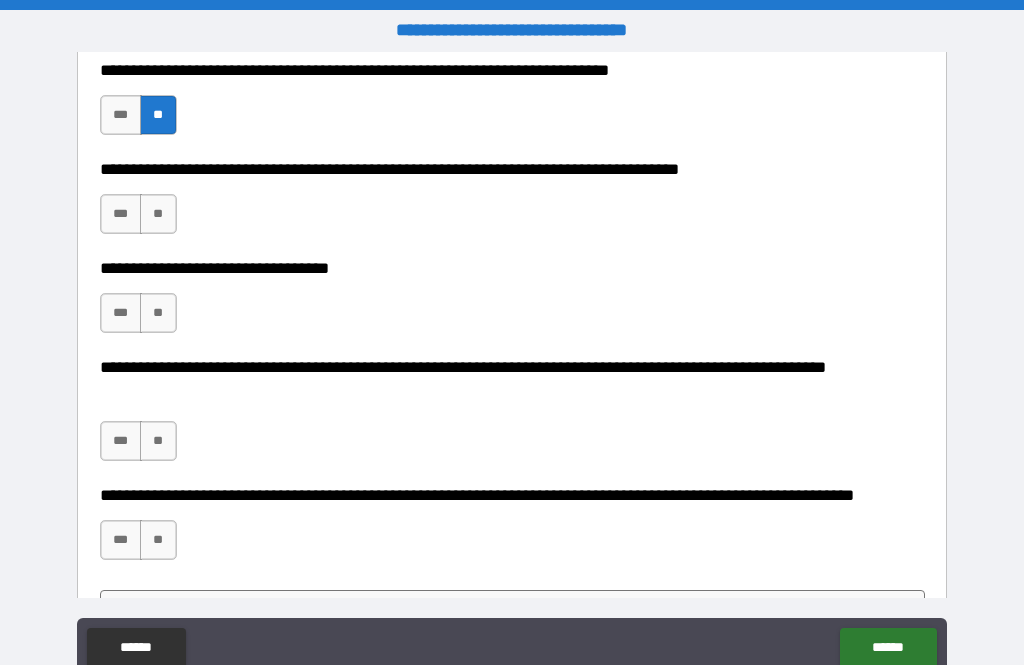 scroll, scrollTop: 673, scrollLeft: 0, axis: vertical 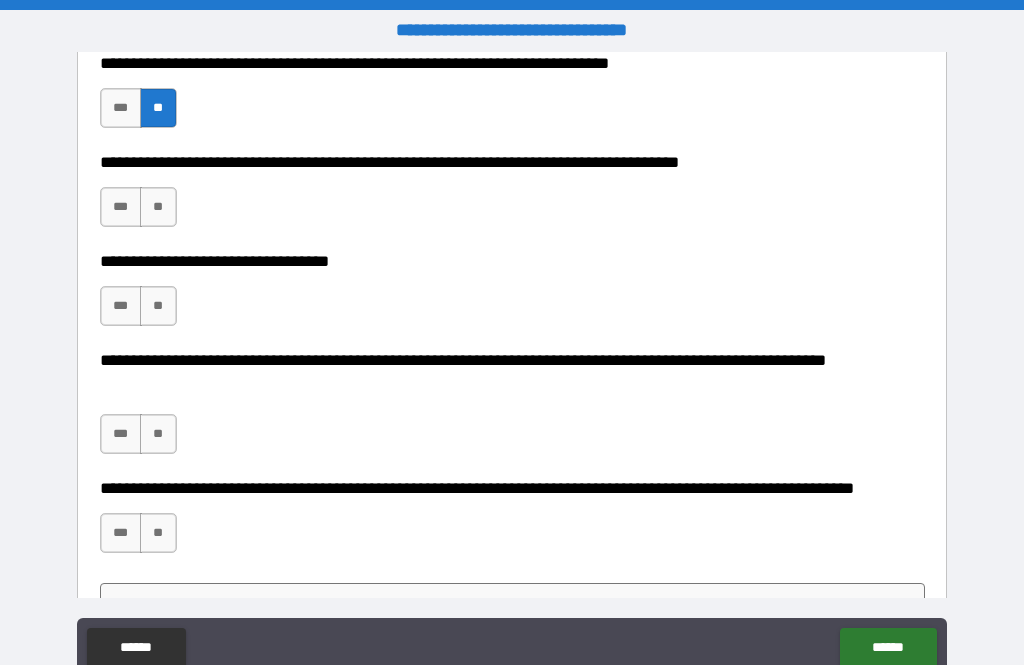 click on "**" at bounding box center [158, 207] 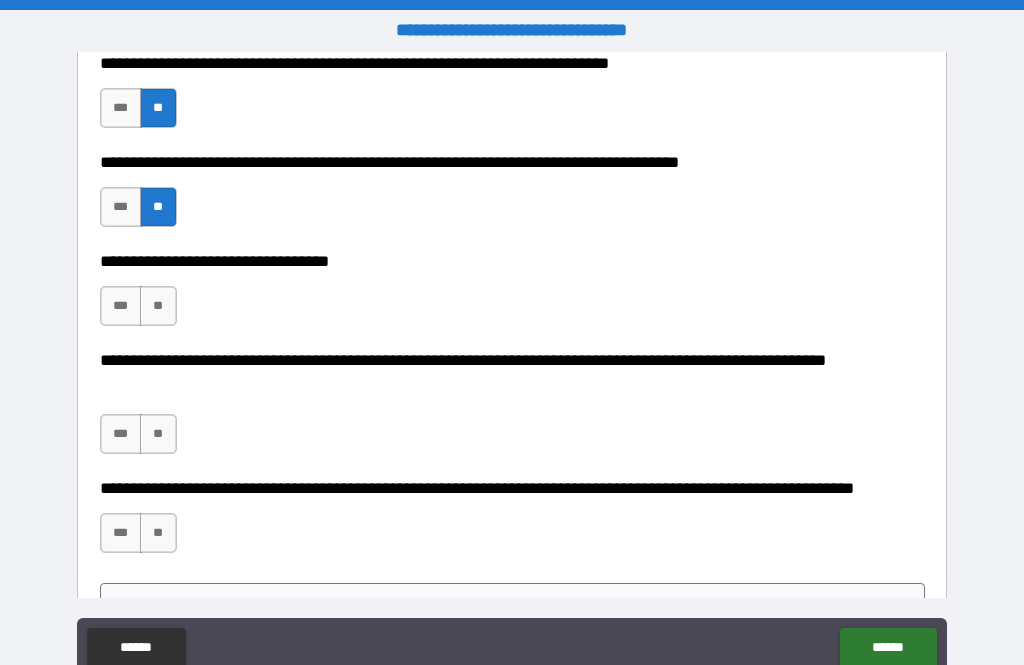 click on "**" at bounding box center (158, 306) 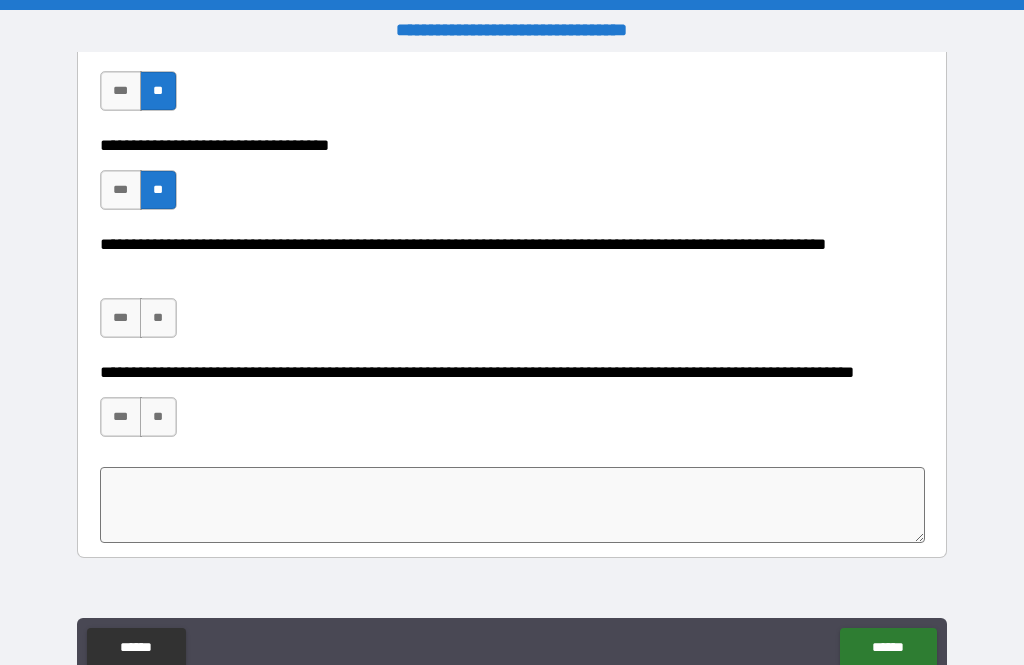 scroll, scrollTop: 792, scrollLeft: 0, axis: vertical 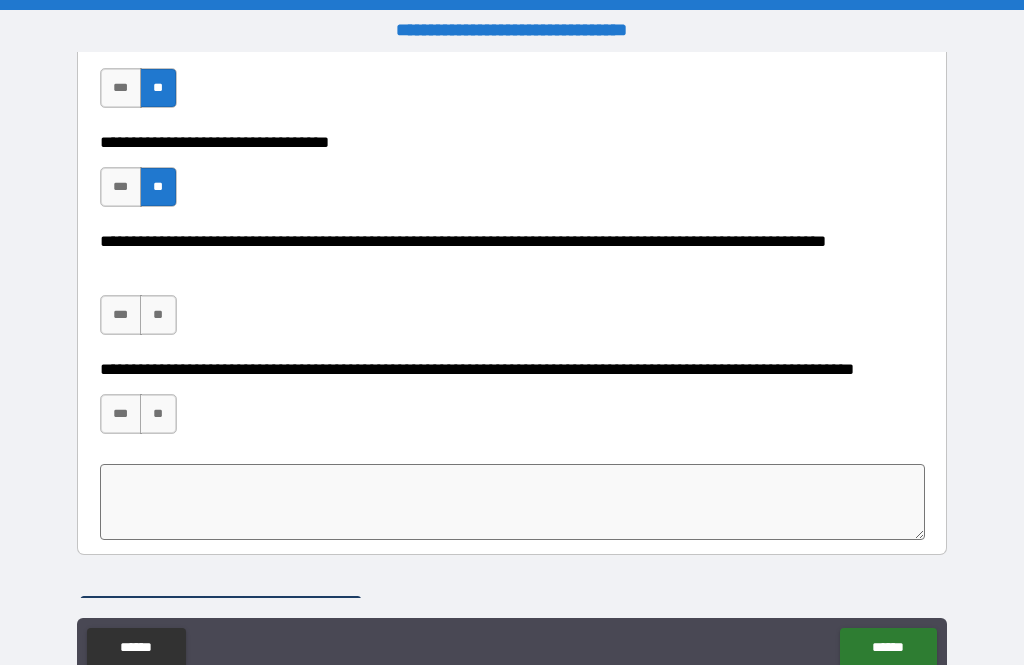 click on "**" at bounding box center (158, 315) 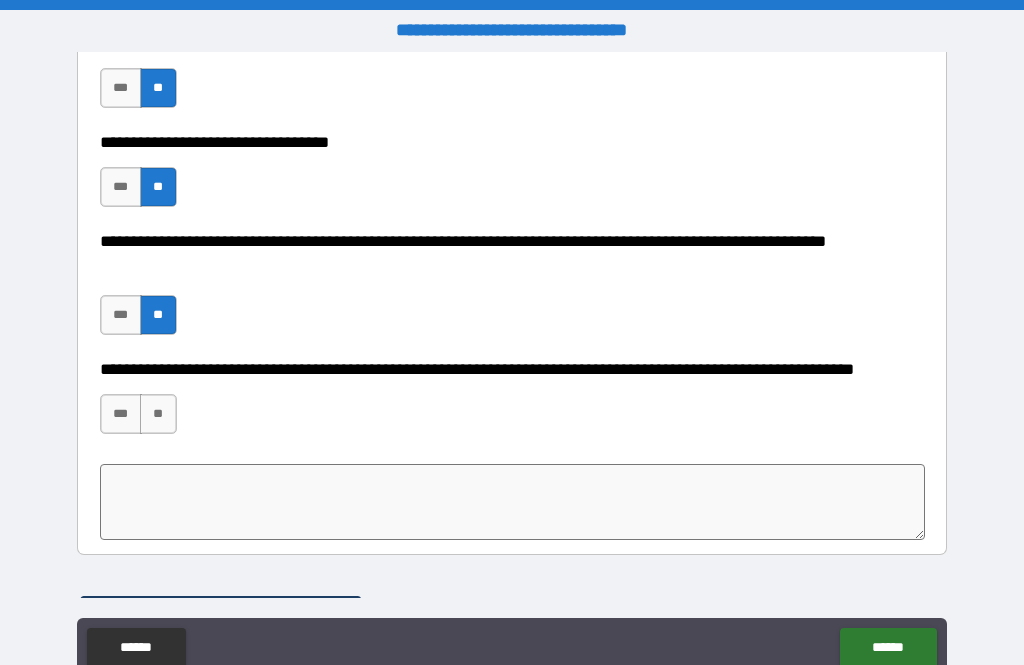 click on "***" at bounding box center (121, 414) 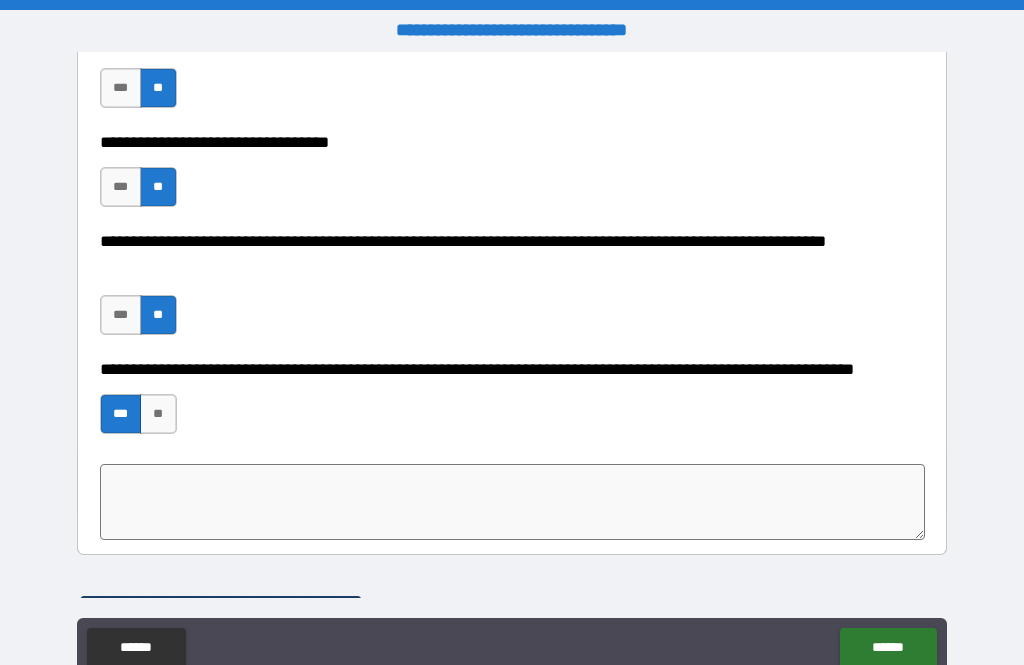click at bounding box center (513, 502) 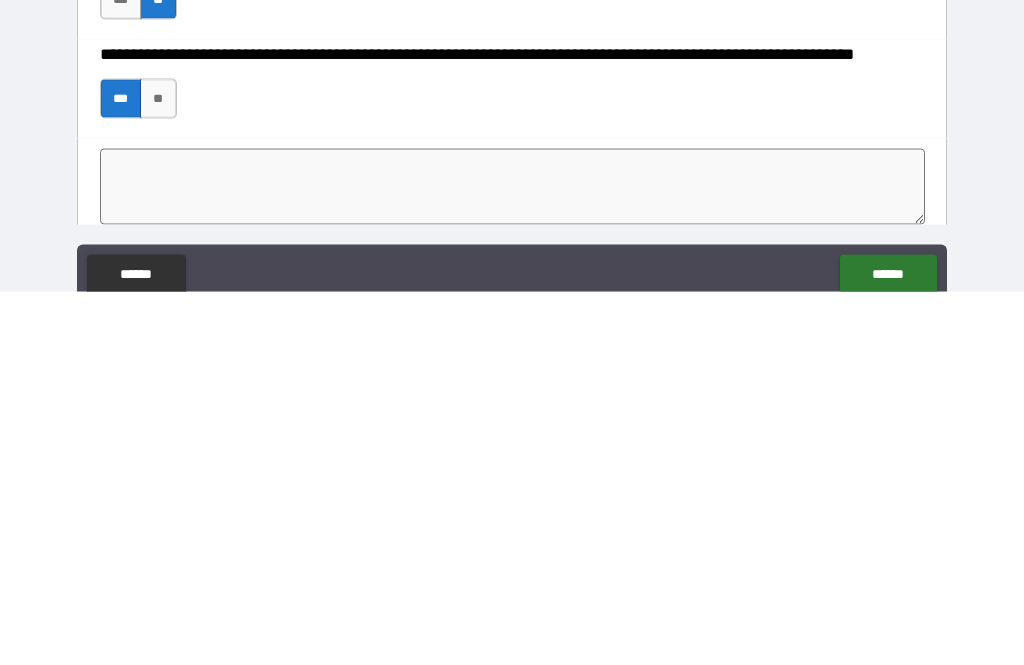 scroll, scrollTop: 726, scrollLeft: 0, axis: vertical 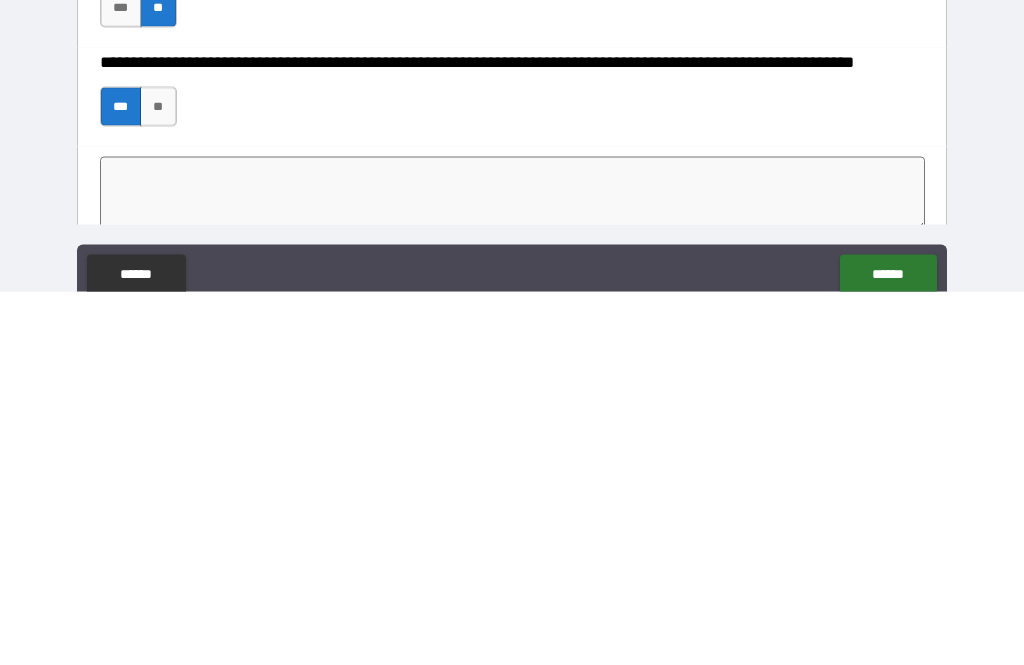 type on "*" 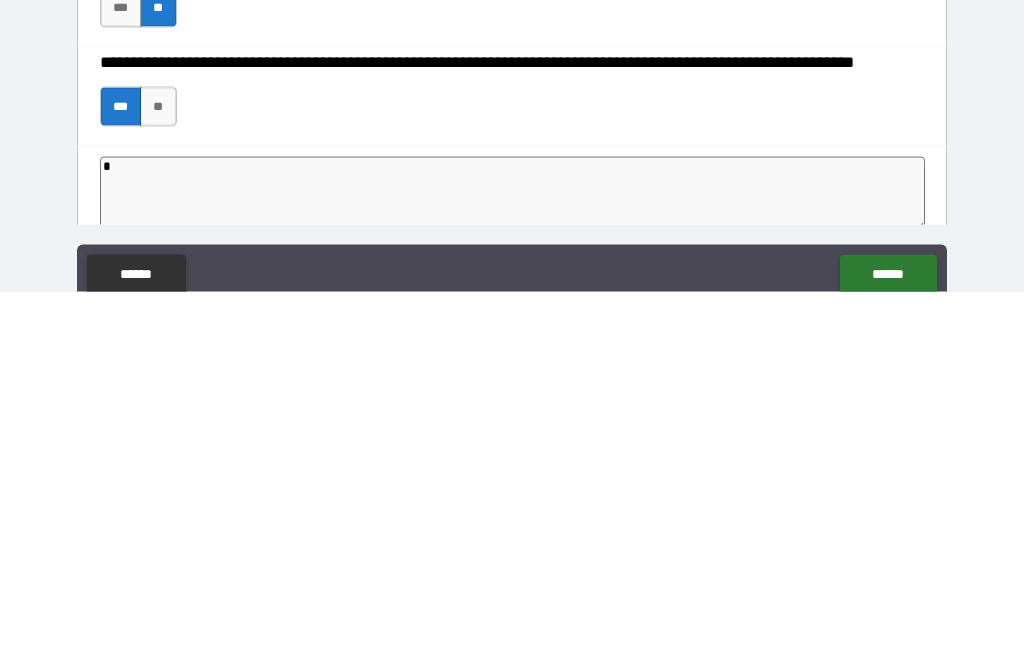 type on "*" 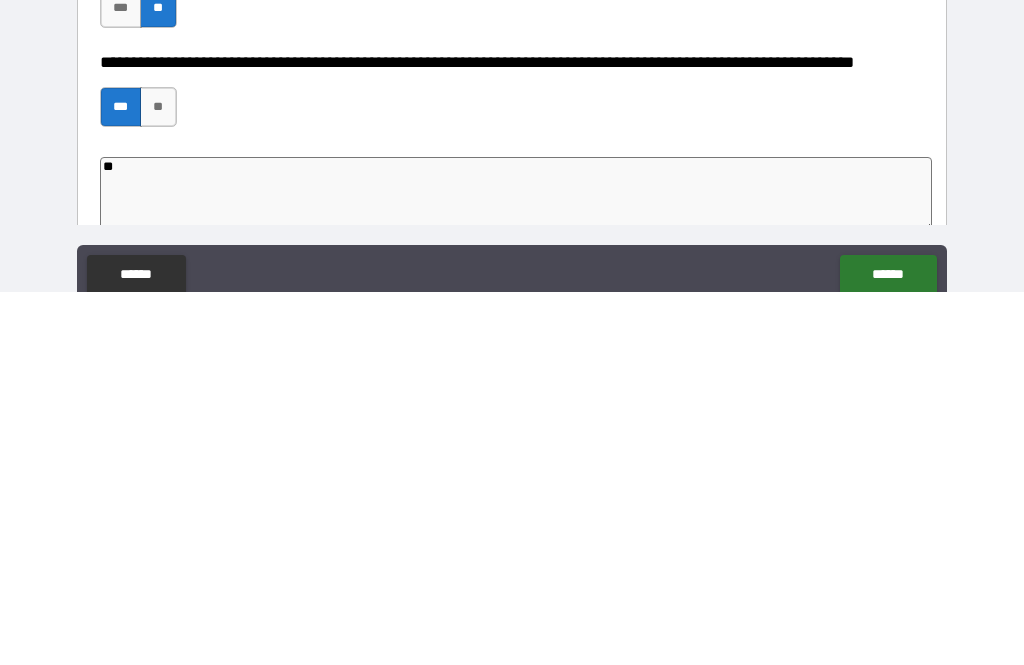 type on "*" 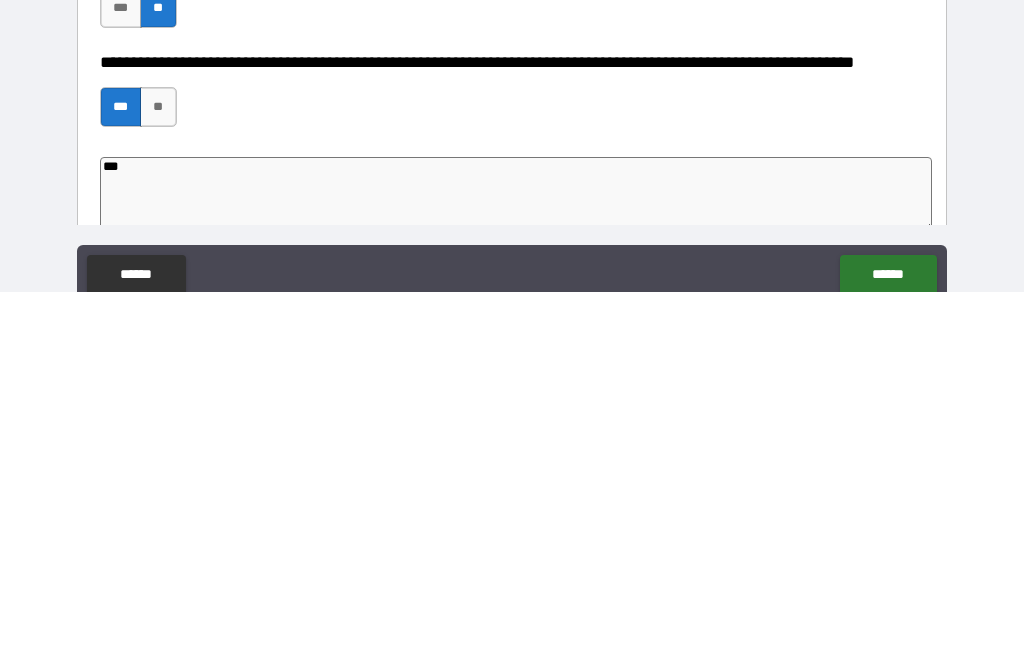 type on "*" 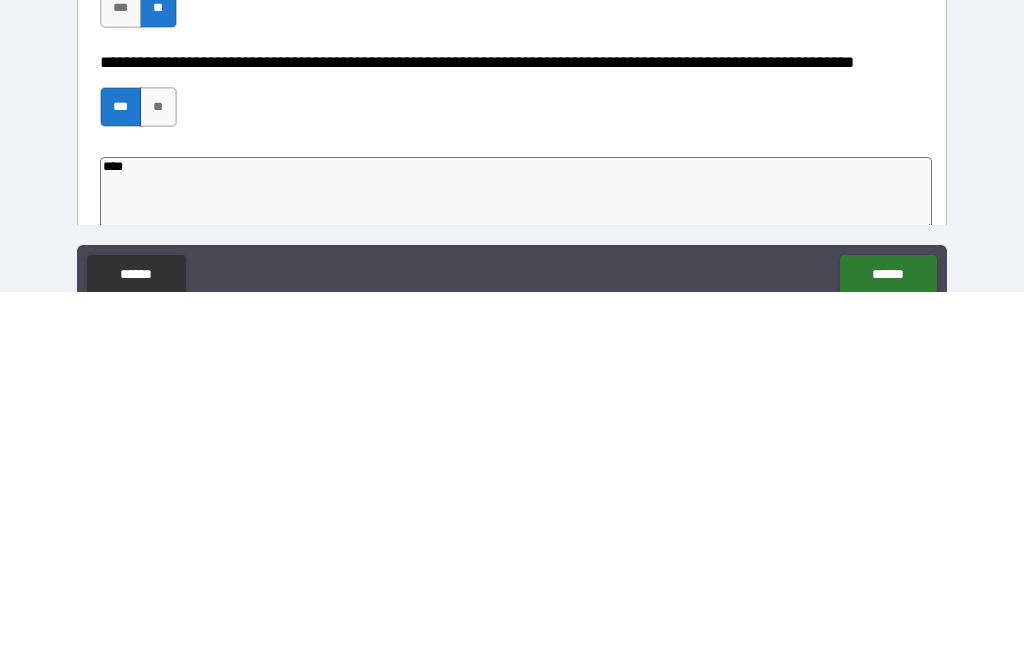 type on "*" 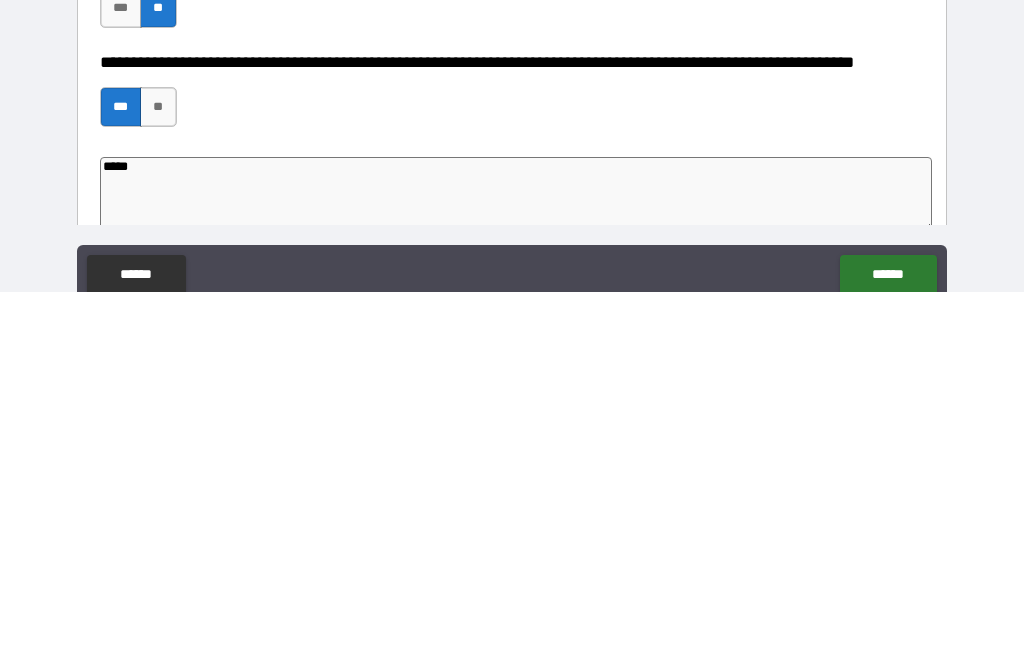 type on "*" 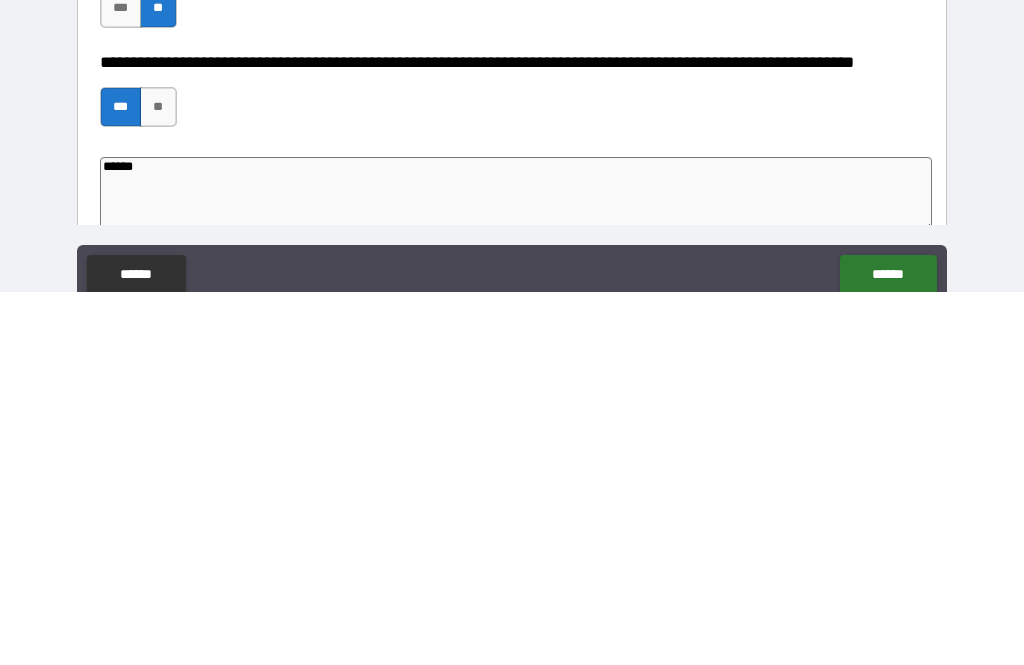 type on "*" 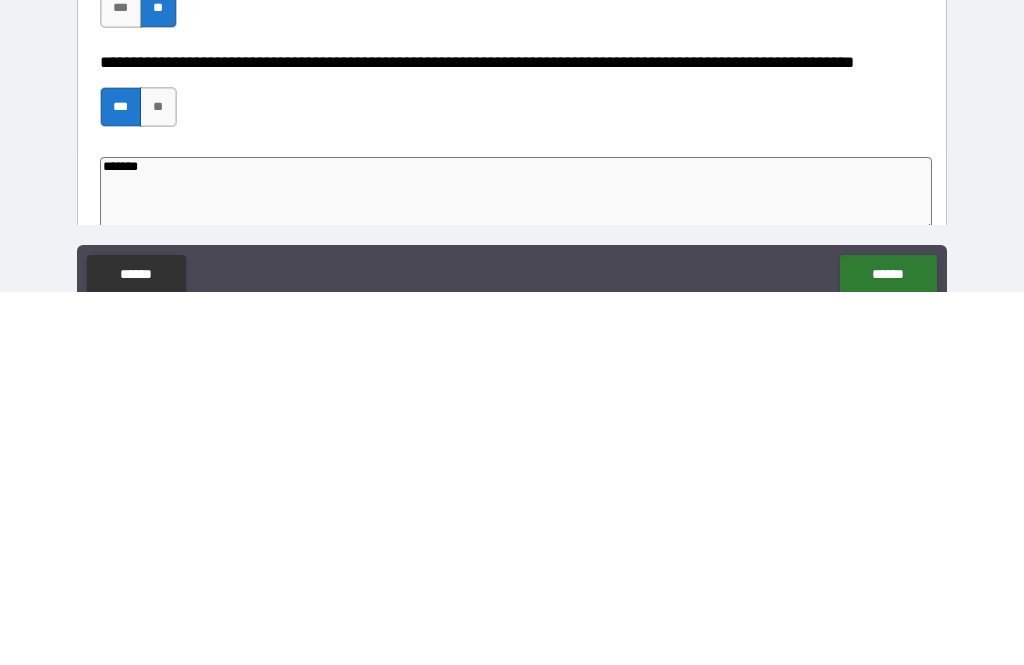 type on "*" 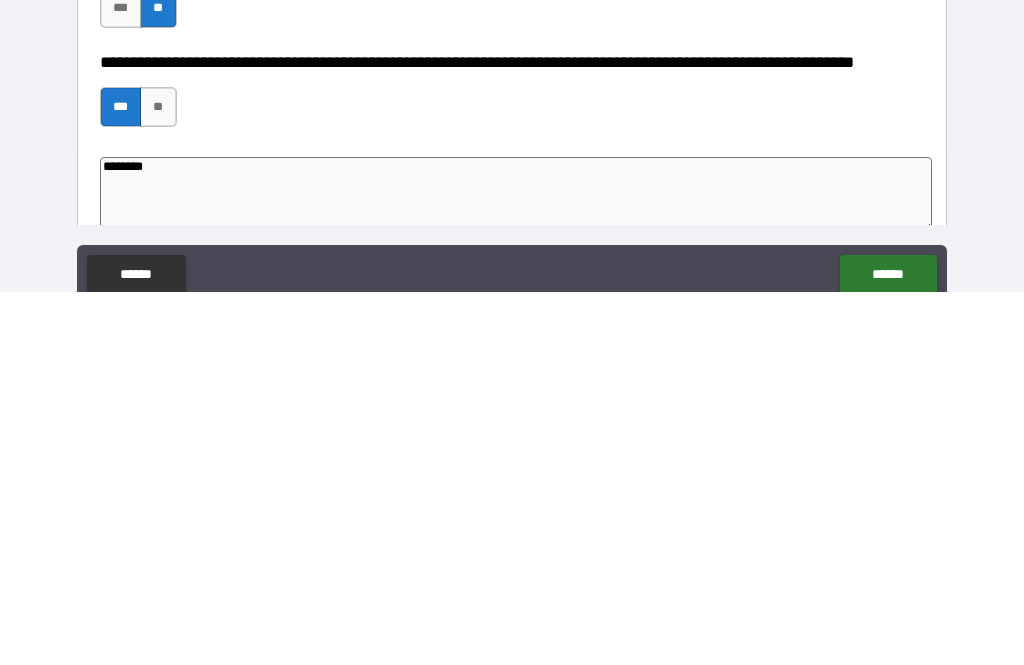 type on "********" 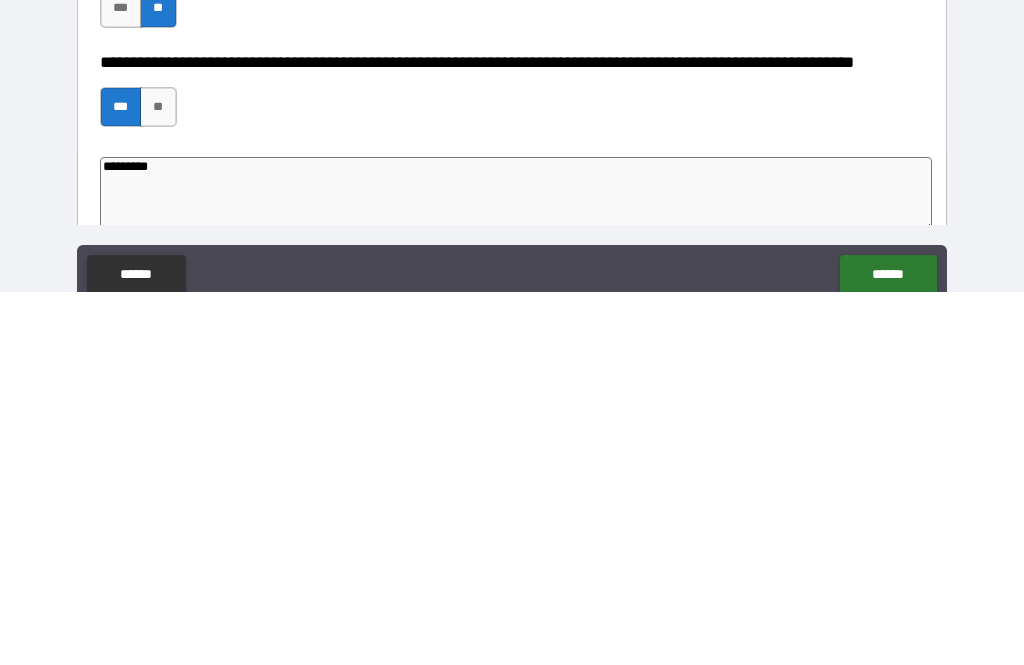type on "*" 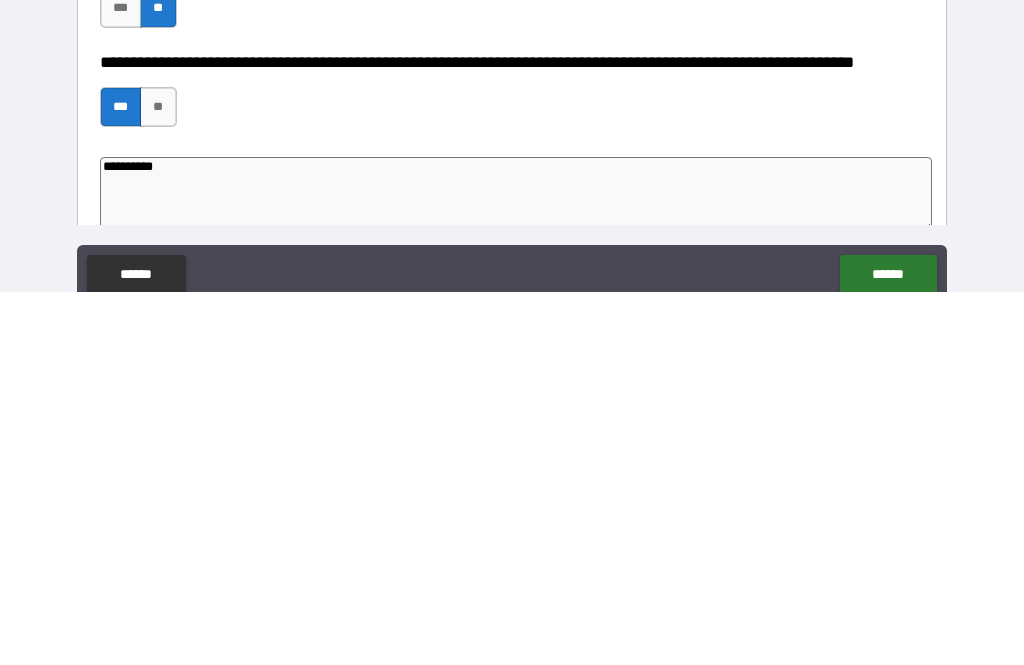 type on "*" 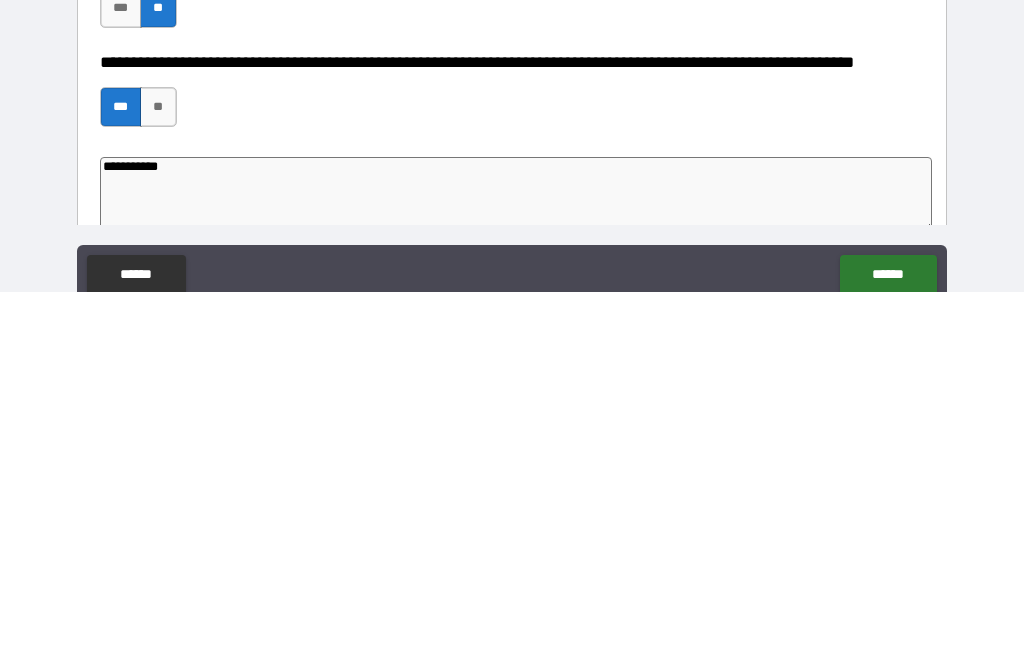 type on "*" 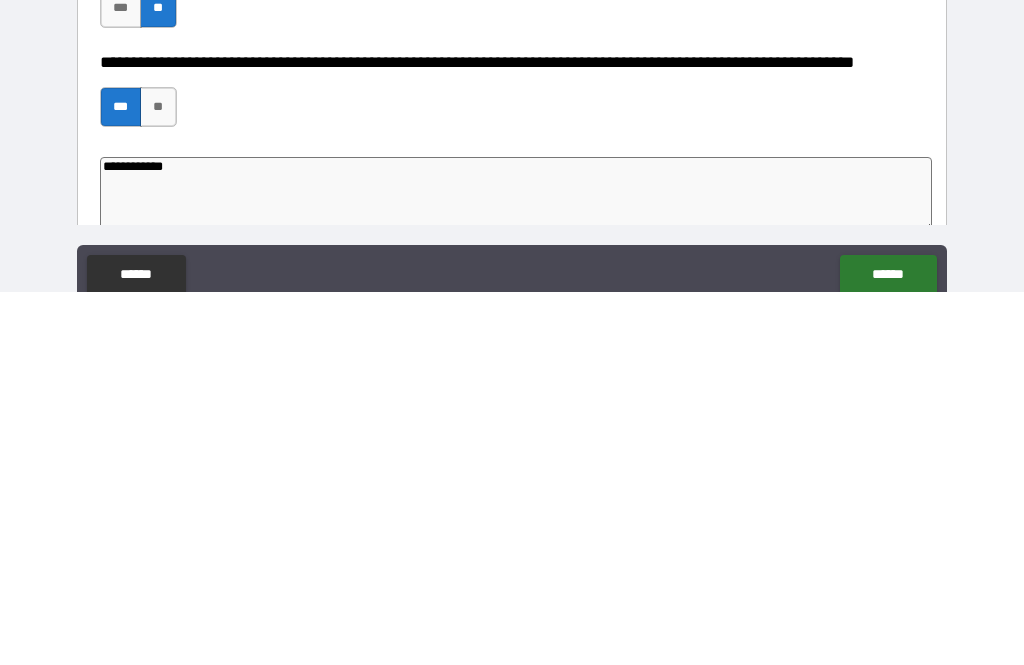 type on "*" 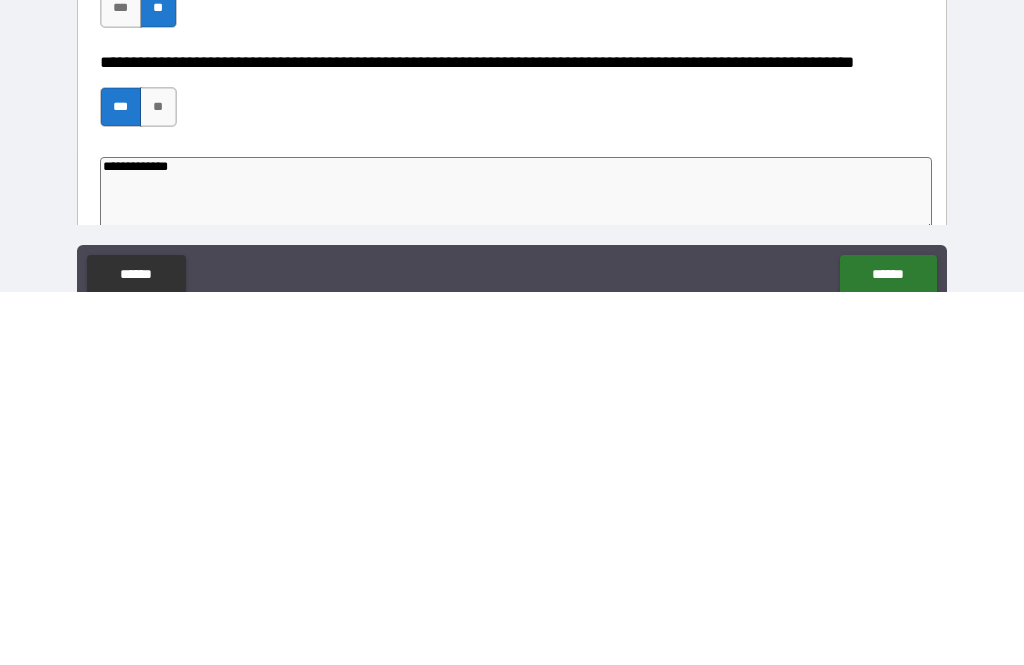 type on "*" 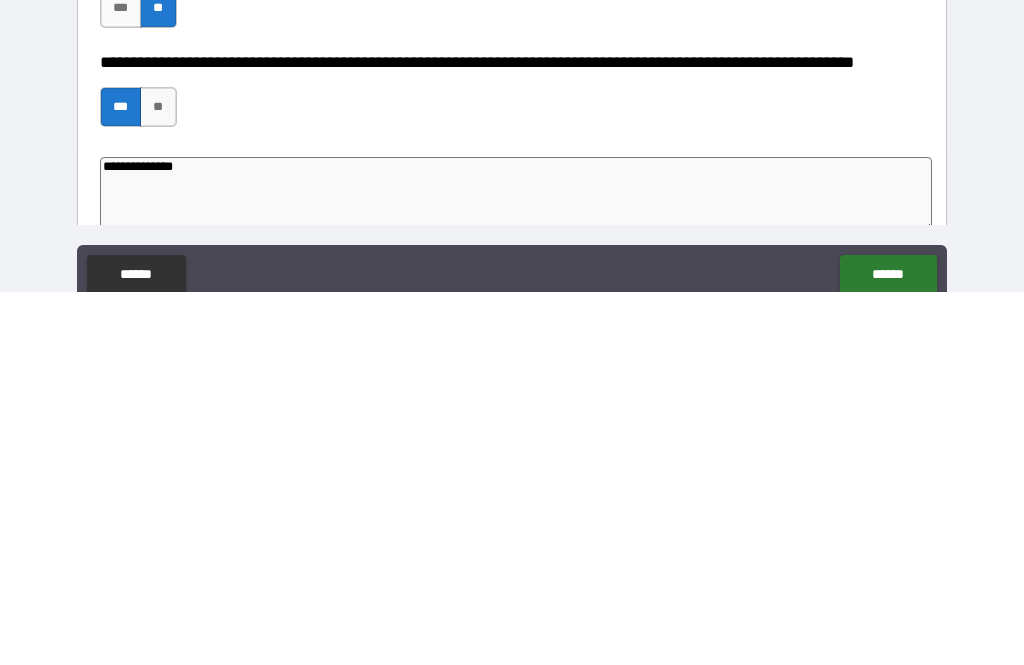 type on "*" 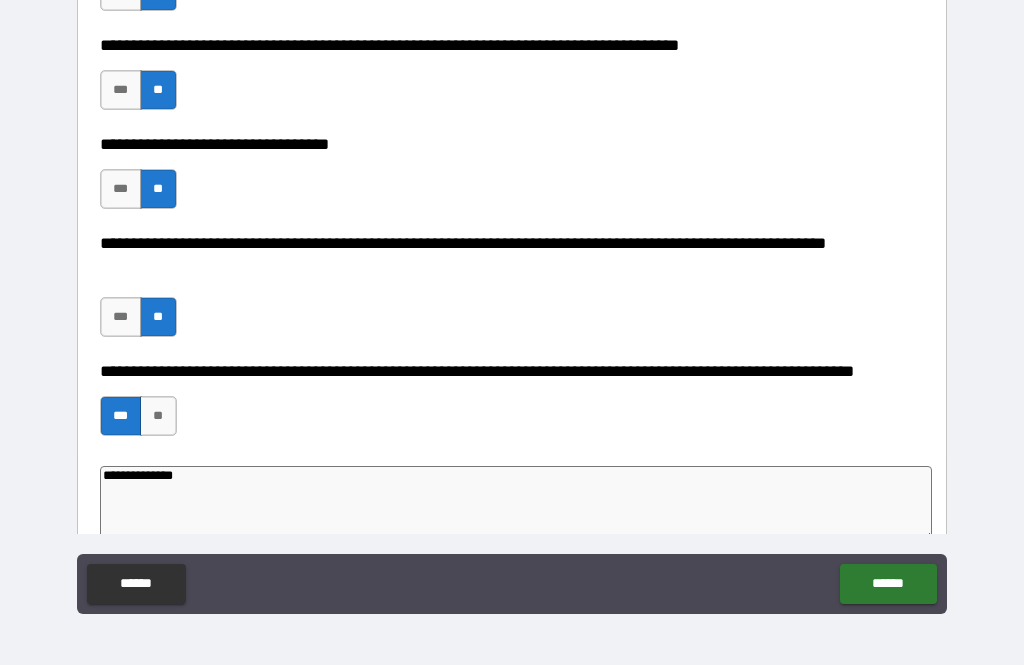 type on "**********" 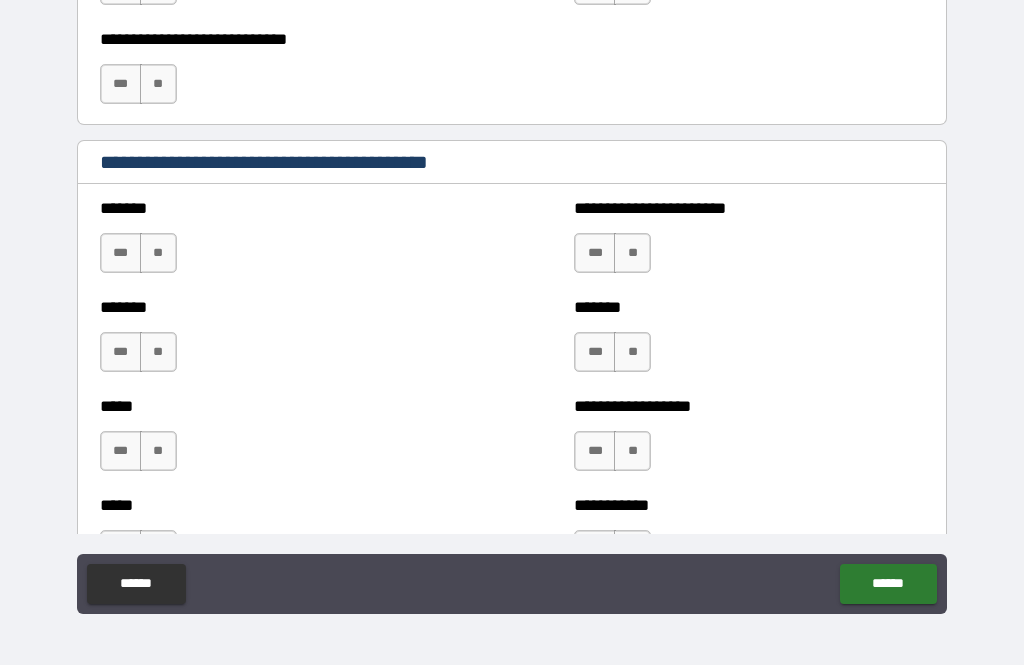 scroll, scrollTop: 1499, scrollLeft: 0, axis: vertical 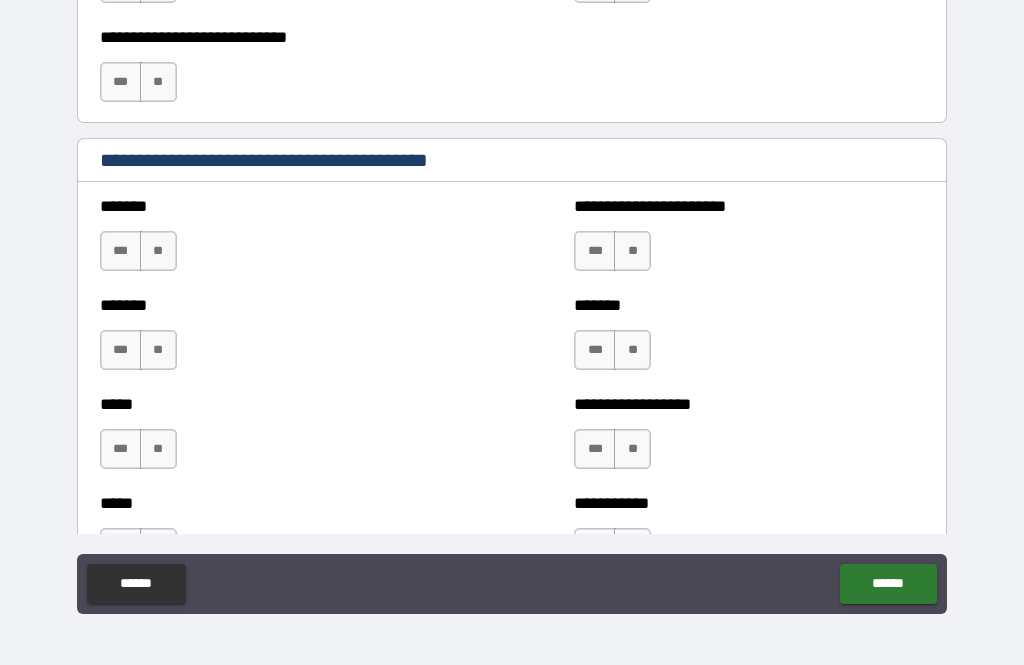 click on "**" at bounding box center (158, 251) 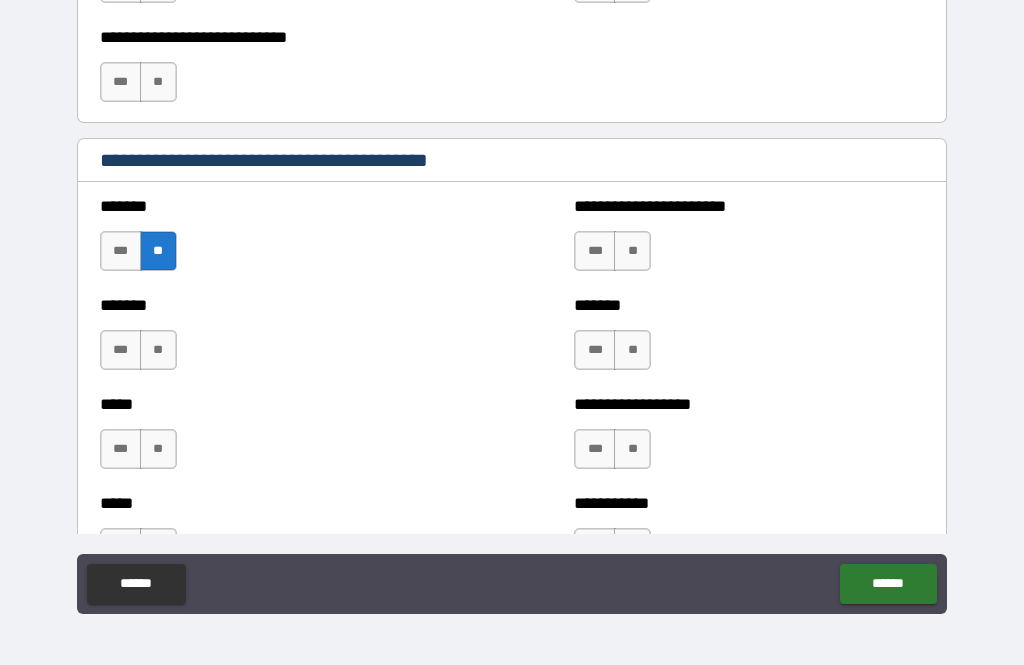 click on "**" at bounding box center (158, 350) 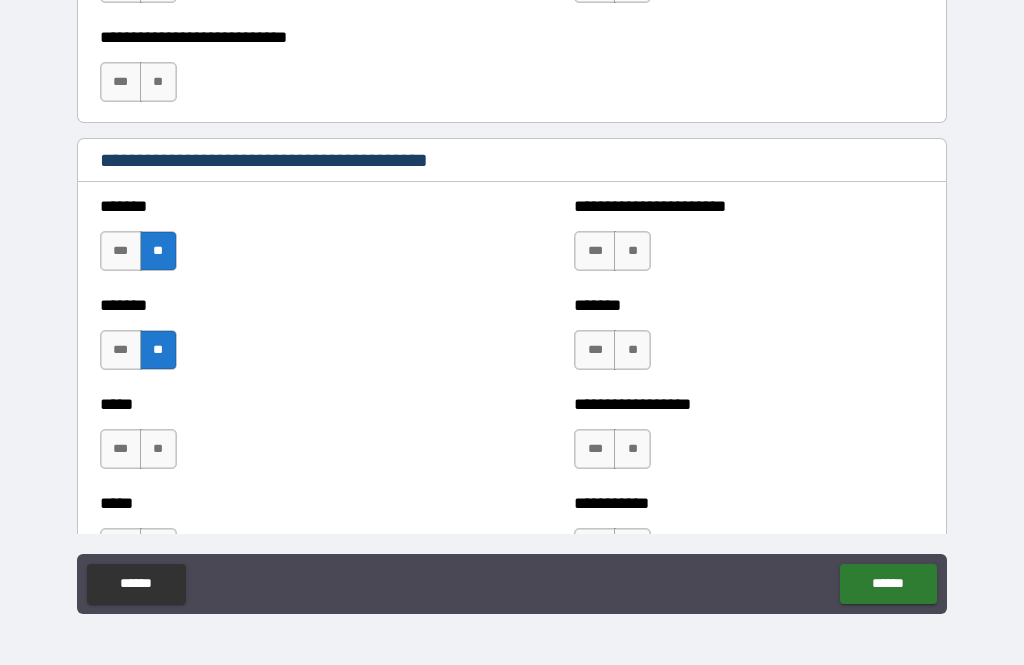 click on "**" at bounding box center [158, 449] 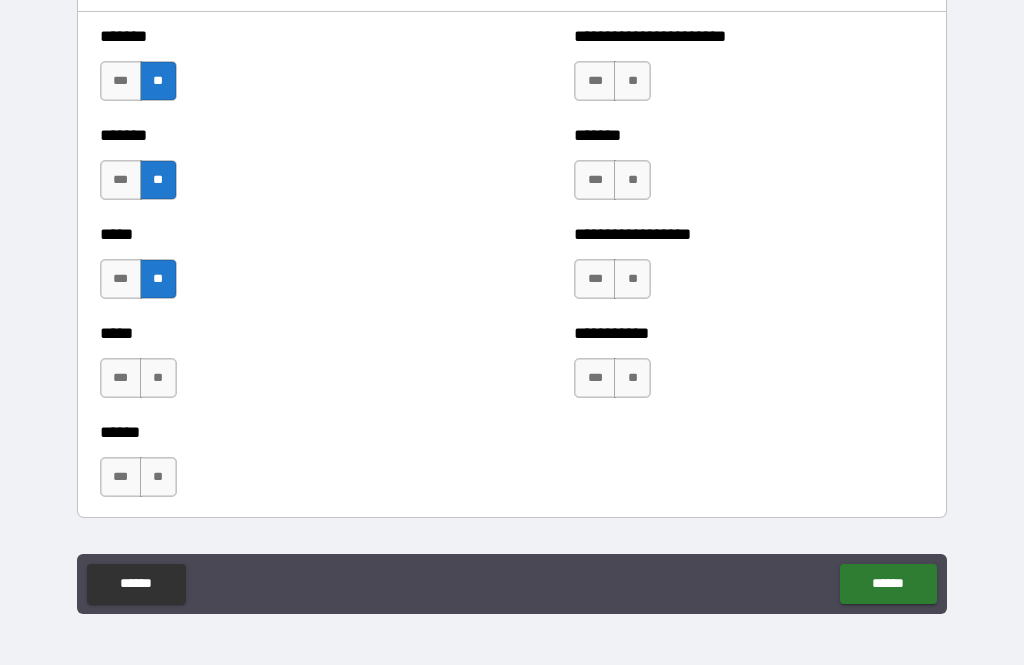 scroll, scrollTop: 1729, scrollLeft: 0, axis: vertical 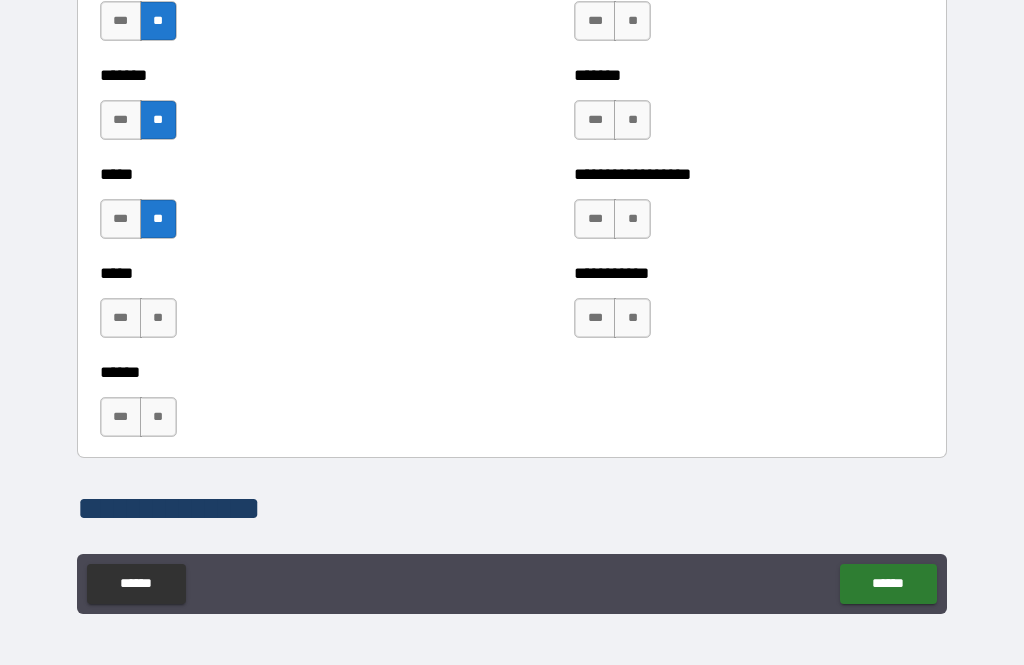click on "**" at bounding box center [158, 318] 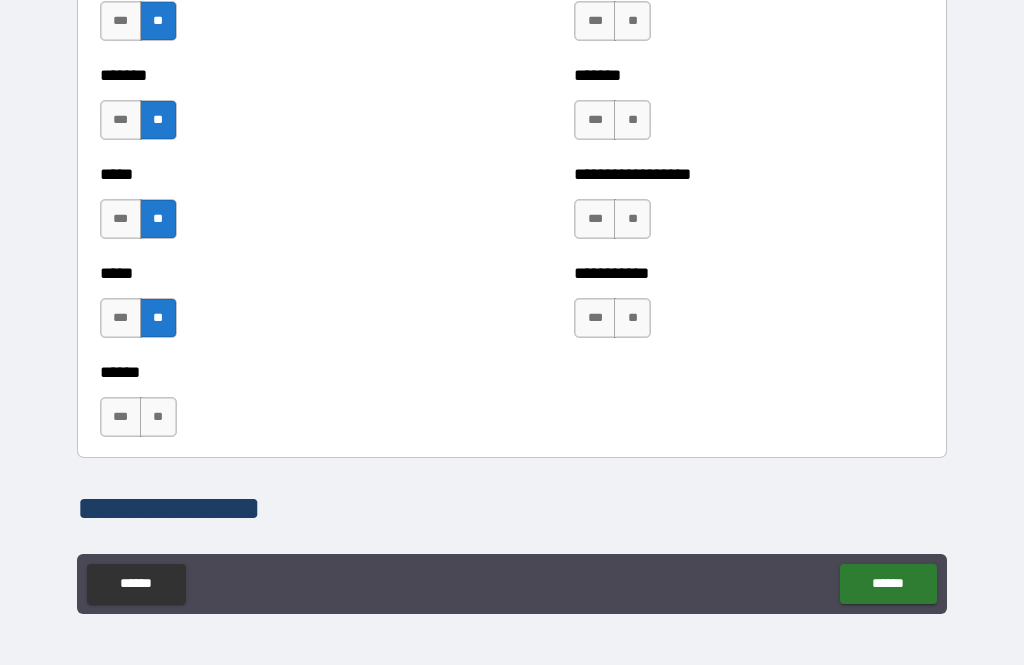 click on "**" at bounding box center [158, 417] 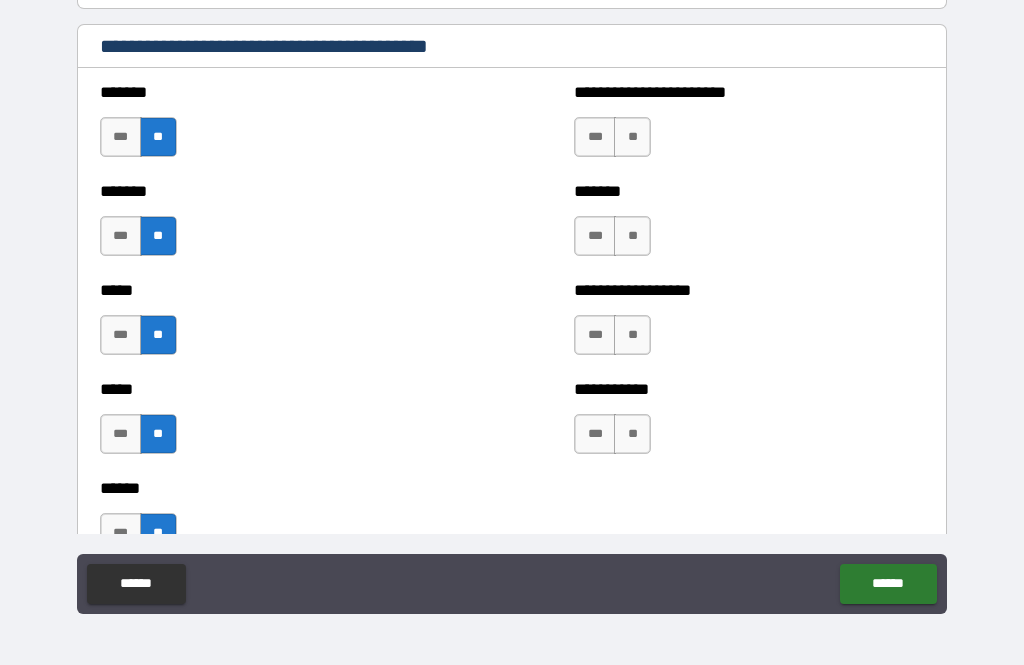 scroll, scrollTop: 1591, scrollLeft: 0, axis: vertical 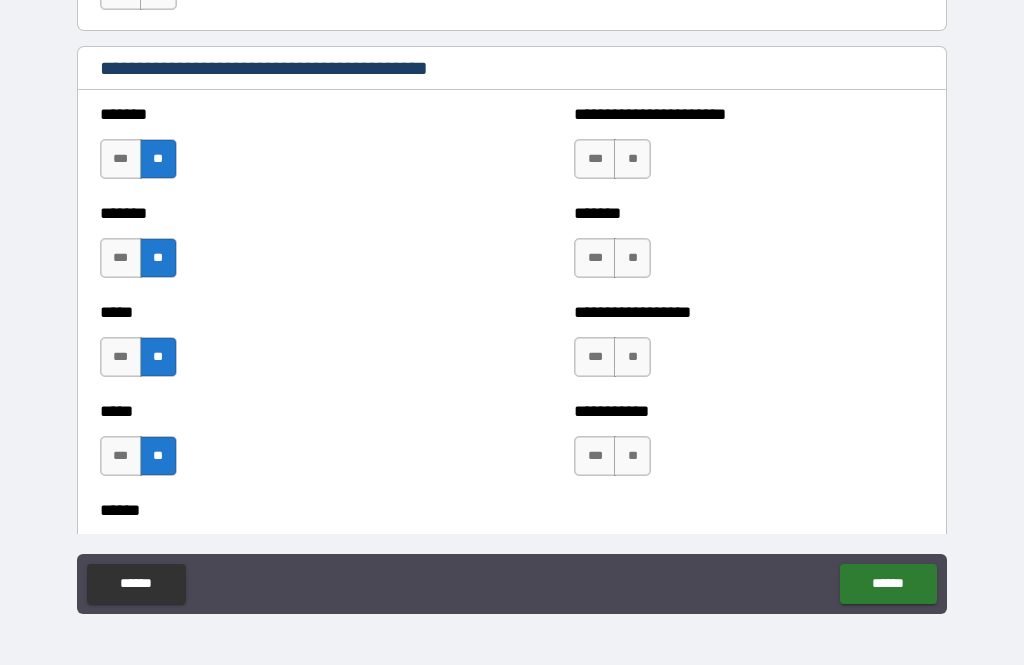 click on "**" at bounding box center [632, 159] 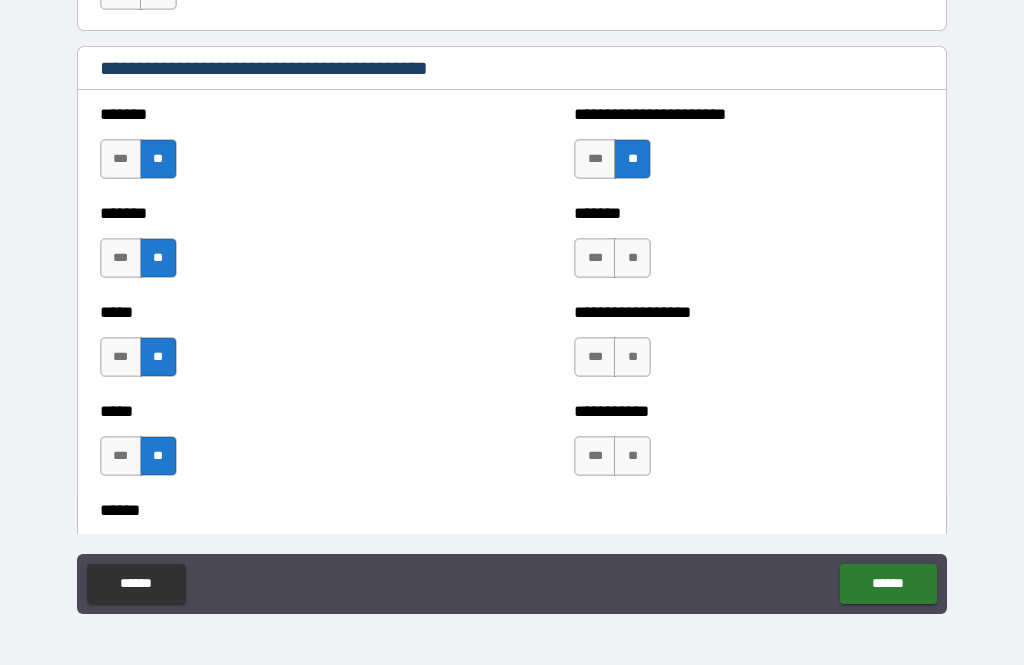click on "**" at bounding box center [632, 258] 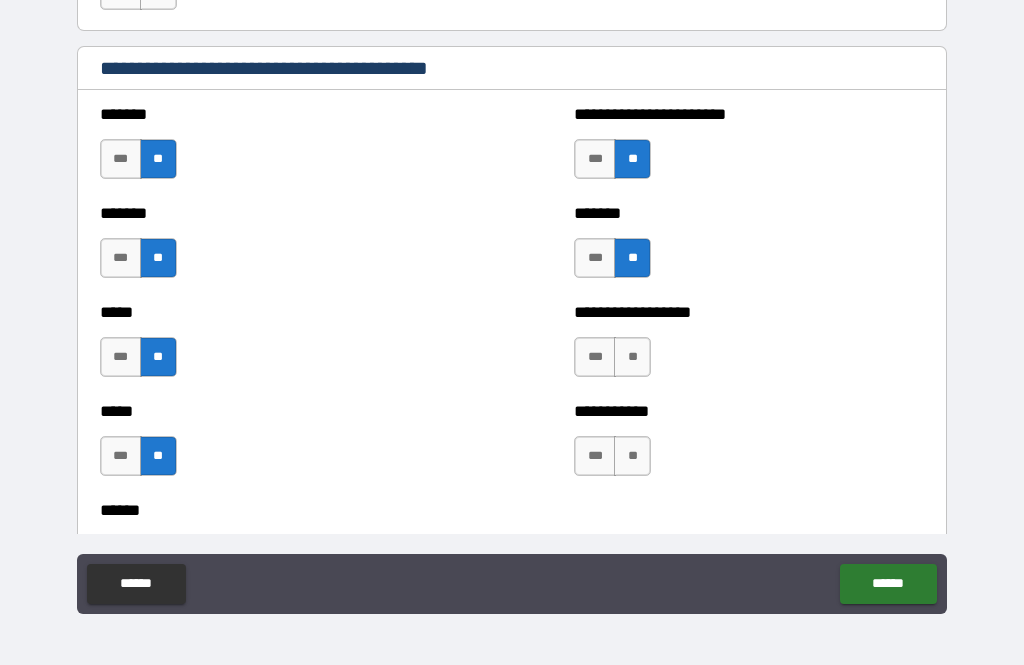 click on "**" at bounding box center [632, 357] 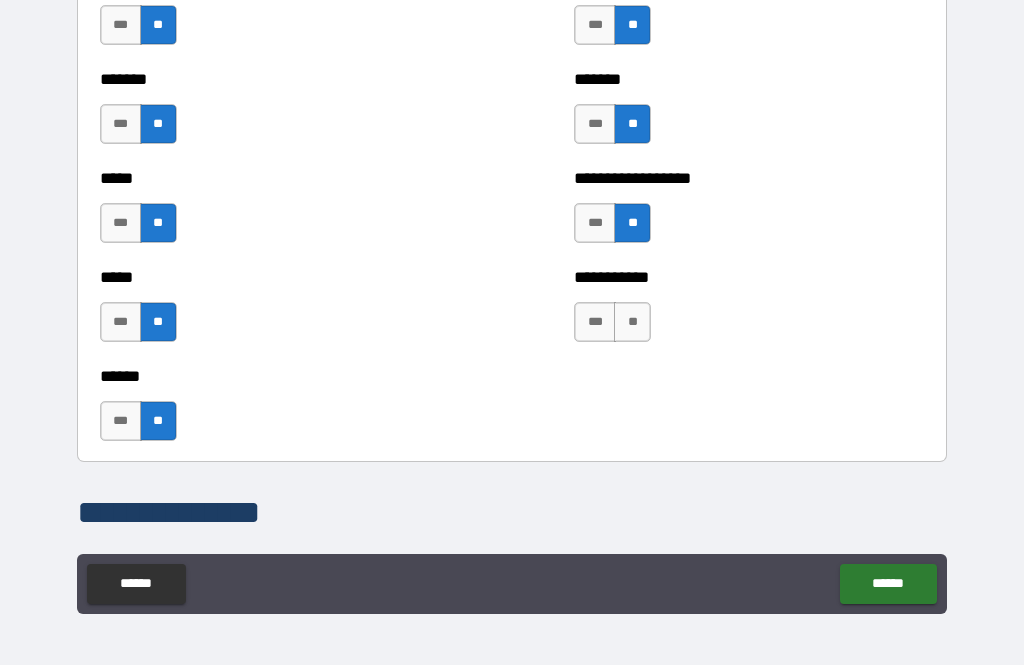 scroll, scrollTop: 1727, scrollLeft: 0, axis: vertical 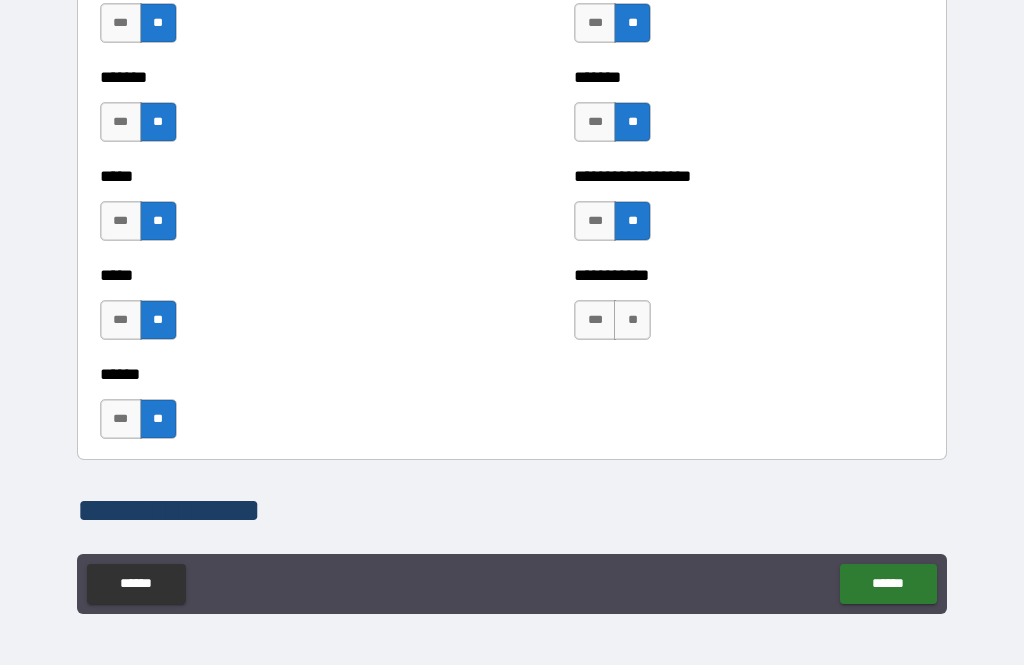click on "**" at bounding box center (632, 320) 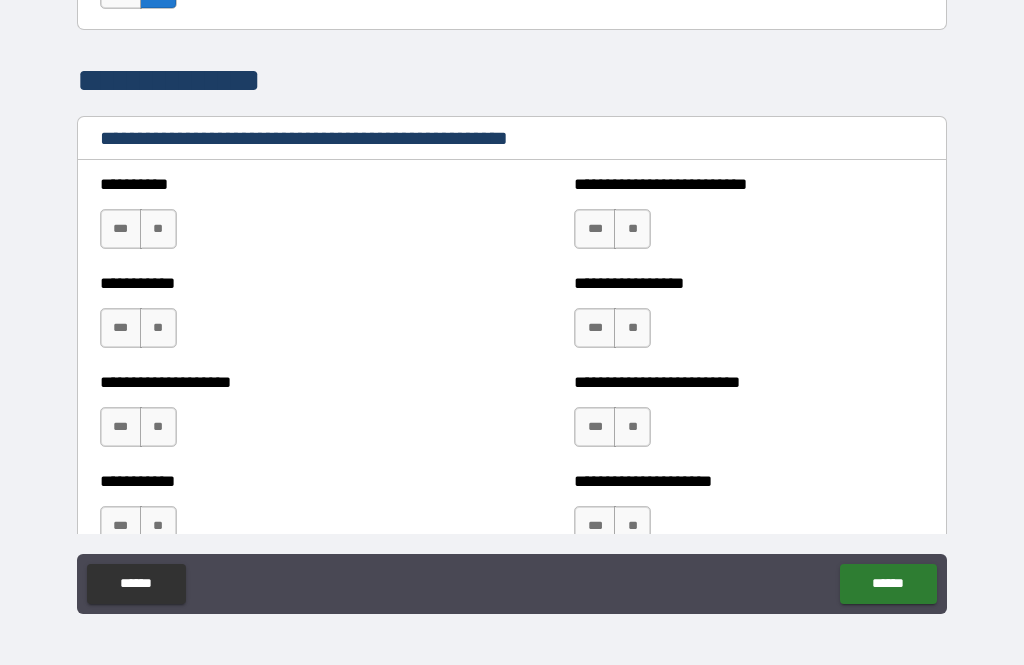 scroll, scrollTop: 2195, scrollLeft: 0, axis: vertical 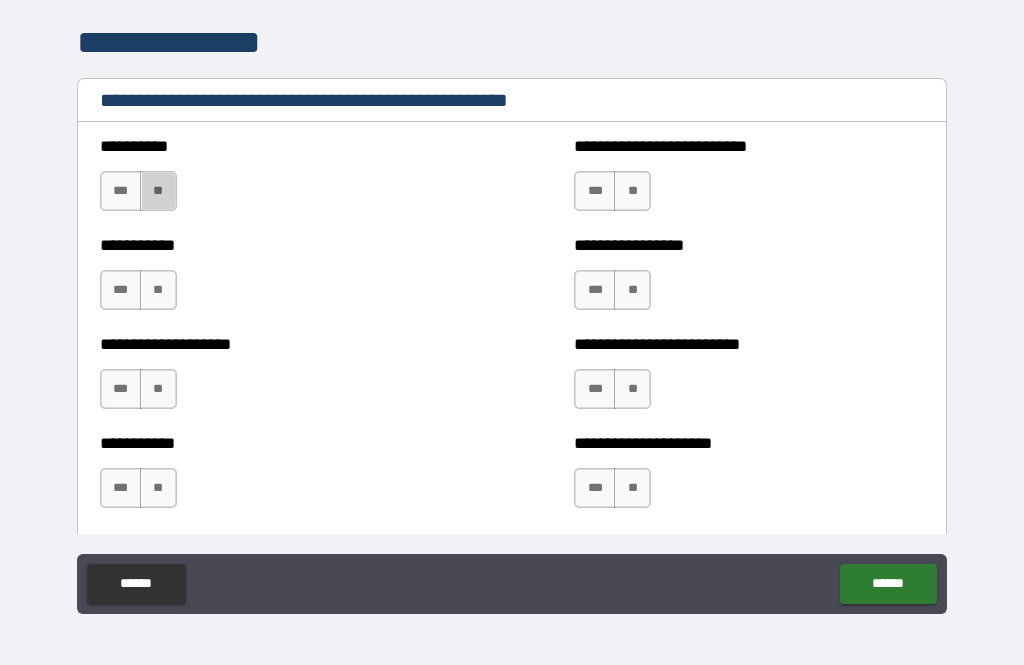 click on "**" at bounding box center [158, 191] 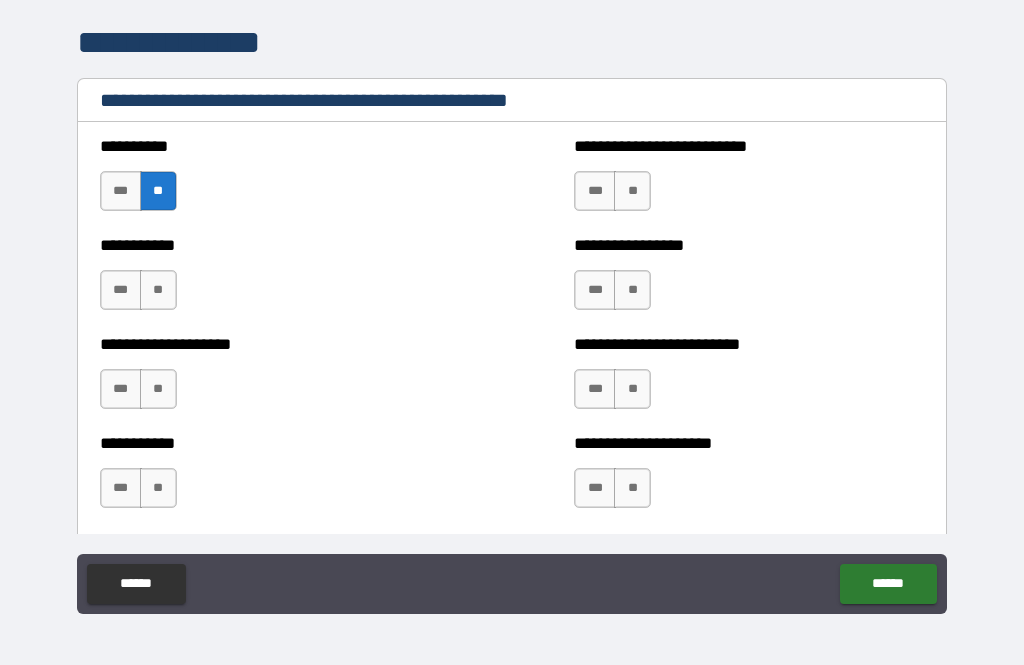 click on "**" at bounding box center [158, 290] 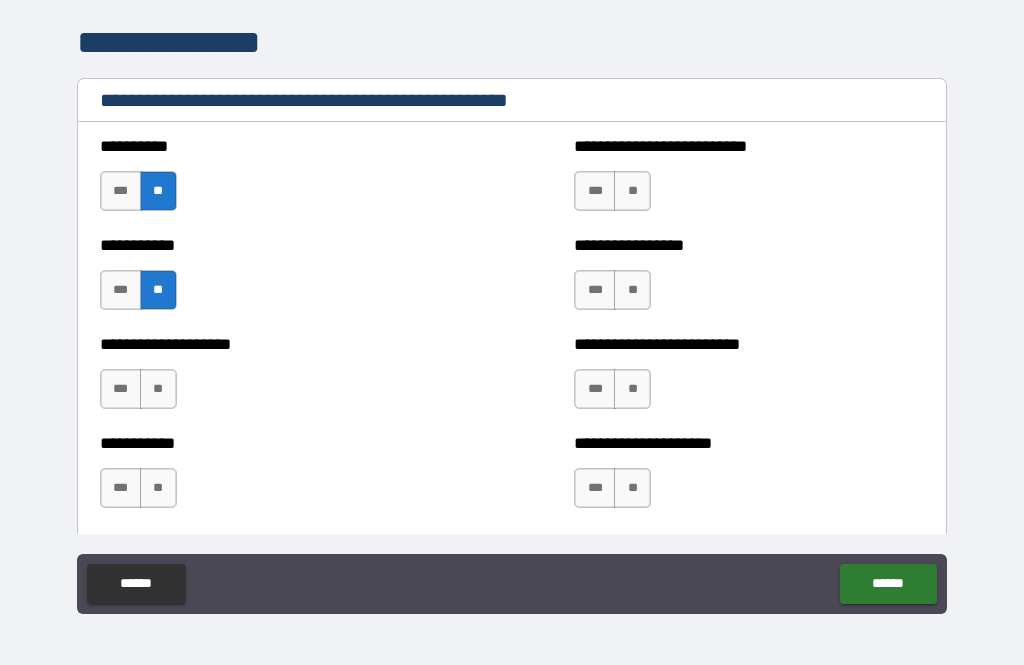 click on "**" at bounding box center (158, 290) 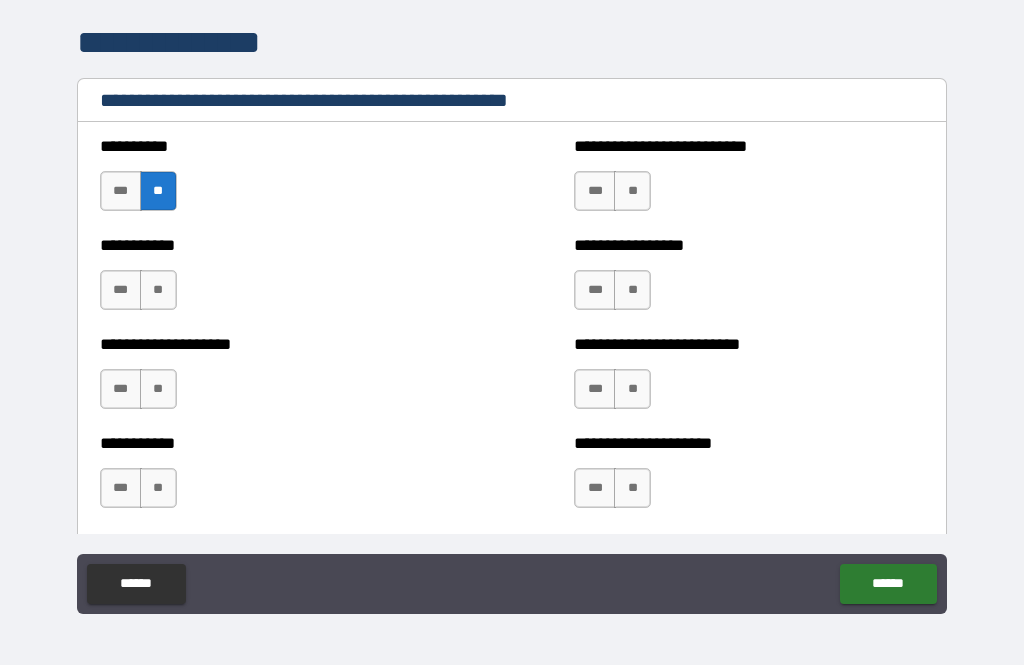 click on "**" at bounding box center [158, 290] 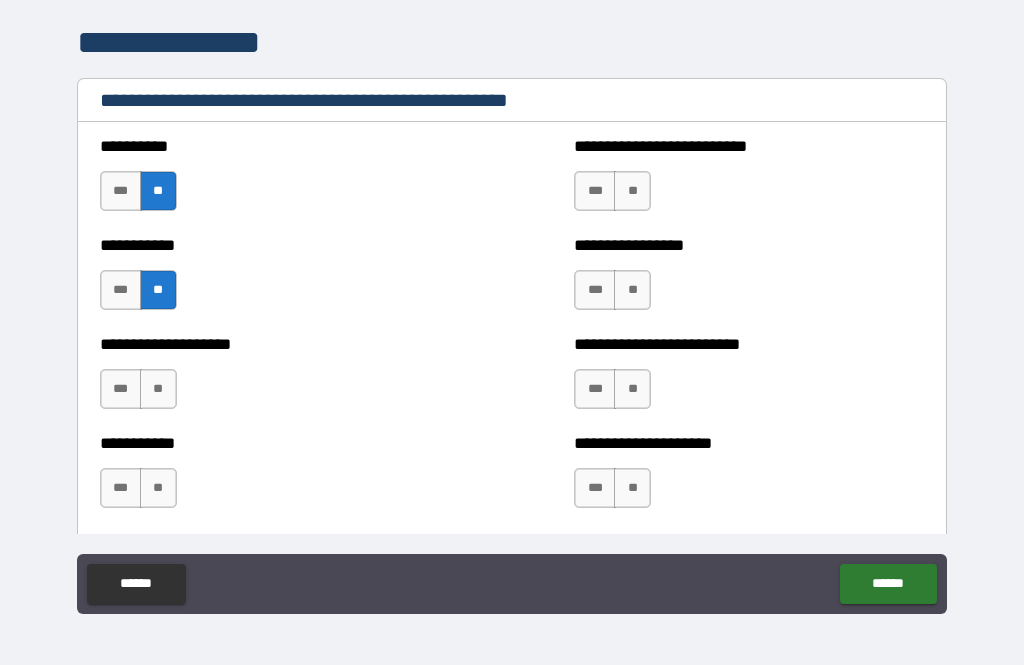 click on "**" at bounding box center (158, 389) 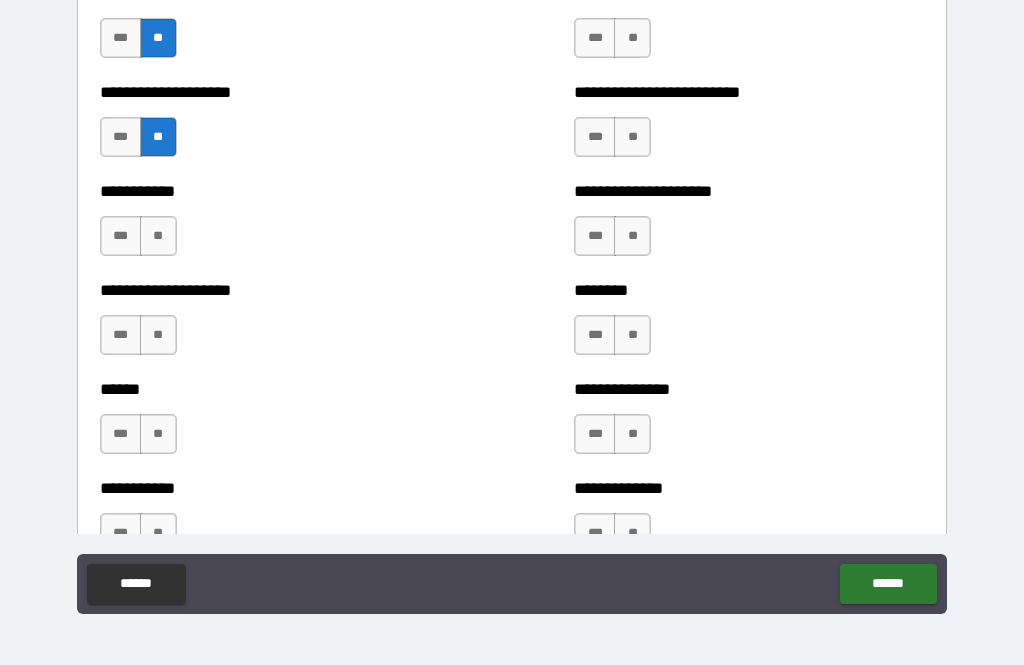 scroll, scrollTop: 2458, scrollLeft: 0, axis: vertical 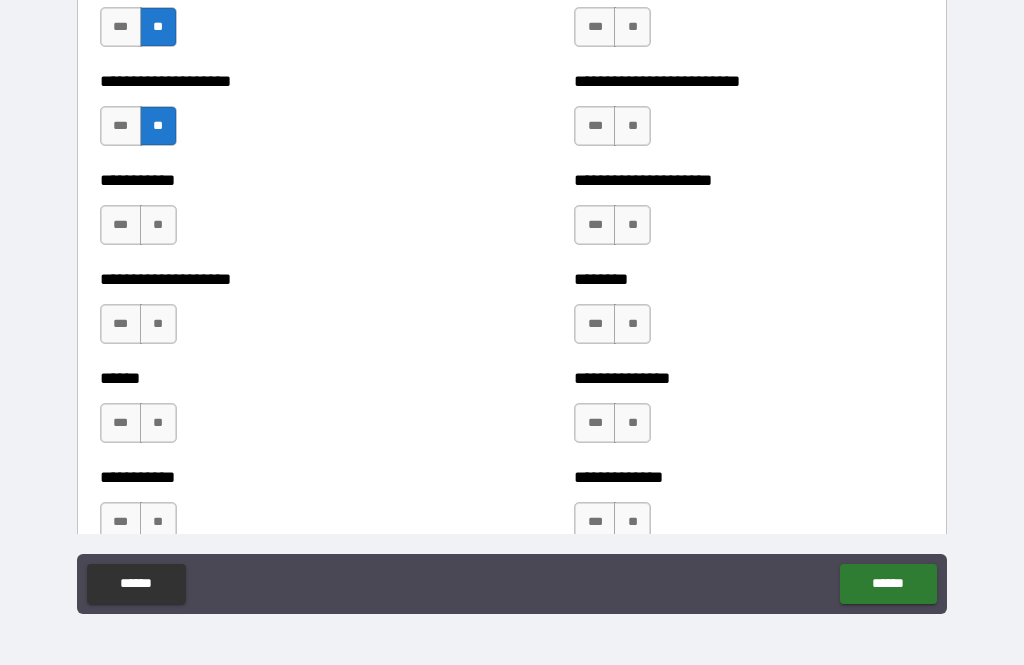 click on "**" at bounding box center (158, 225) 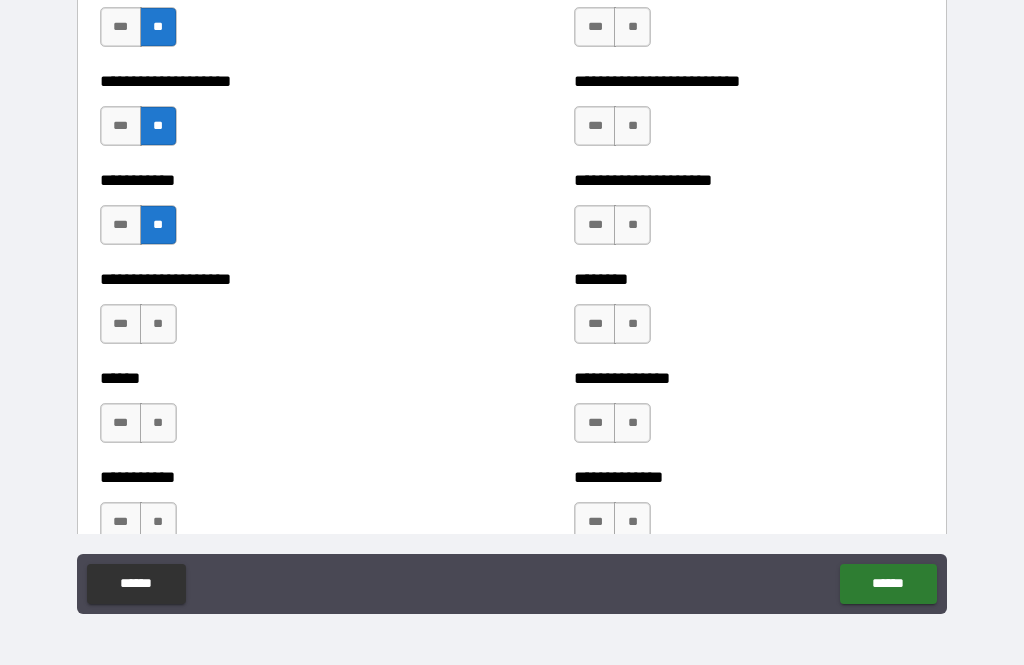 click on "**" at bounding box center [158, 324] 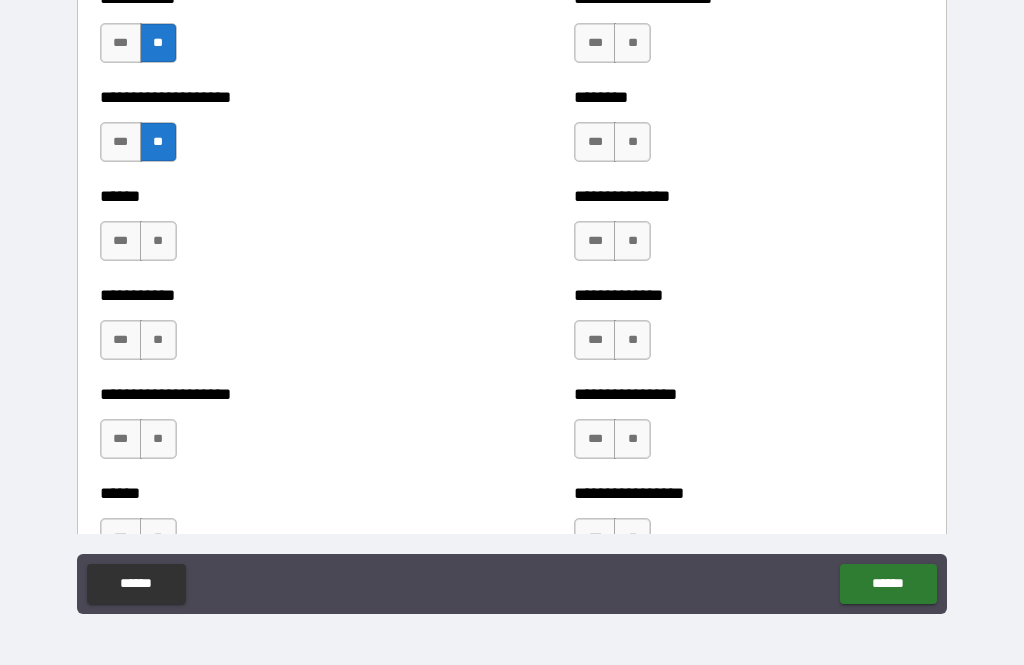 scroll, scrollTop: 2645, scrollLeft: 0, axis: vertical 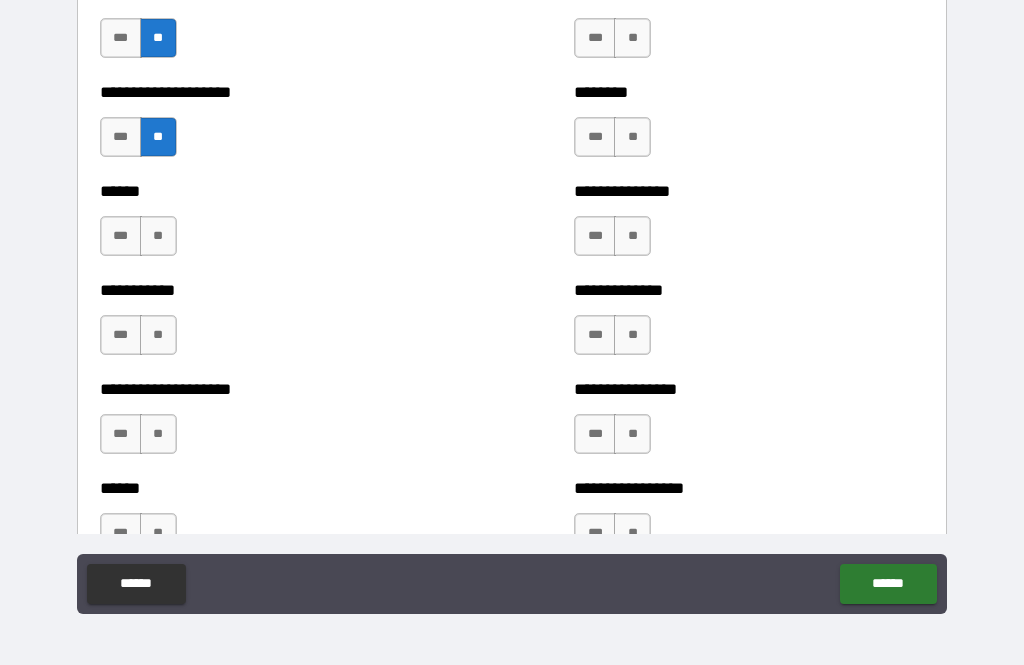 click on "**" at bounding box center (158, 236) 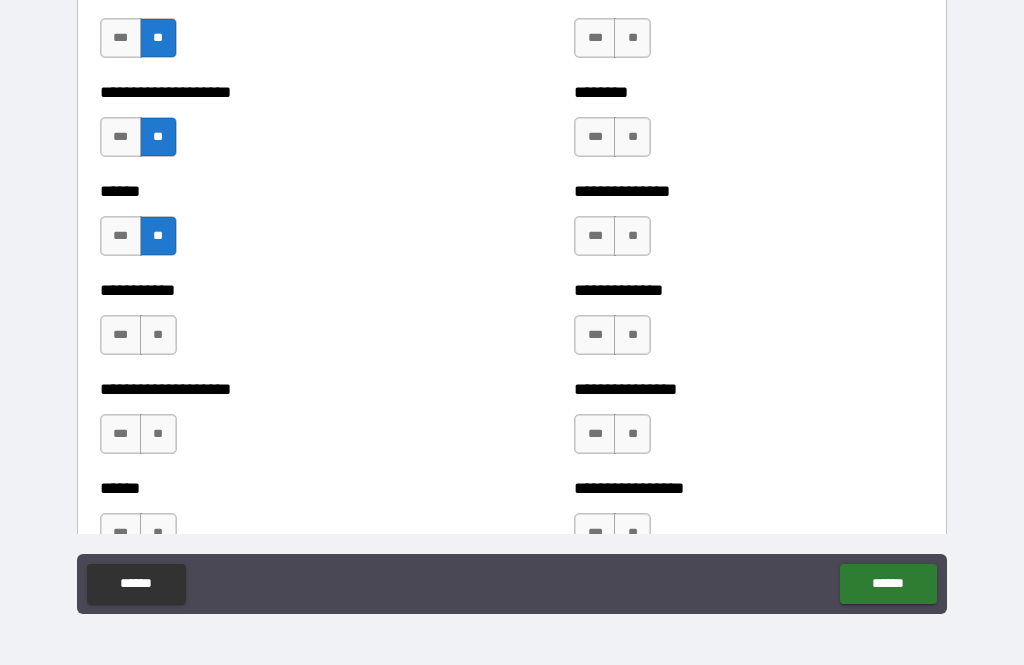 click on "**" at bounding box center (158, 335) 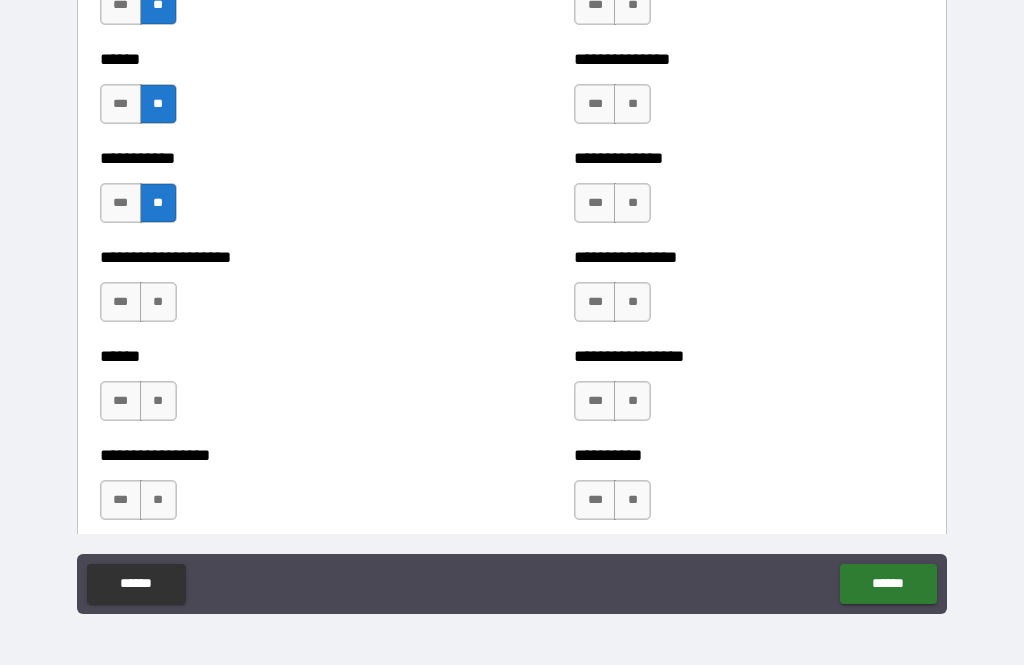 scroll, scrollTop: 2780, scrollLeft: 0, axis: vertical 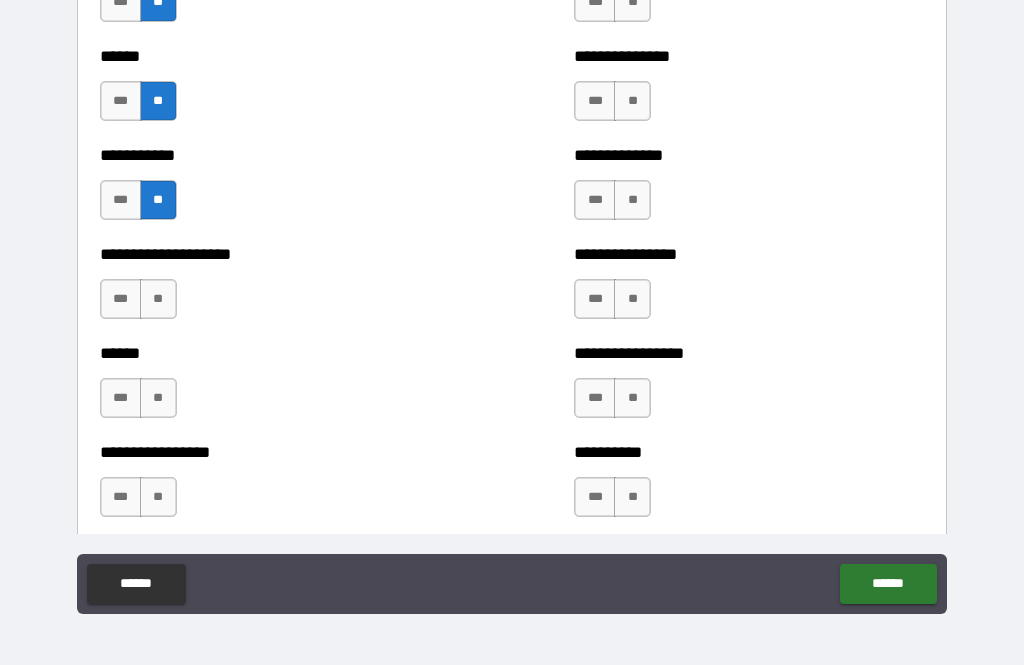 click on "***" at bounding box center (121, 299) 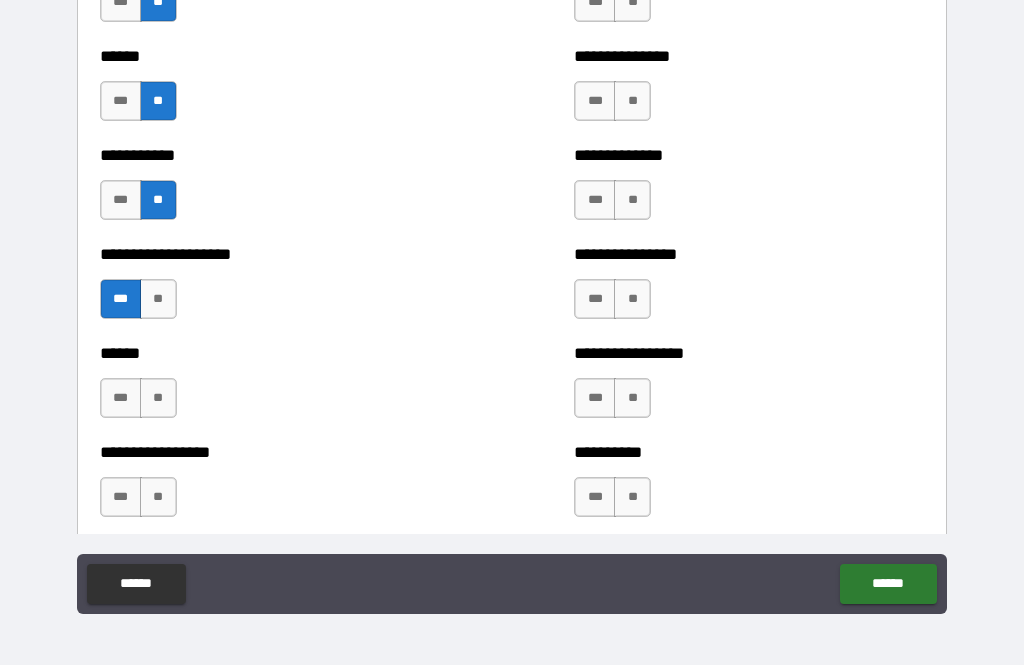 scroll, scrollTop: 2845, scrollLeft: 0, axis: vertical 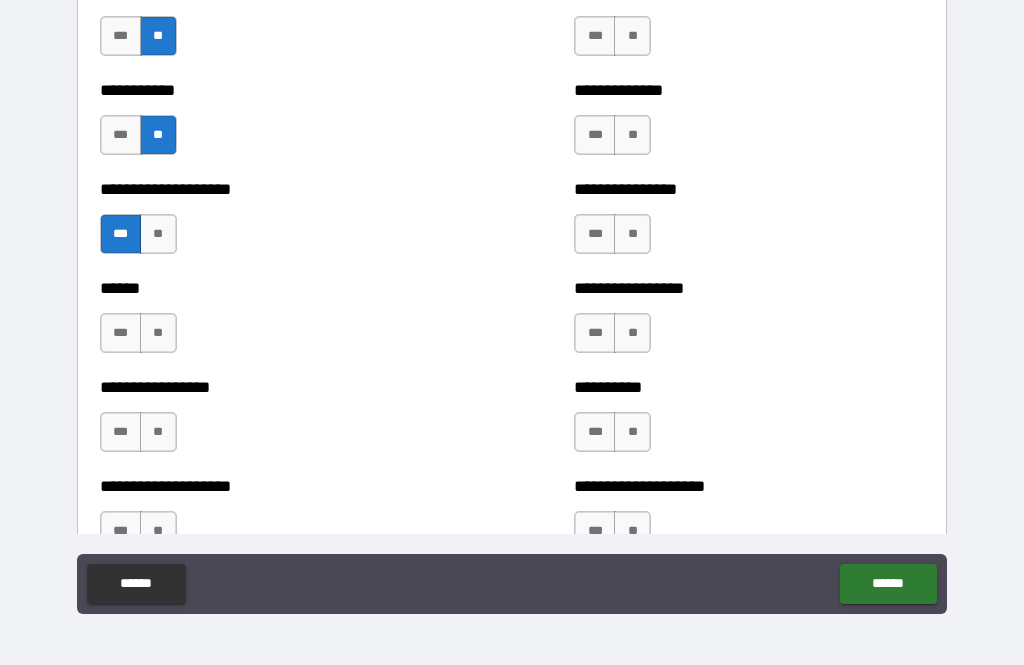 click on "**" at bounding box center (158, 333) 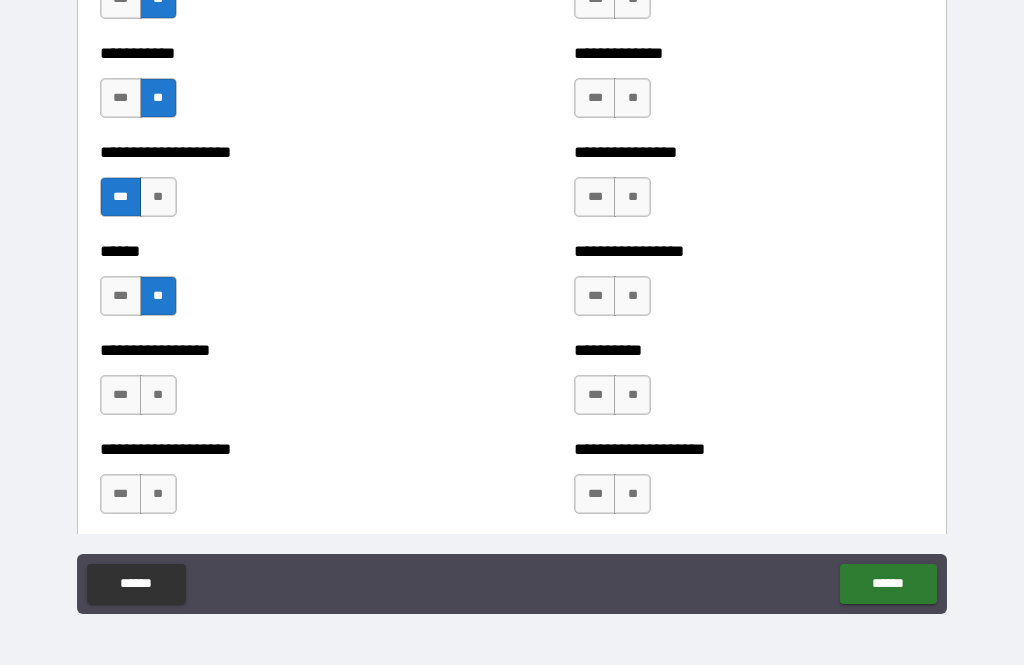 scroll, scrollTop: 2893, scrollLeft: 0, axis: vertical 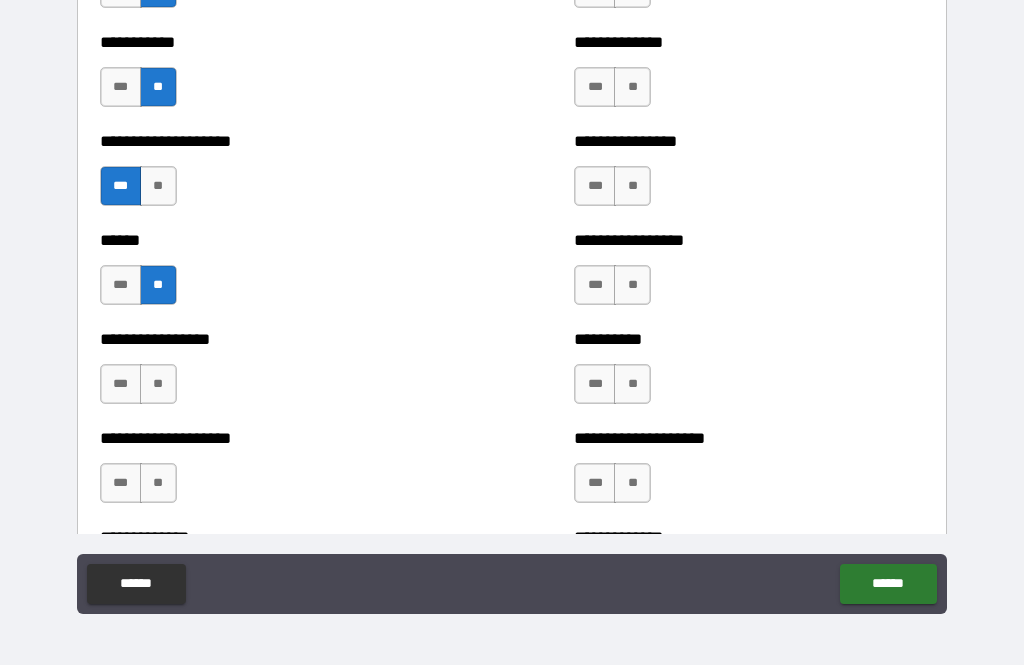 click on "***" at bounding box center [121, 384] 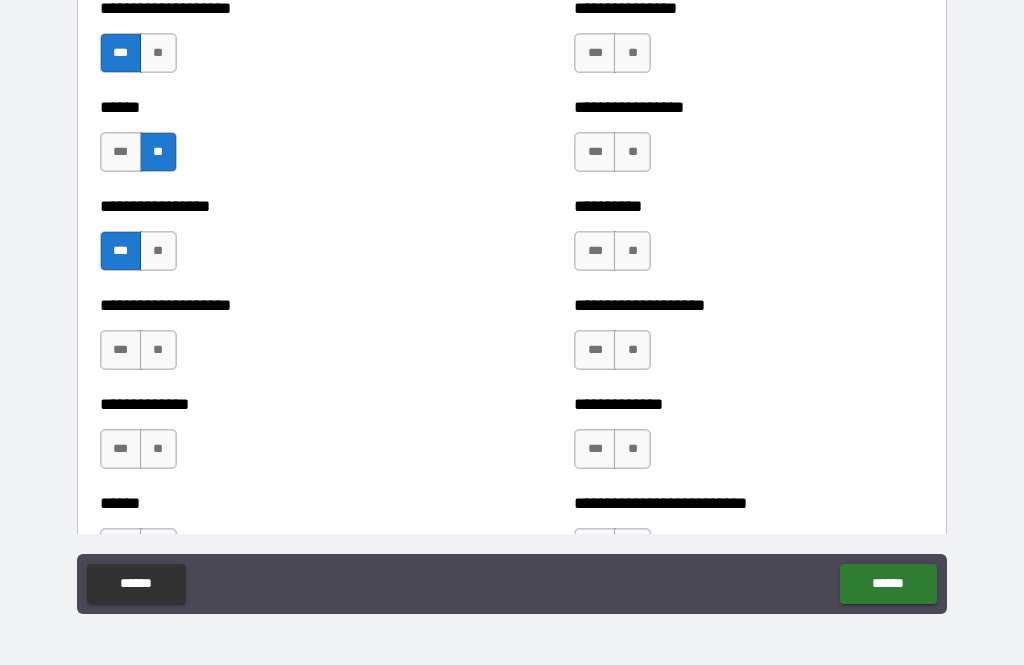 scroll, scrollTop: 3030, scrollLeft: 0, axis: vertical 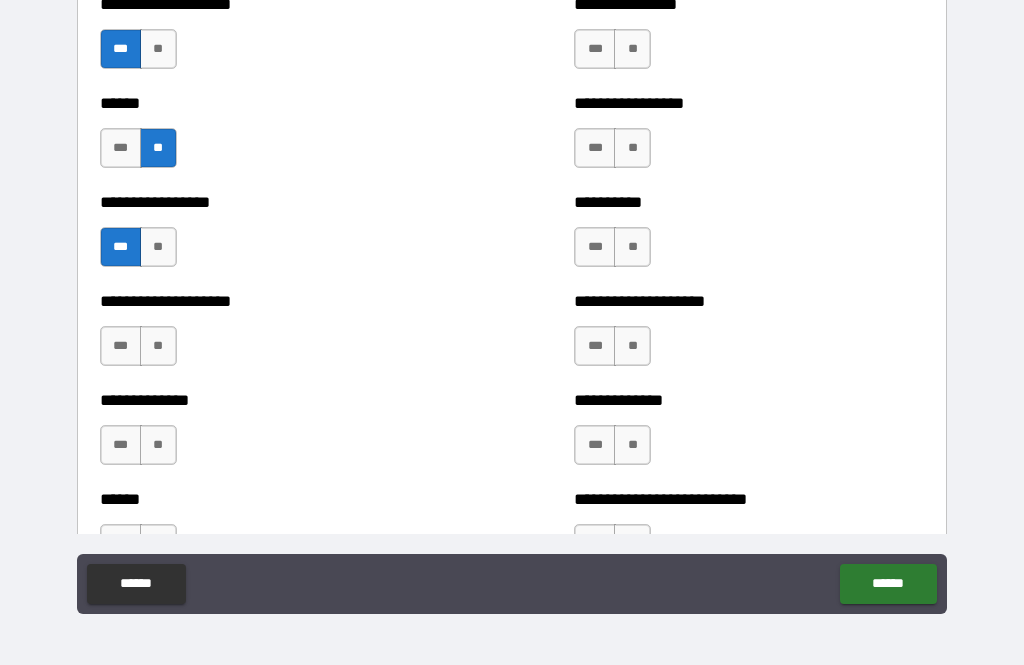 click on "**" at bounding box center (158, 346) 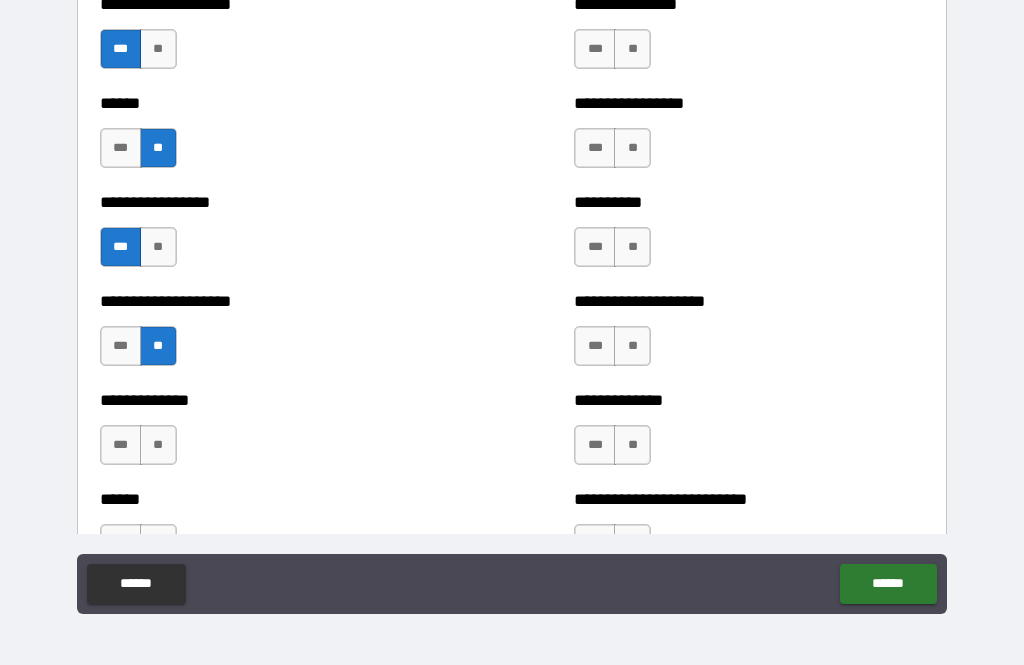 click on "**" at bounding box center [158, 445] 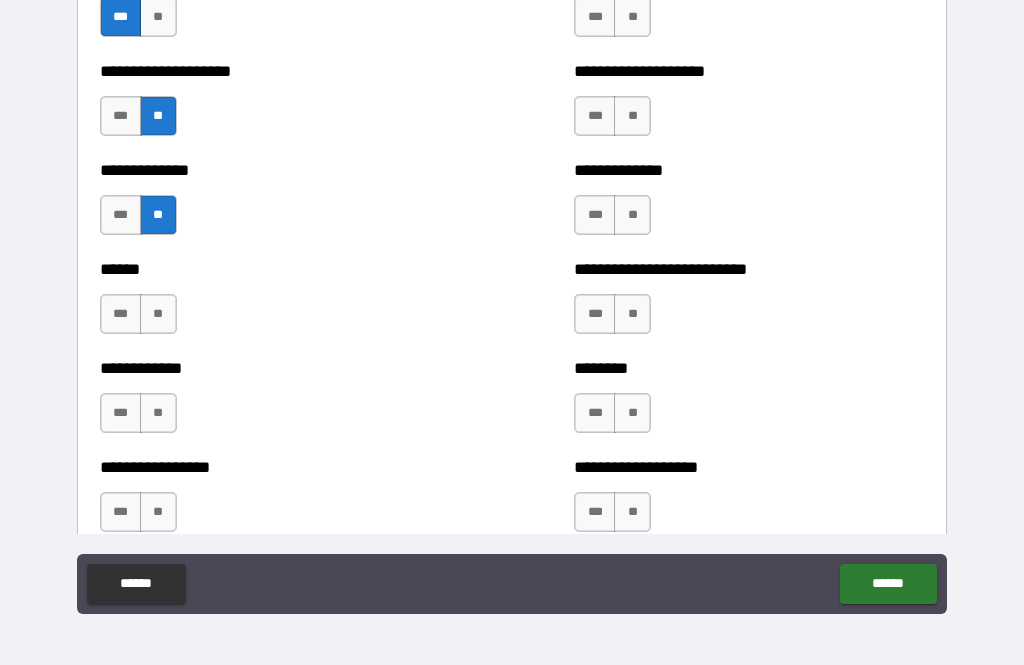scroll, scrollTop: 3263, scrollLeft: 0, axis: vertical 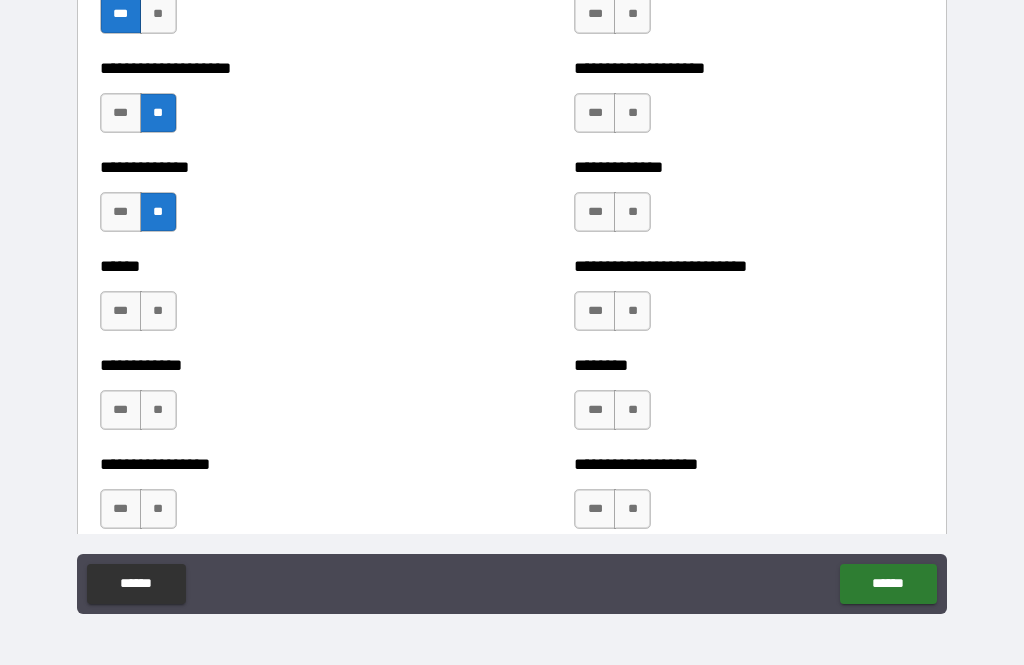 click on "**" at bounding box center [158, 311] 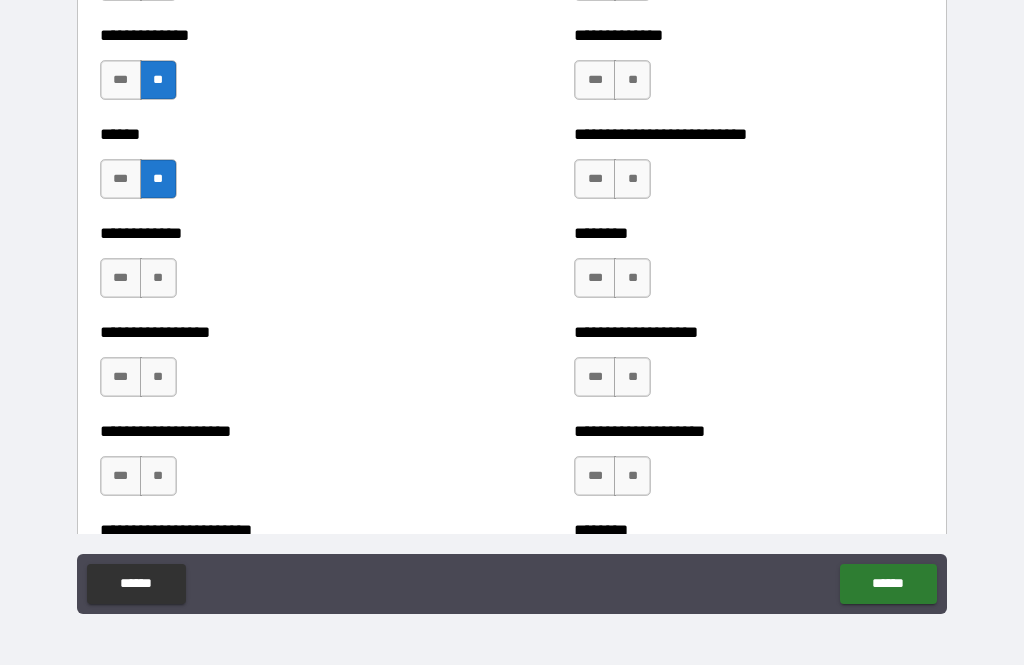 scroll, scrollTop: 3396, scrollLeft: 0, axis: vertical 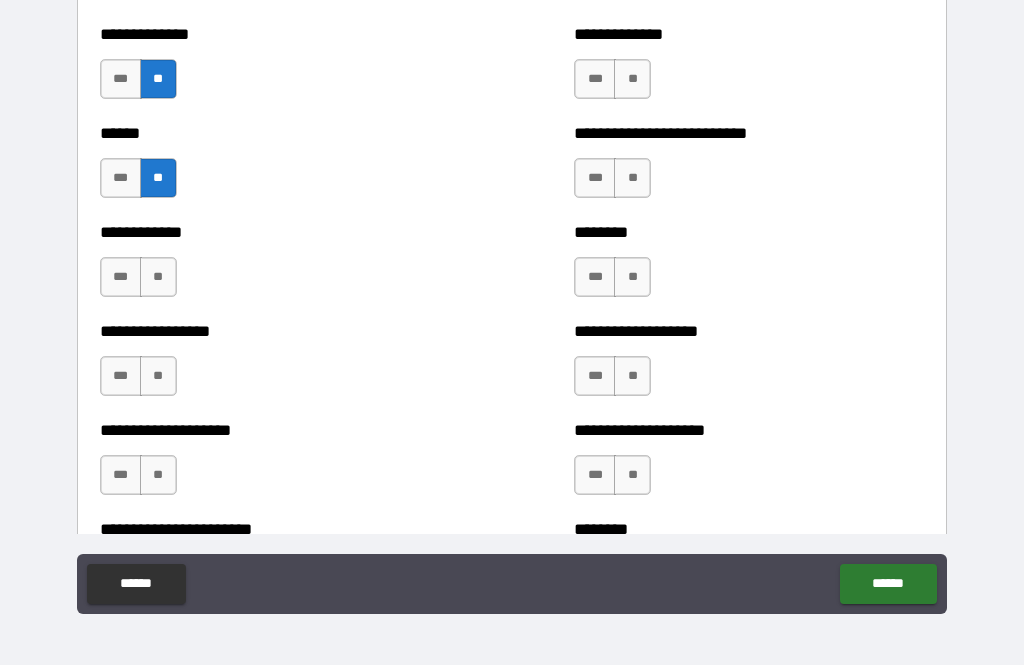 click on "**" at bounding box center (158, 277) 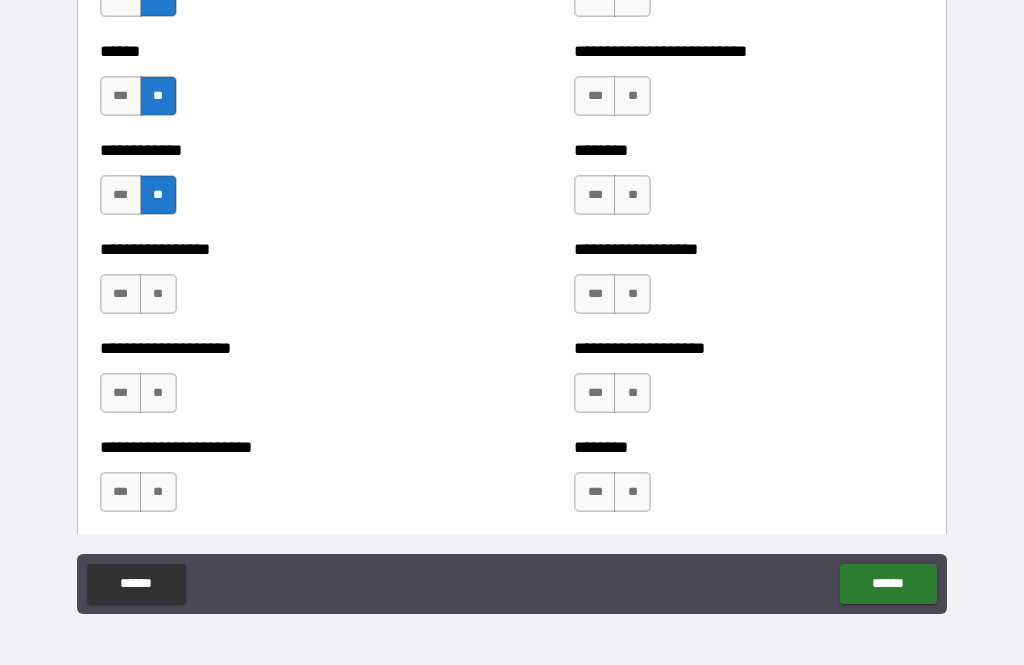 click on "**" at bounding box center (158, 294) 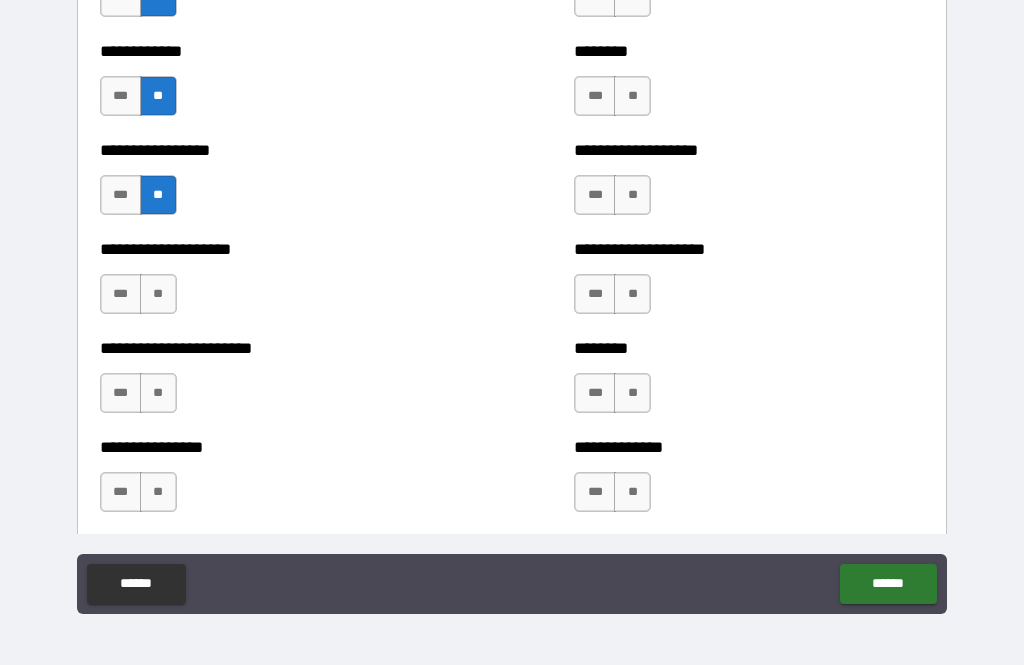 scroll, scrollTop: 3578, scrollLeft: 0, axis: vertical 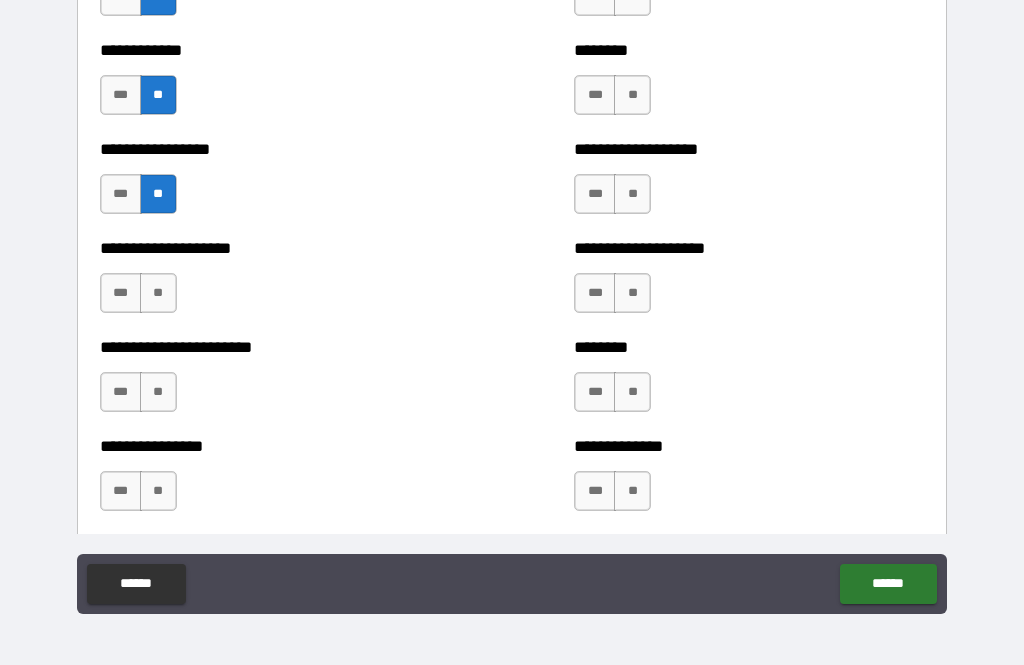 click on "**" at bounding box center (158, 293) 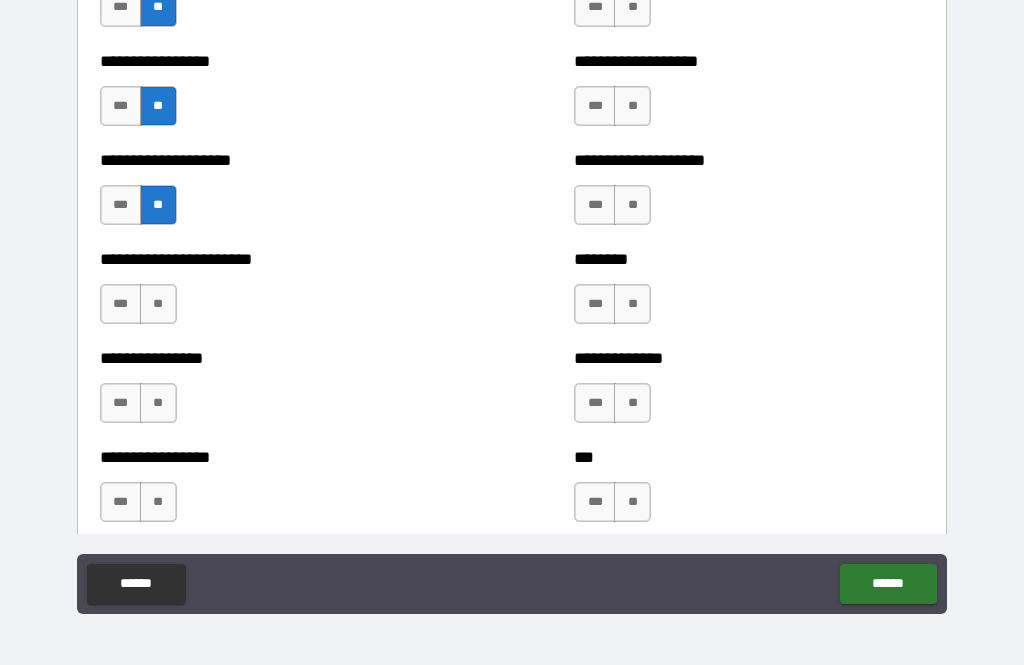 scroll, scrollTop: 3666, scrollLeft: 0, axis: vertical 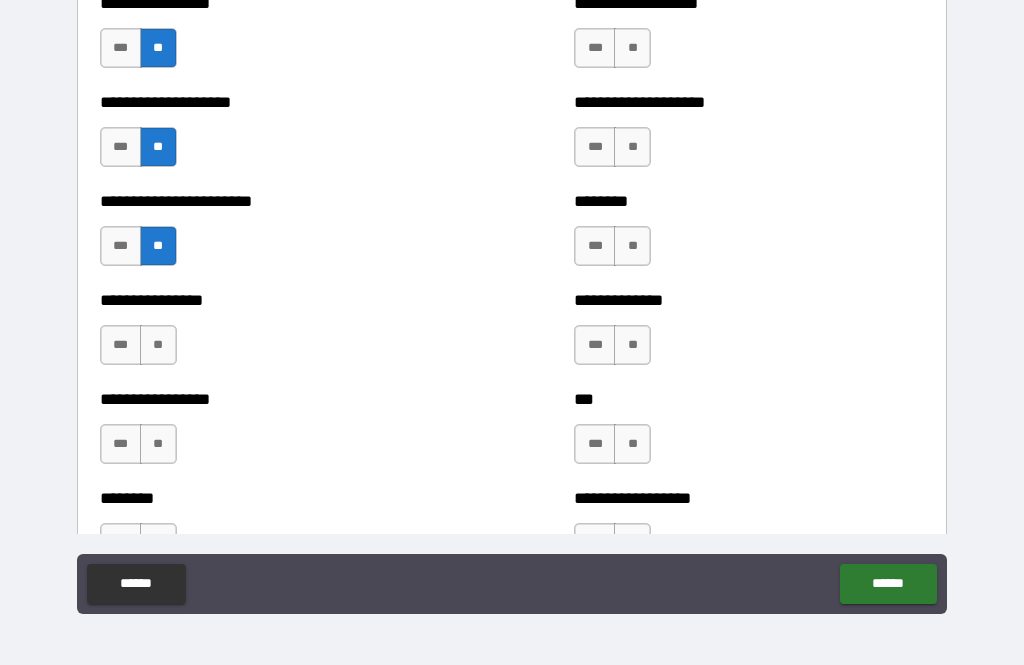 click on "**" at bounding box center (158, 345) 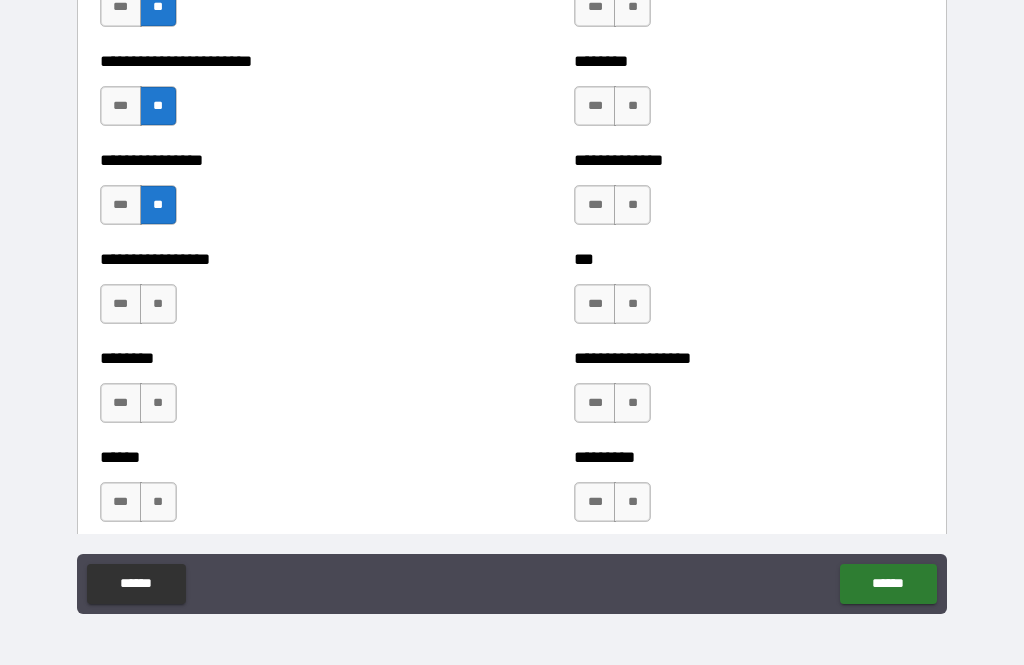 scroll, scrollTop: 3865, scrollLeft: 0, axis: vertical 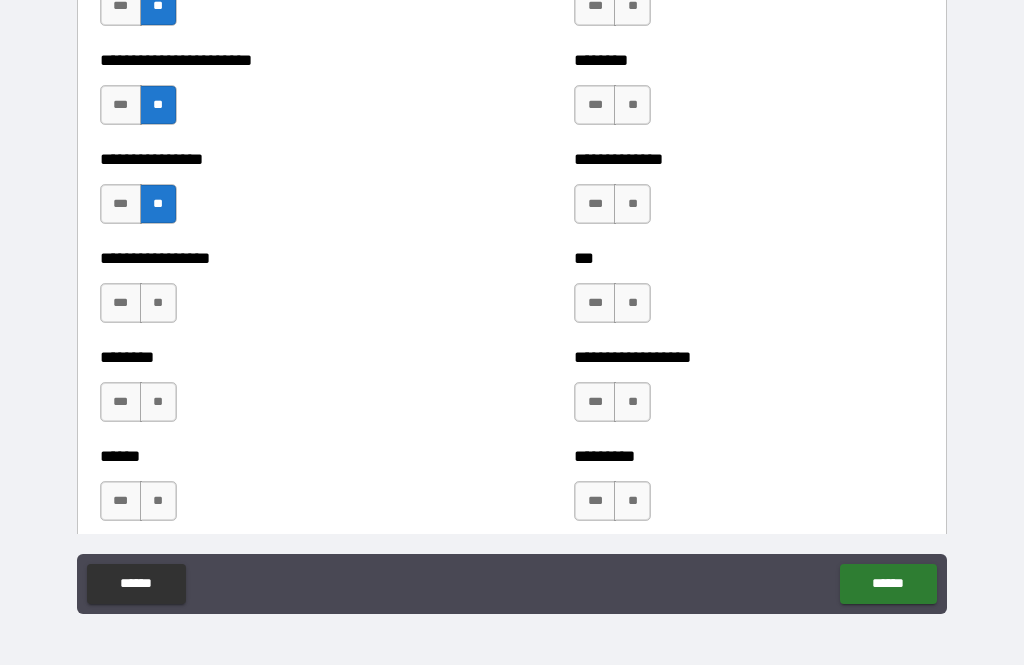click on "**" at bounding box center [158, 303] 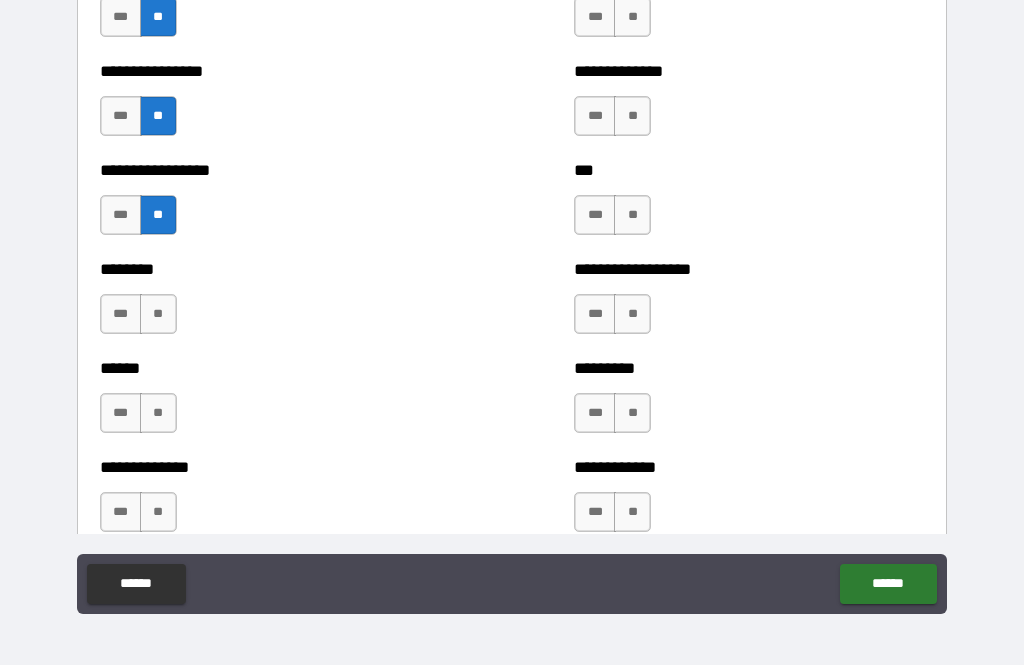 click on "**" at bounding box center (158, 314) 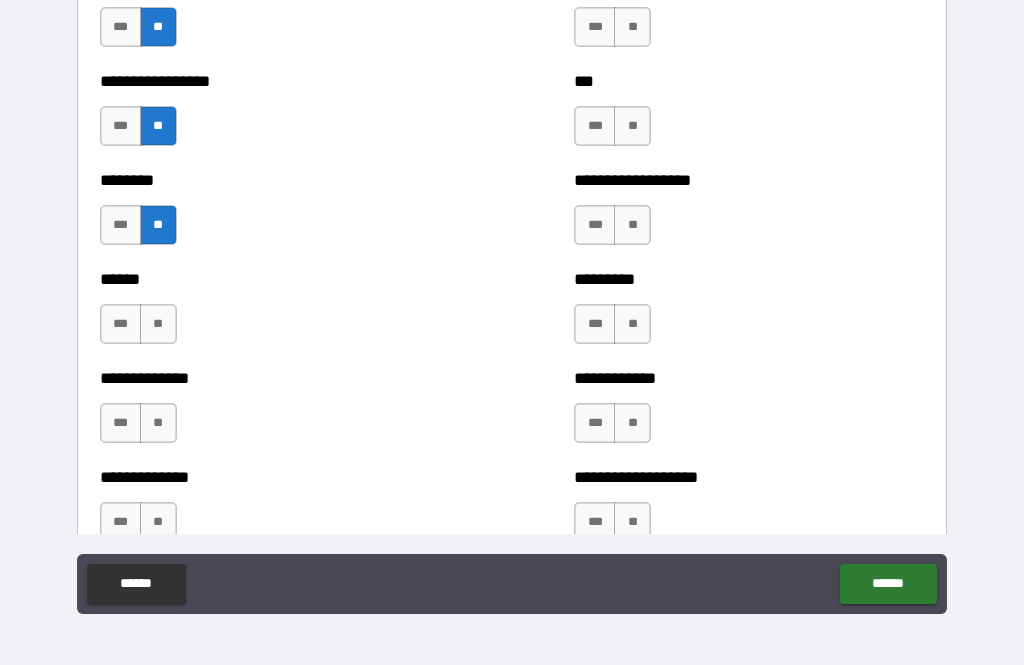 click on "**" at bounding box center (158, 324) 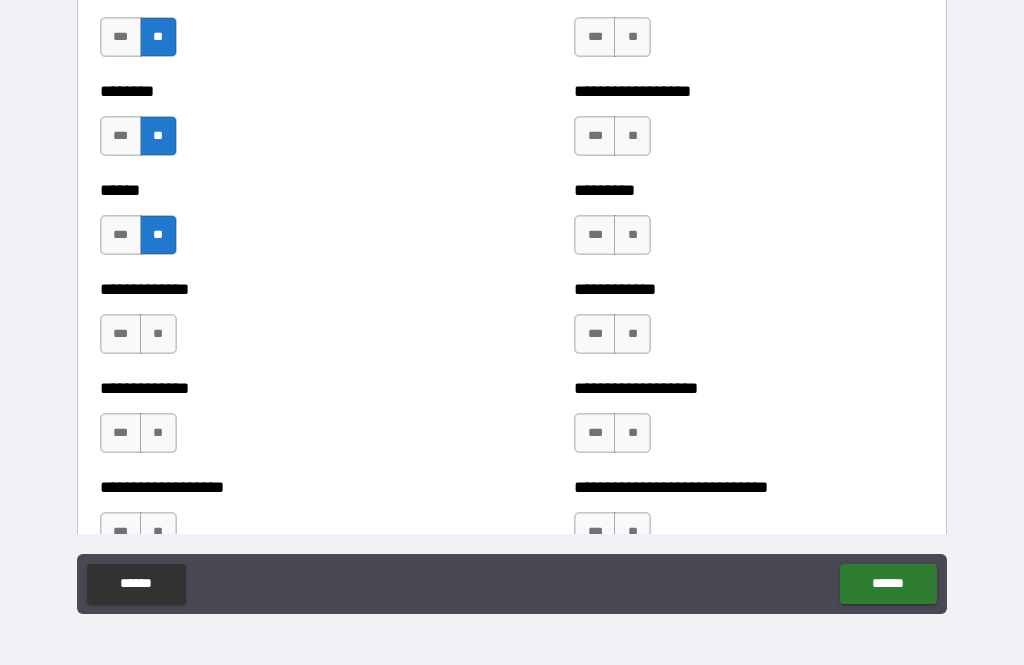 scroll, scrollTop: 4139, scrollLeft: 0, axis: vertical 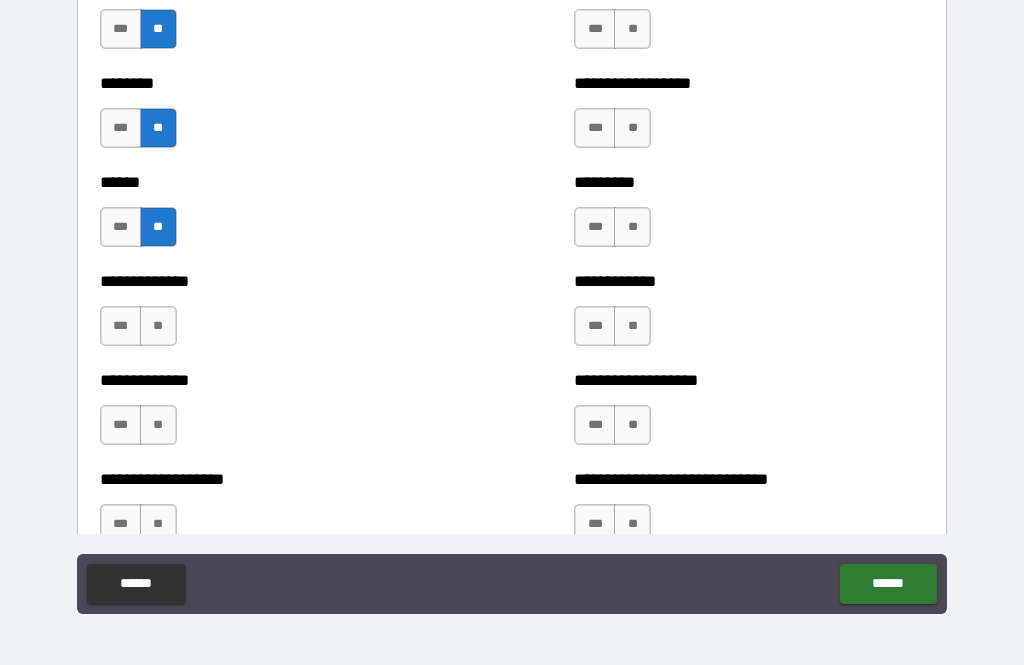 click on "**" at bounding box center (158, 326) 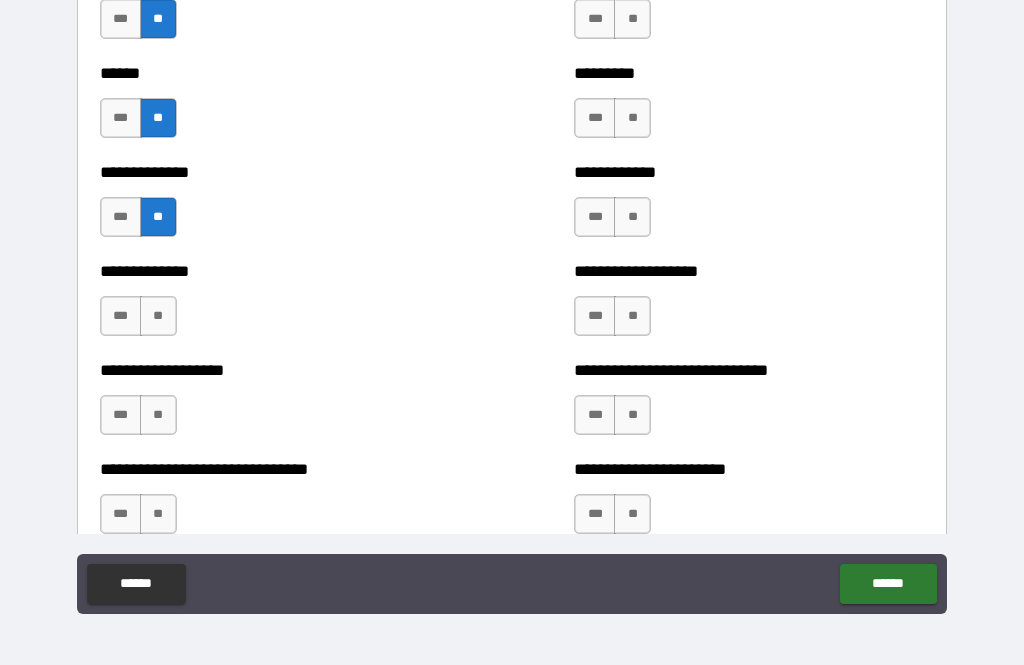 scroll, scrollTop: 4251, scrollLeft: 0, axis: vertical 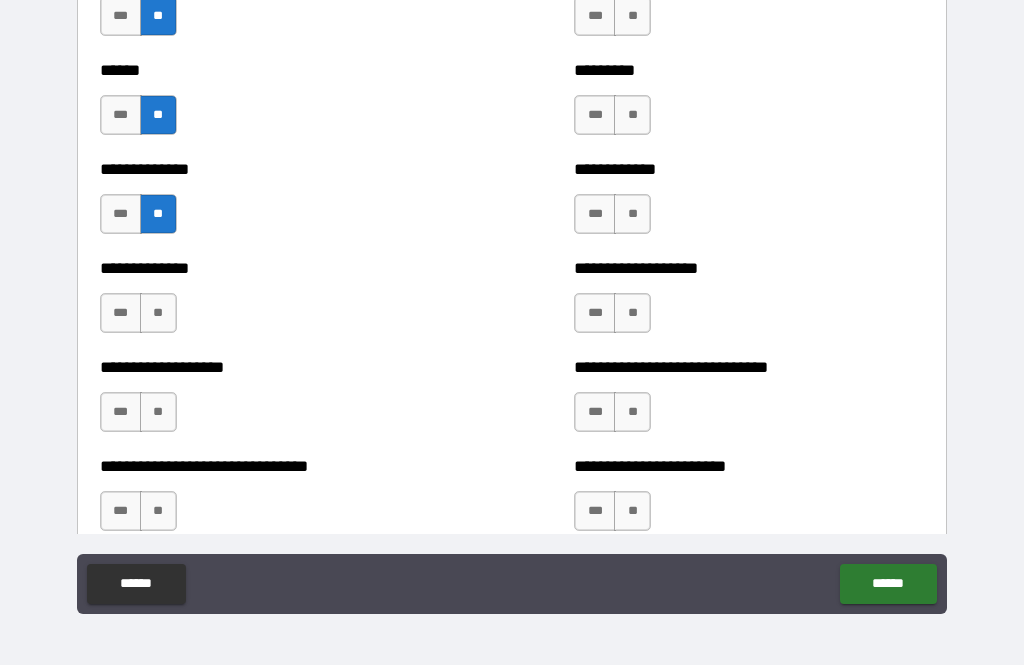 click on "**" at bounding box center [158, 313] 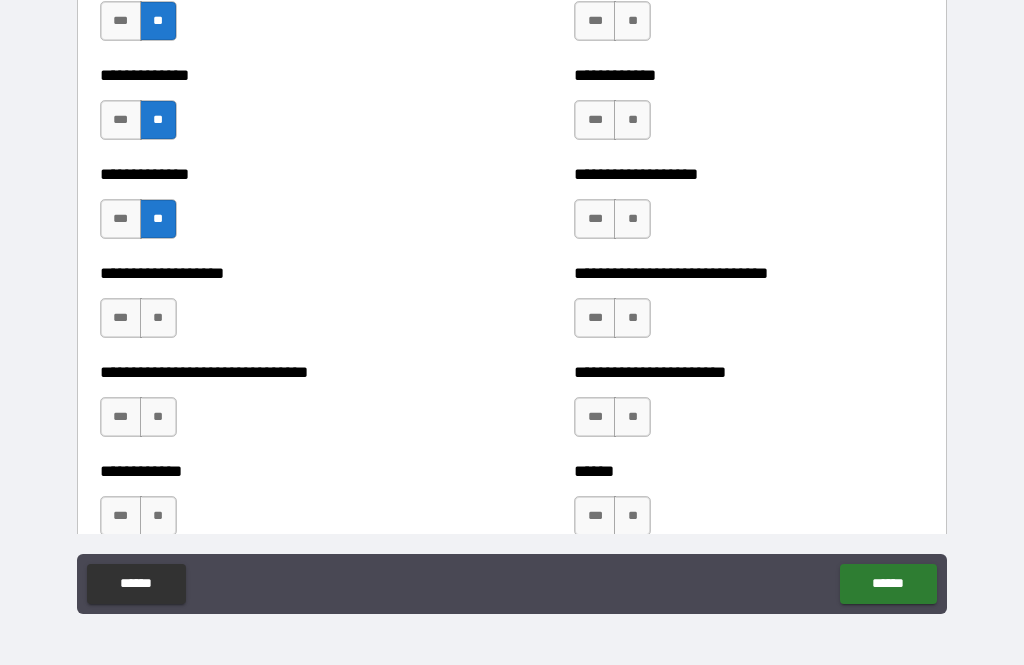 scroll, scrollTop: 4346, scrollLeft: 0, axis: vertical 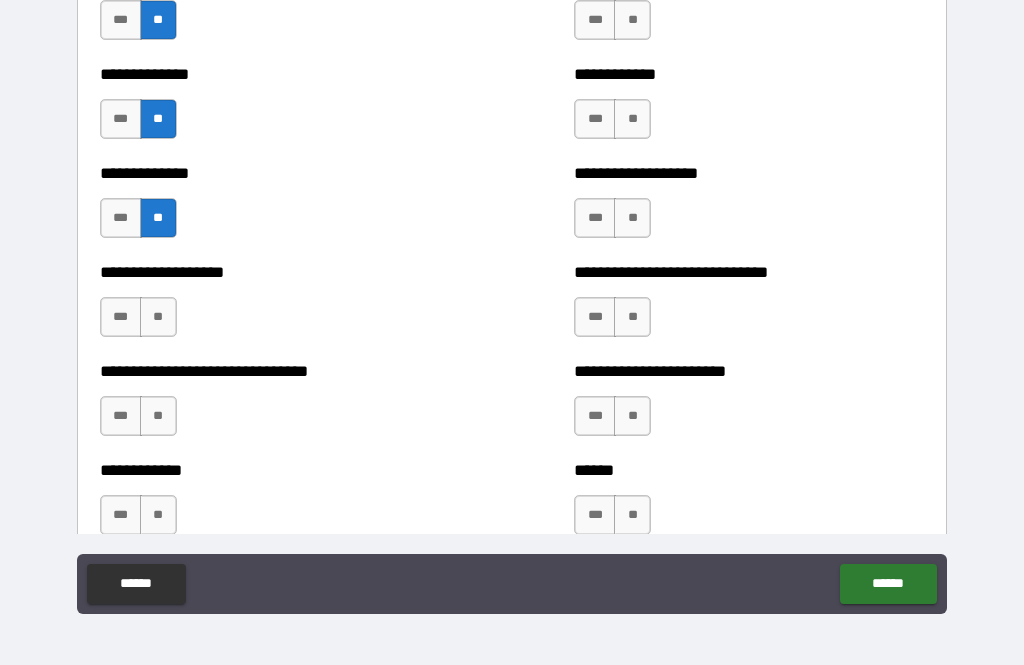 click on "**" at bounding box center (158, 317) 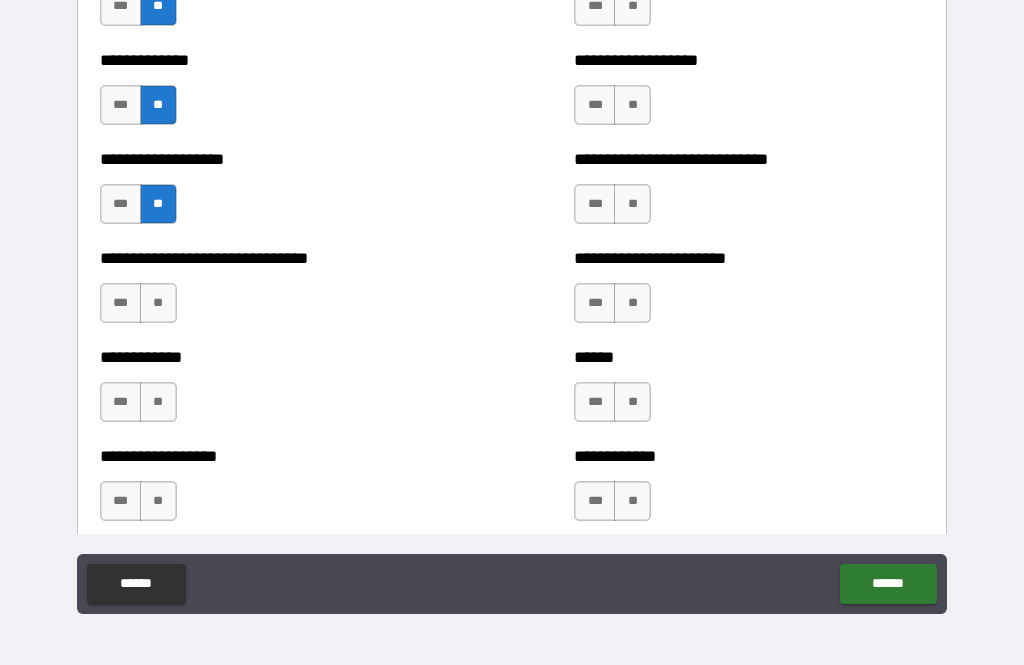 scroll, scrollTop: 4475, scrollLeft: 0, axis: vertical 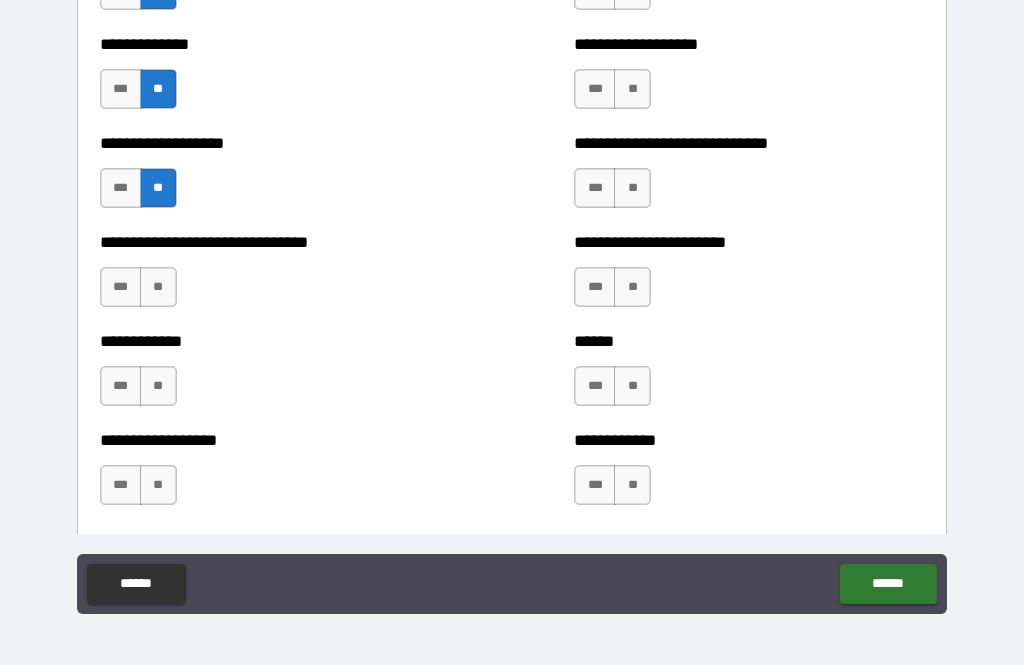 click on "**" at bounding box center (158, 287) 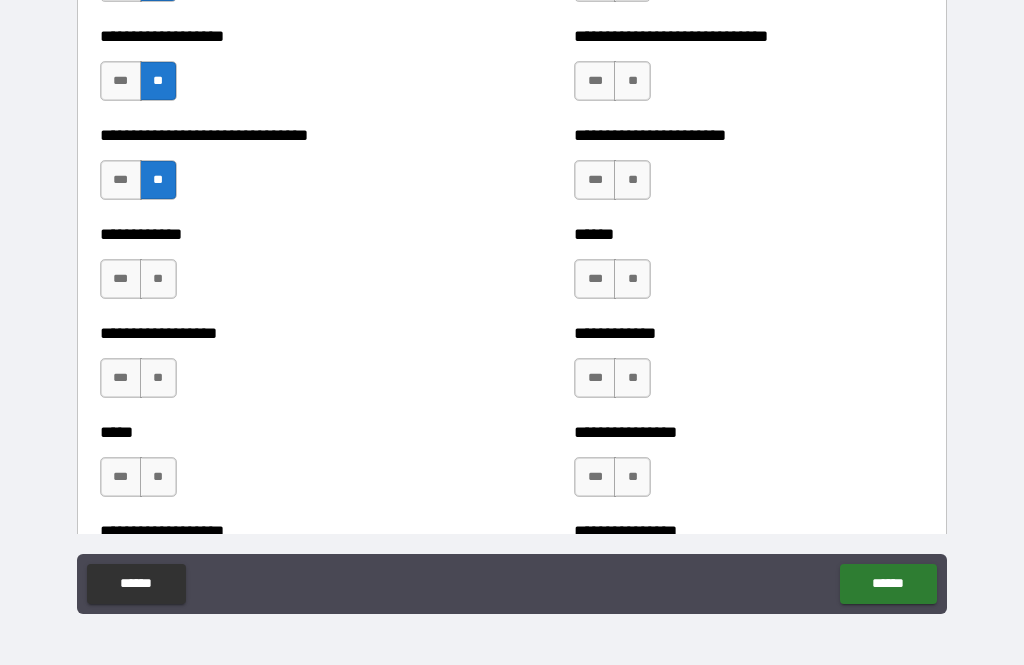 scroll, scrollTop: 4582, scrollLeft: 0, axis: vertical 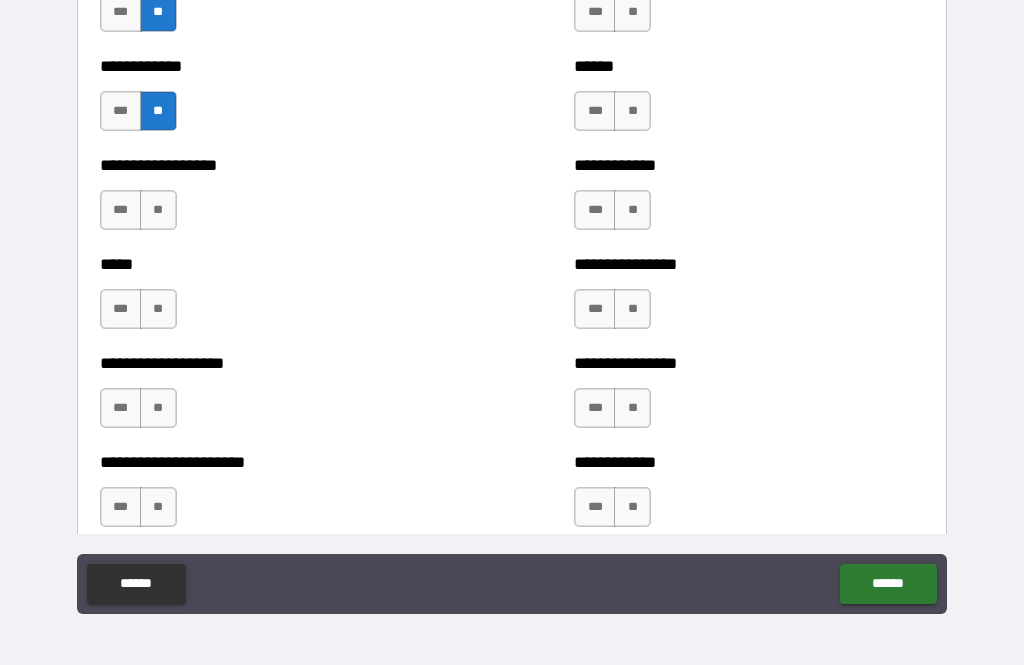 click on "**" at bounding box center (158, 210) 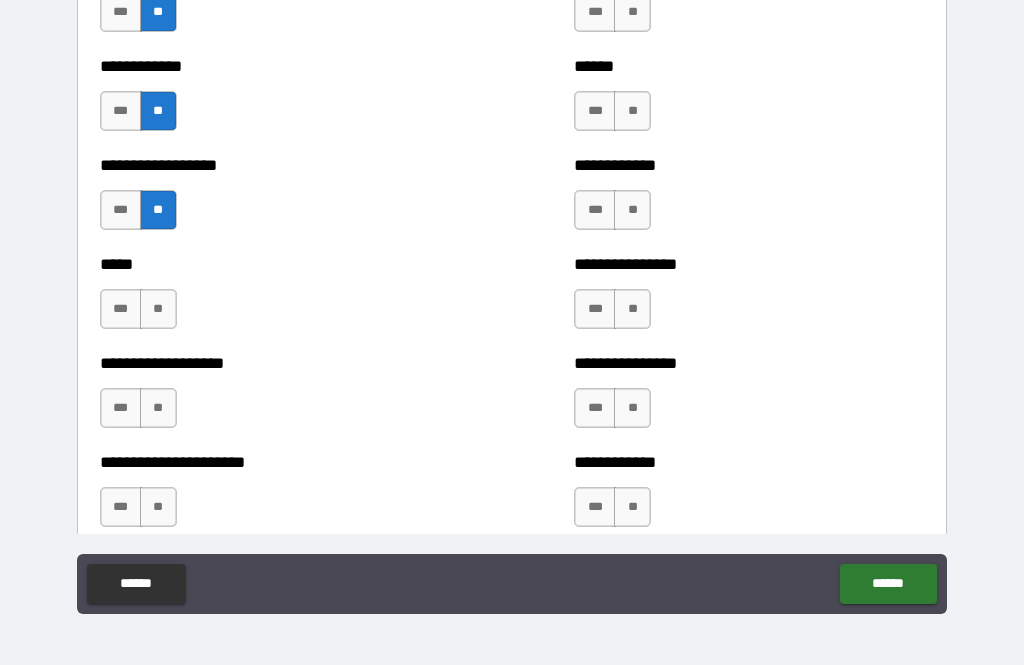 click on "**" at bounding box center [158, 309] 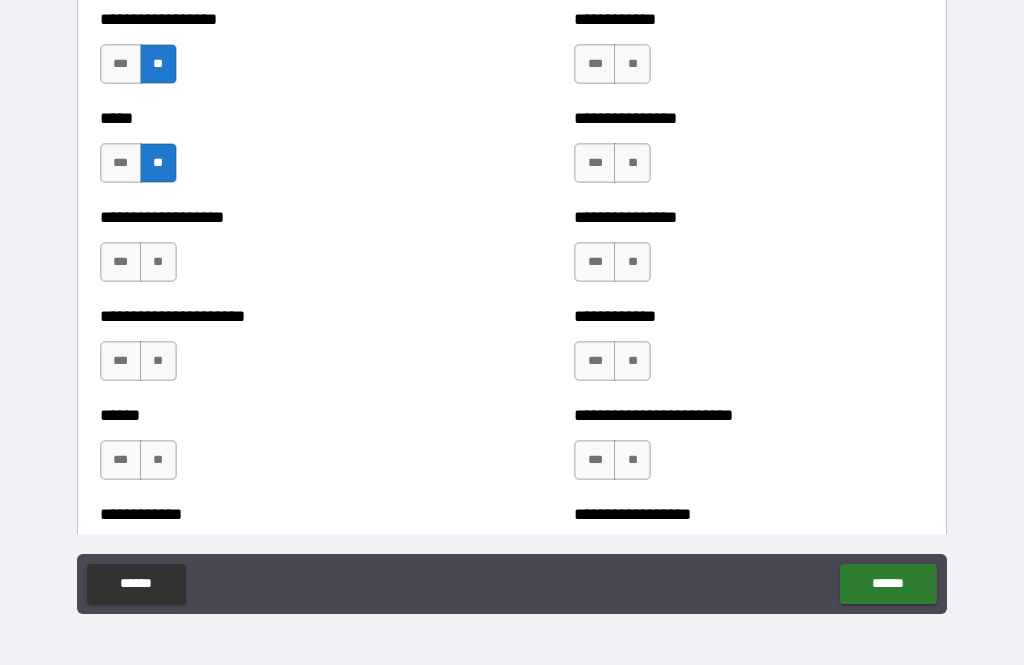 click on "**" at bounding box center [158, 262] 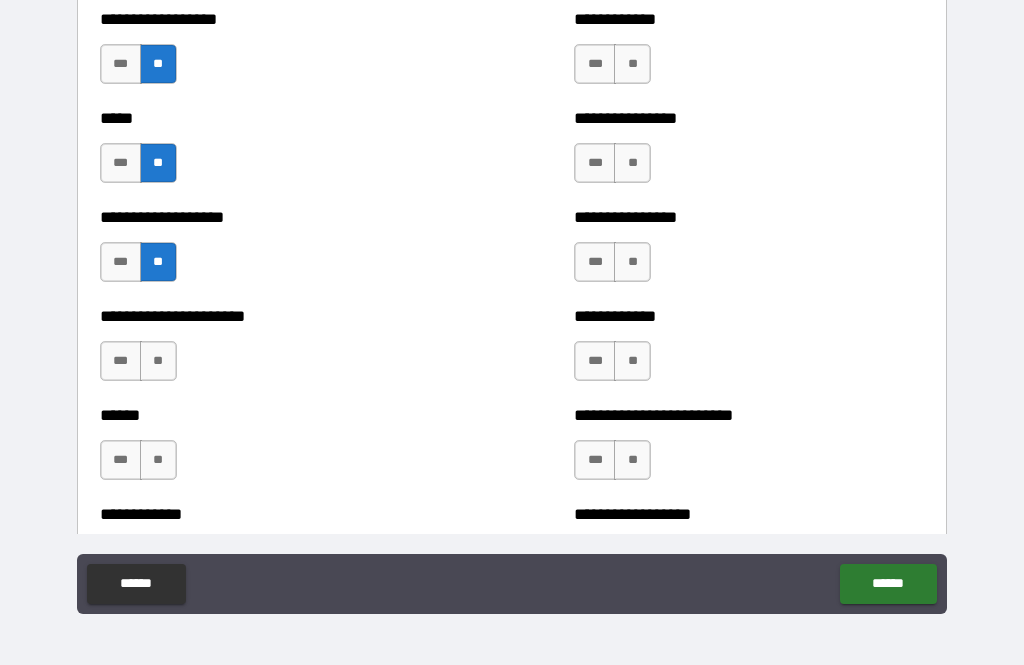 scroll, scrollTop: 4972, scrollLeft: 0, axis: vertical 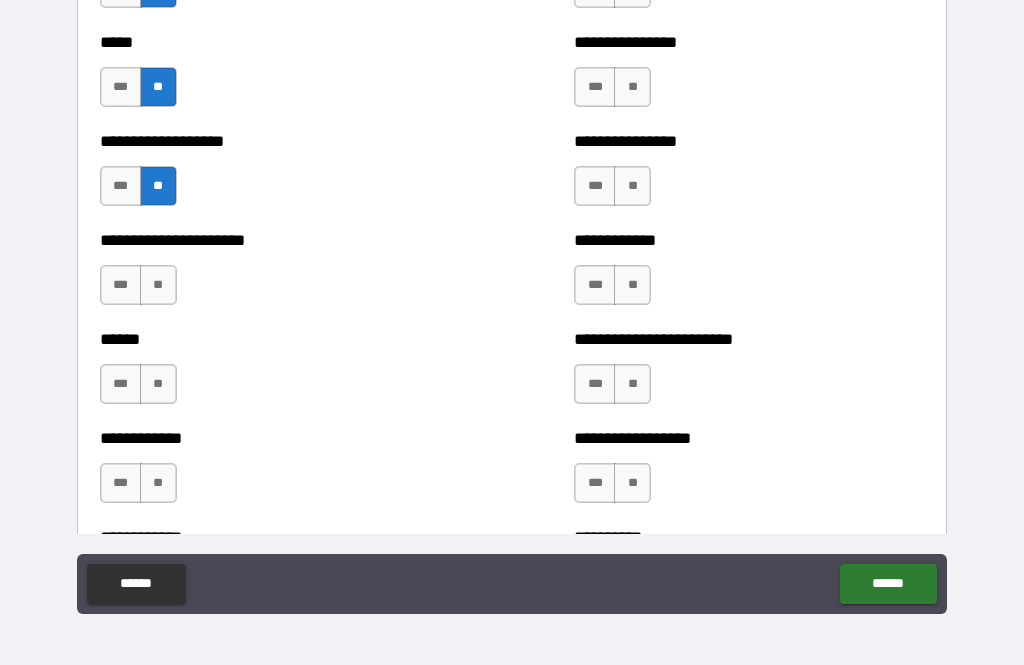 click on "**" at bounding box center [158, 285] 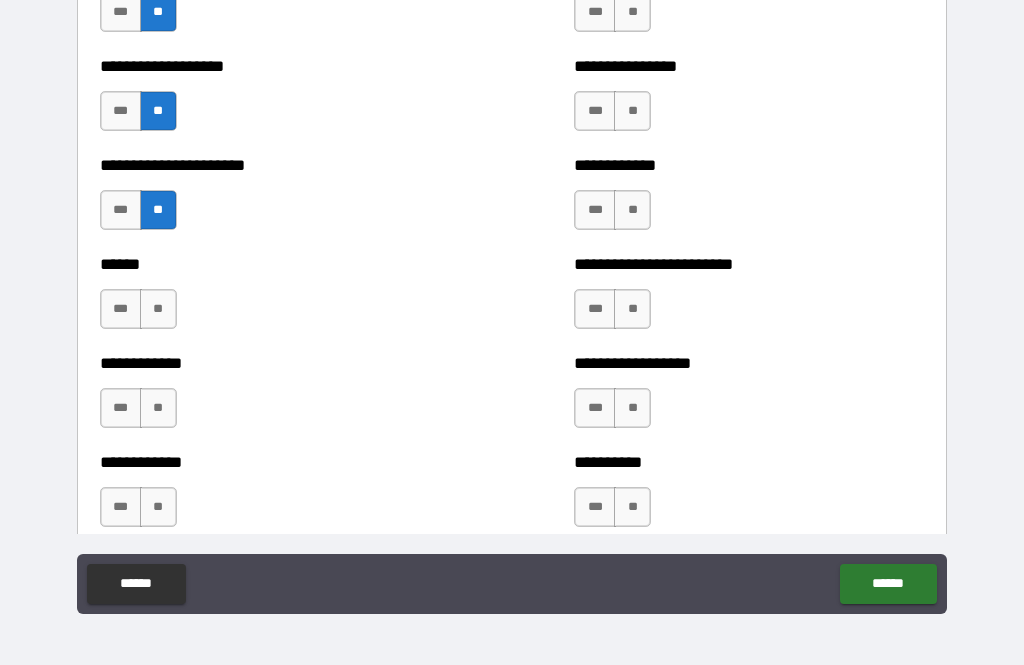 scroll, scrollTop: 5062, scrollLeft: 0, axis: vertical 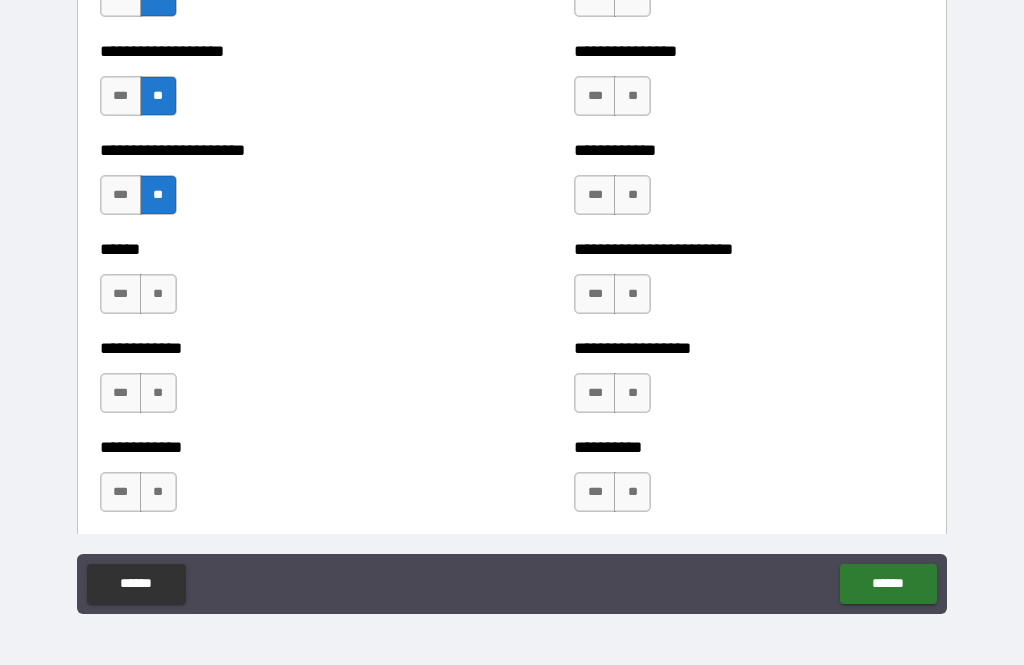 click on "**" at bounding box center [158, 294] 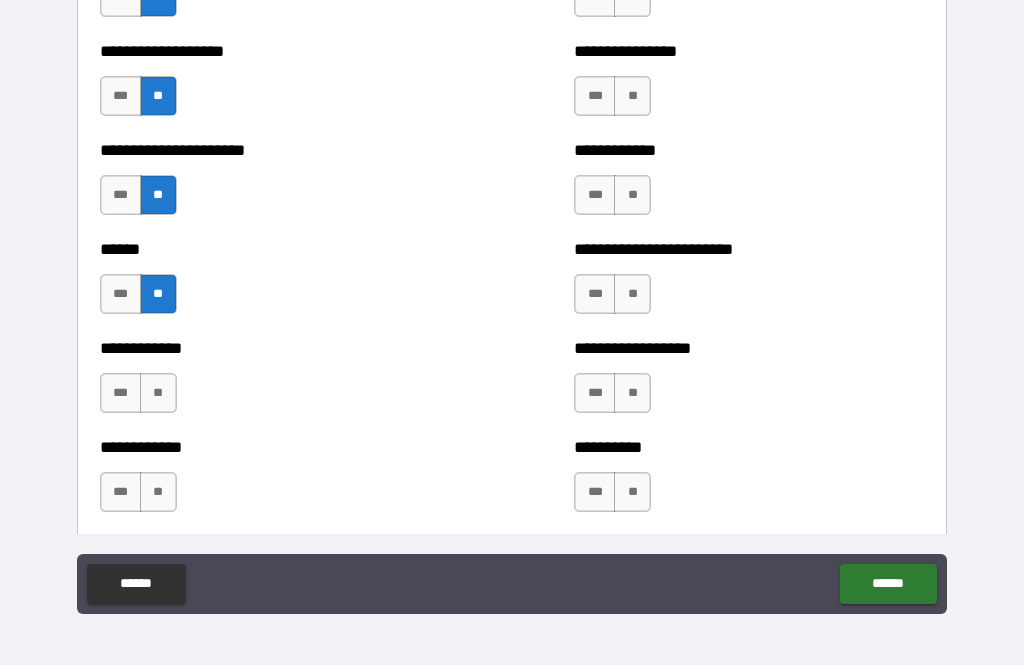 click on "**" at bounding box center [158, 393] 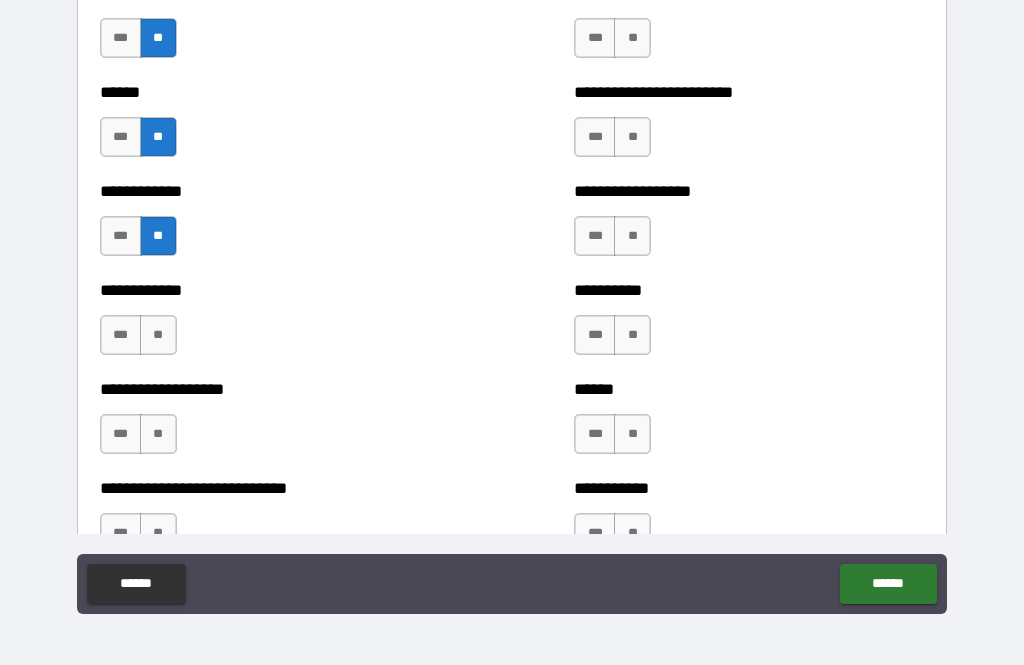 click on "**" at bounding box center [158, 335] 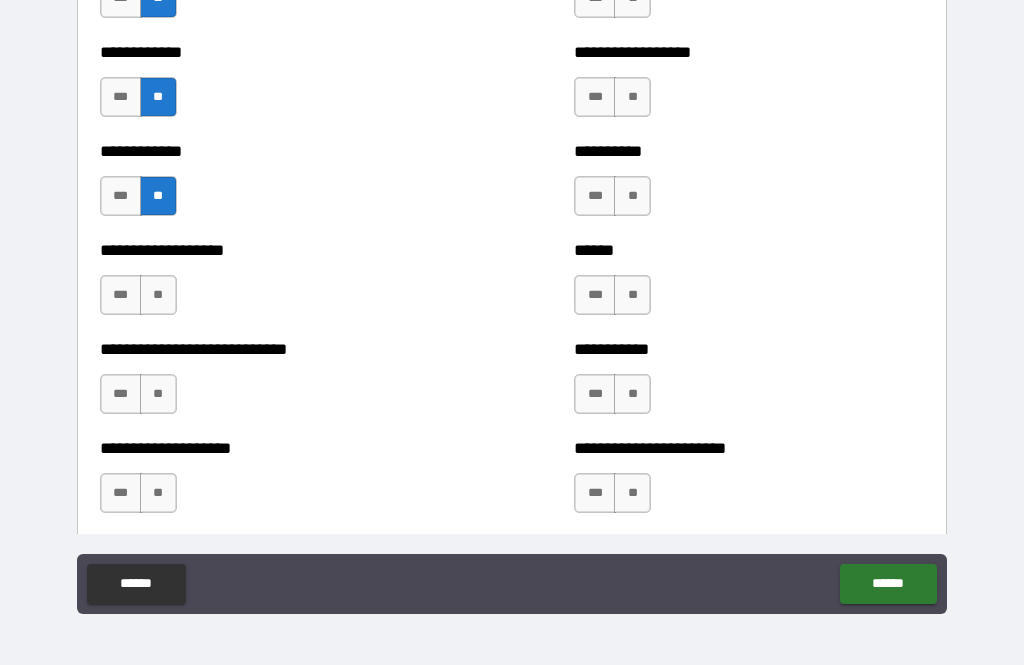 scroll, scrollTop: 5359, scrollLeft: 0, axis: vertical 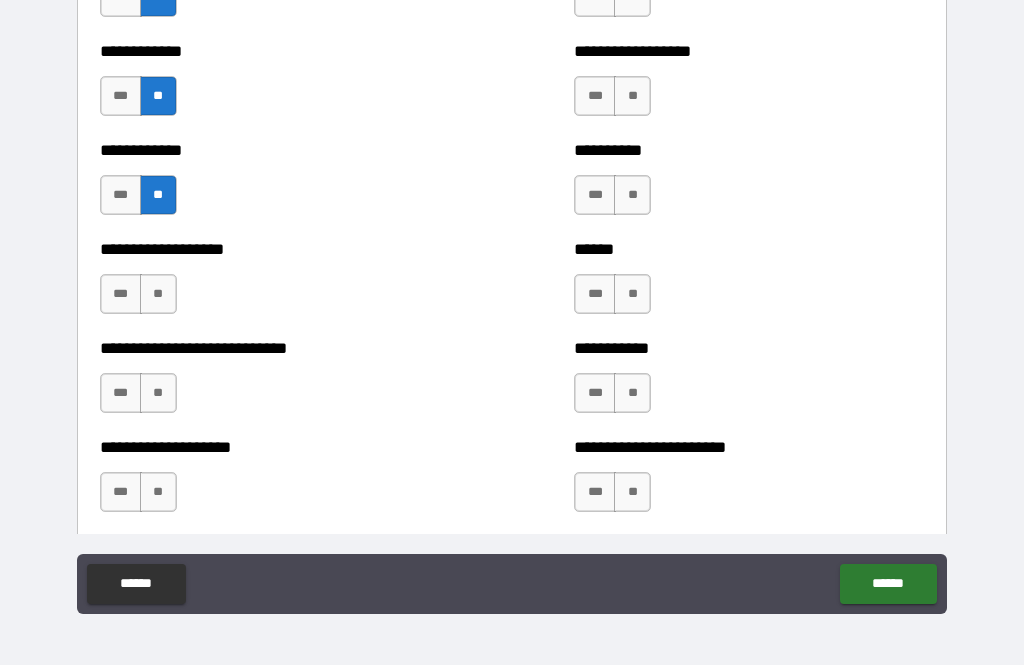 click on "**" at bounding box center (158, 294) 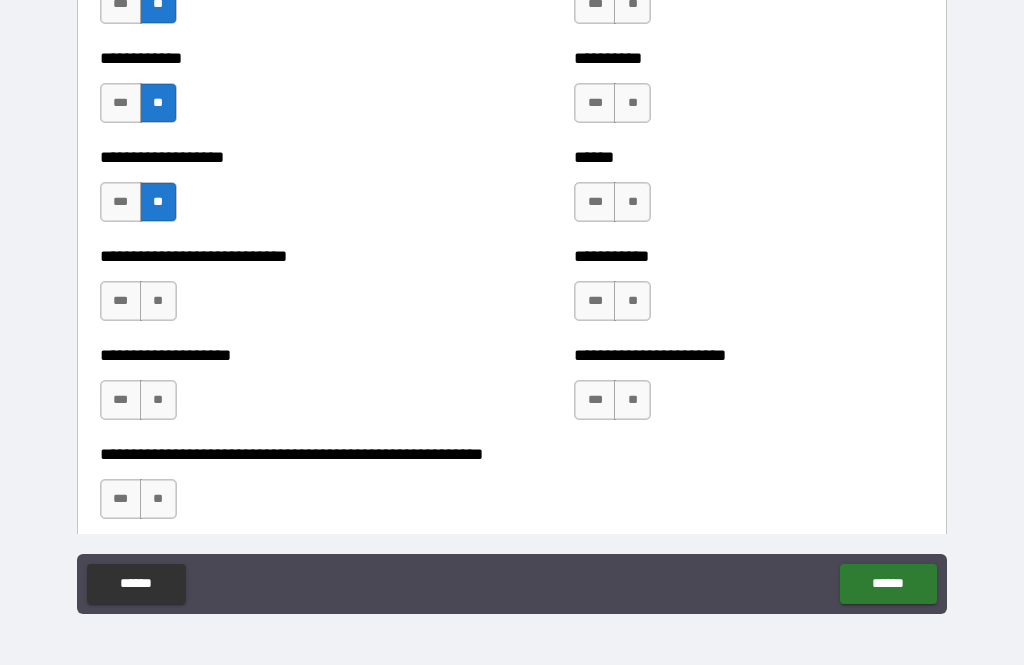 scroll, scrollTop: 5451, scrollLeft: 0, axis: vertical 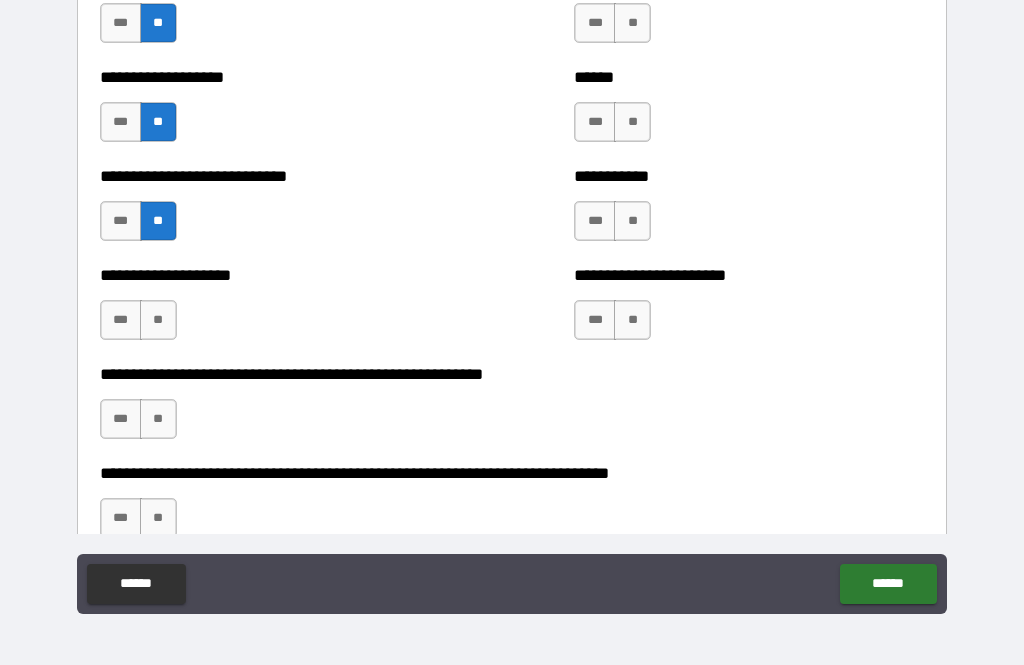 click on "**" at bounding box center (158, 320) 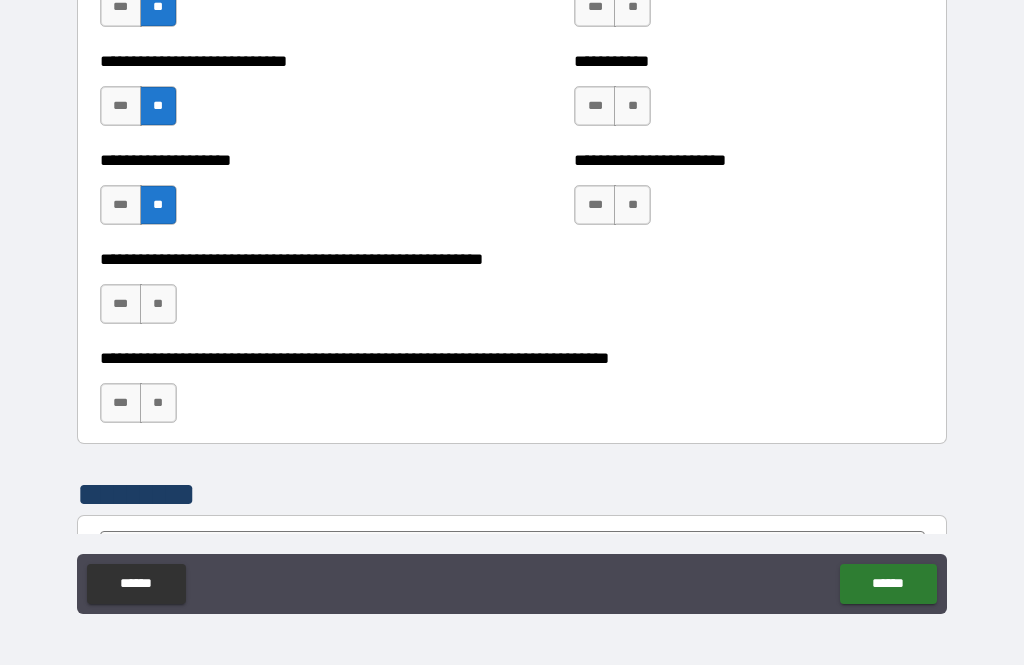 scroll, scrollTop: 5651, scrollLeft: 0, axis: vertical 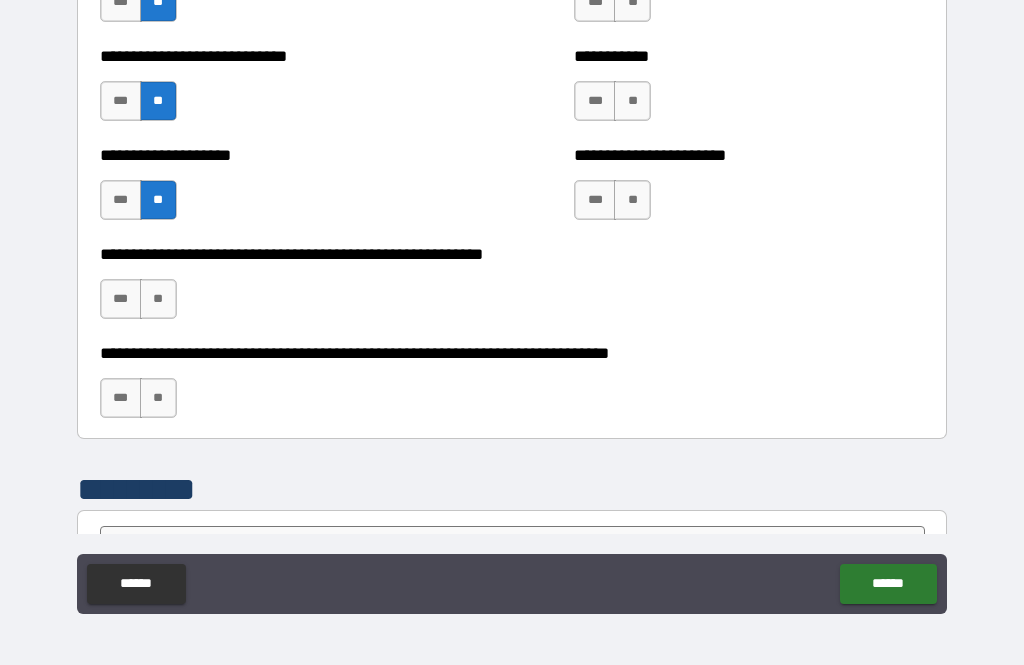 click on "**" at bounding box center (158, 299) 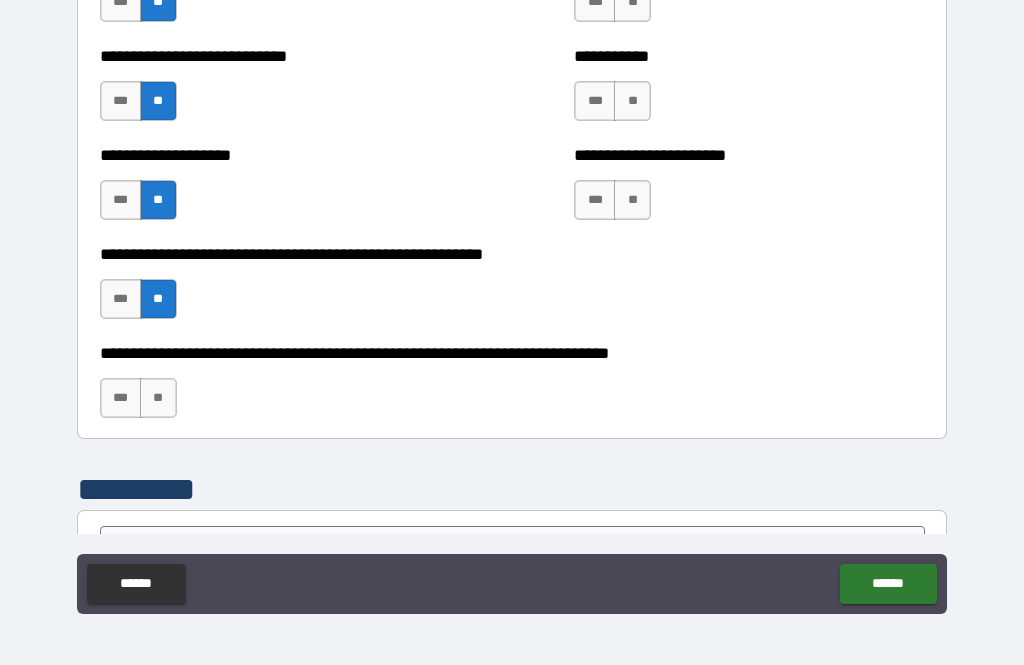scroll, scrollTop: 5696, scrollLeft: 0, axis: vertical 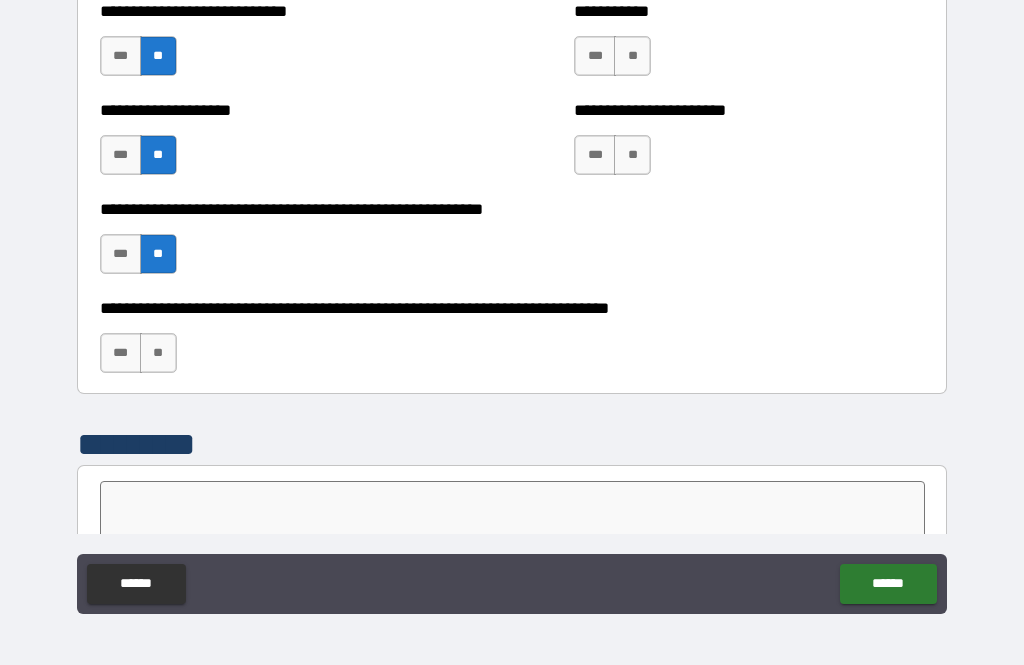 click on "**" at bounding box center [158, 353] 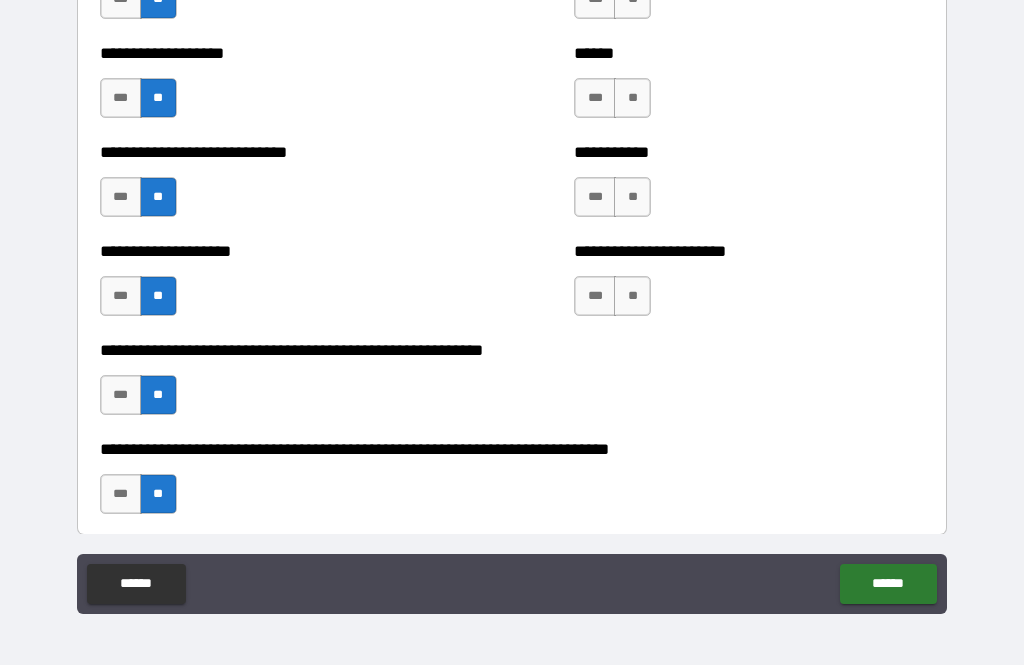 scroll, scrollTop: 5549, scrollLeft: 0, axis: vertical 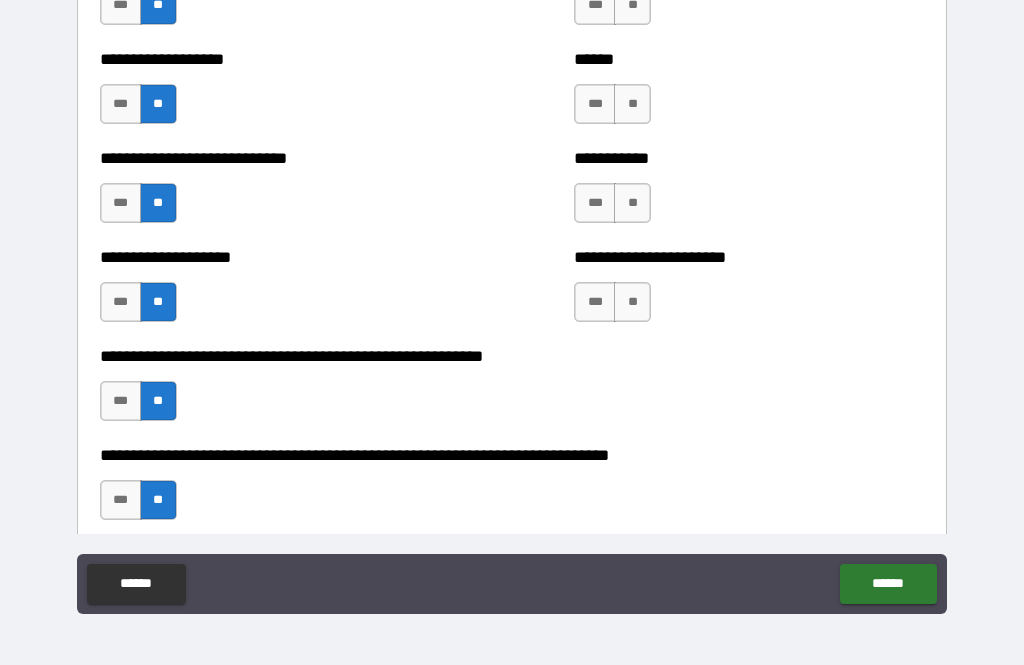 click on "**" at bounding box center (632, 302) 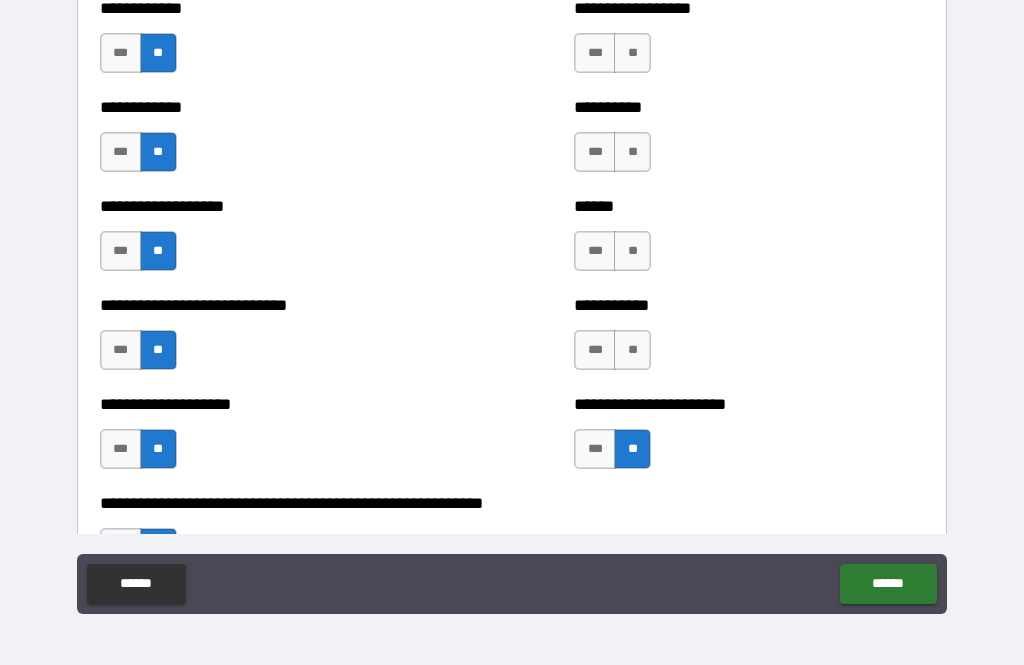 scroll, scrollTop: 5397, scrollLeft: 0, axis: vertical 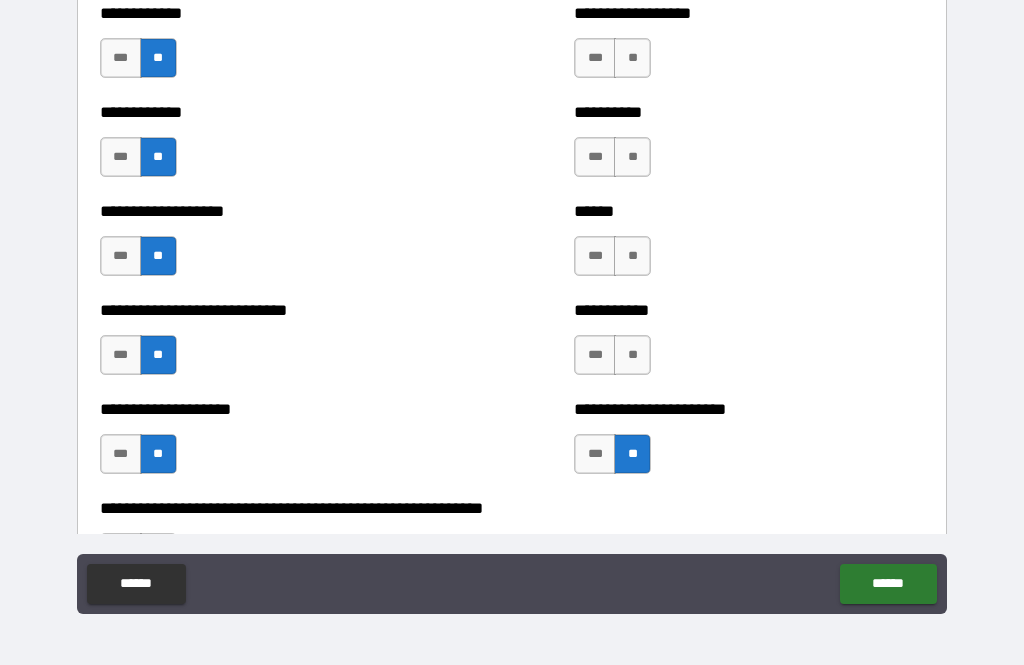 click on "**" at bounding box center (632, 355) 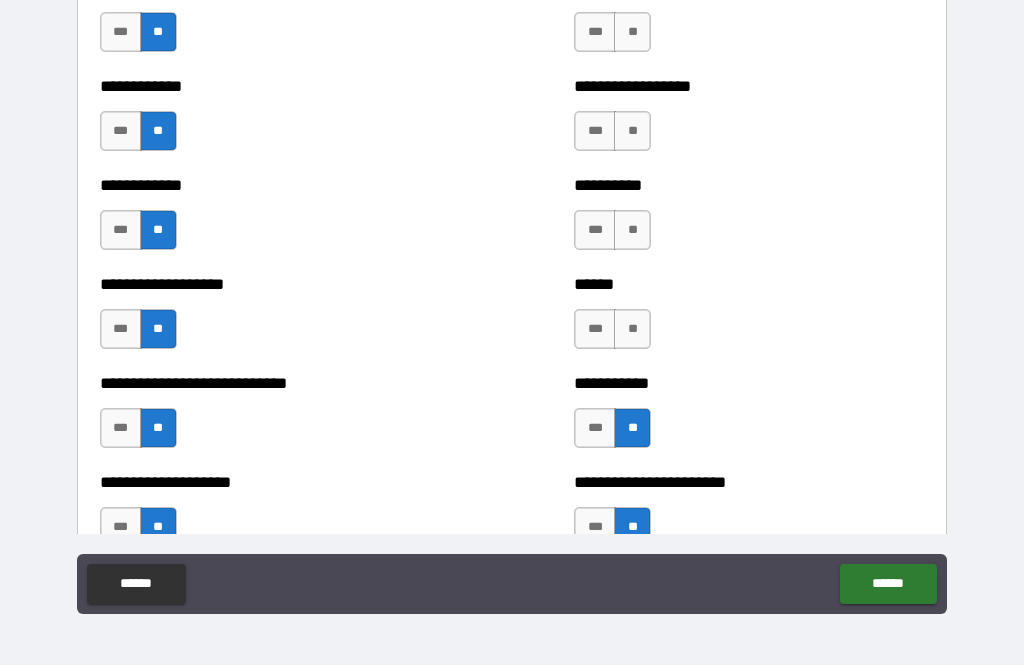 scroll, scrollTop: 5315, scrollLeft: 0, axis: vertical 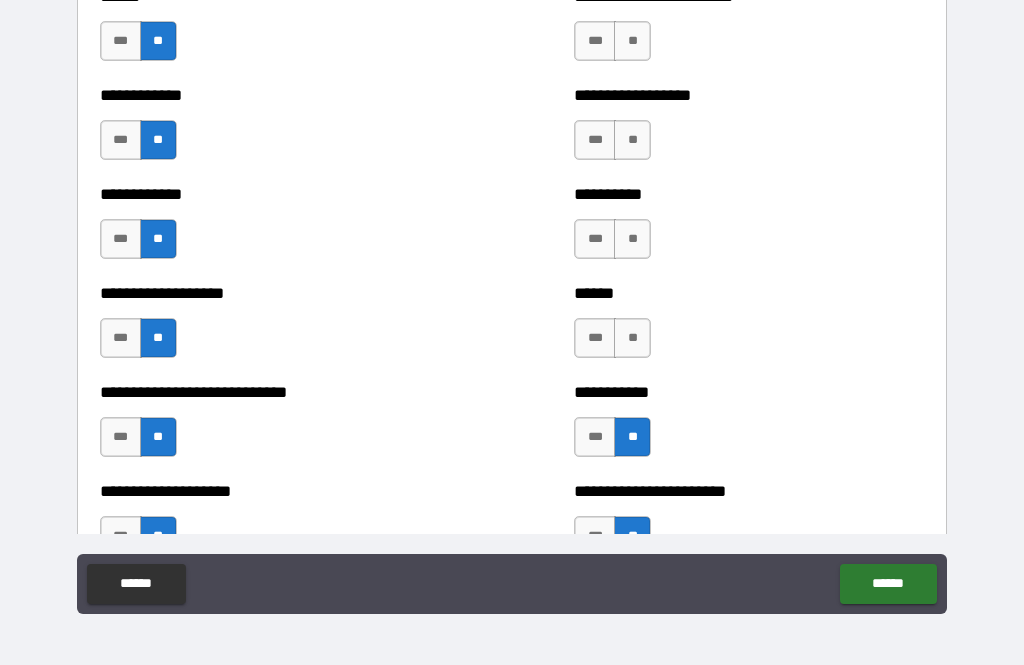 click on "**" at bounding box center [632, 338] 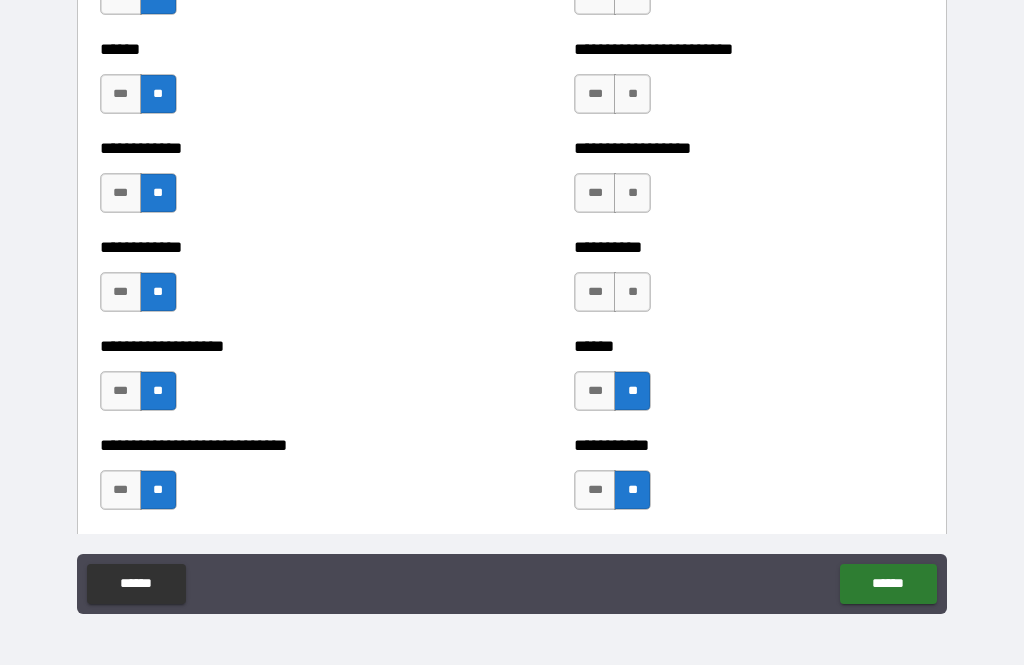 scroll, scrollTop: 5256, scrollLeft: 0, axis: vertical 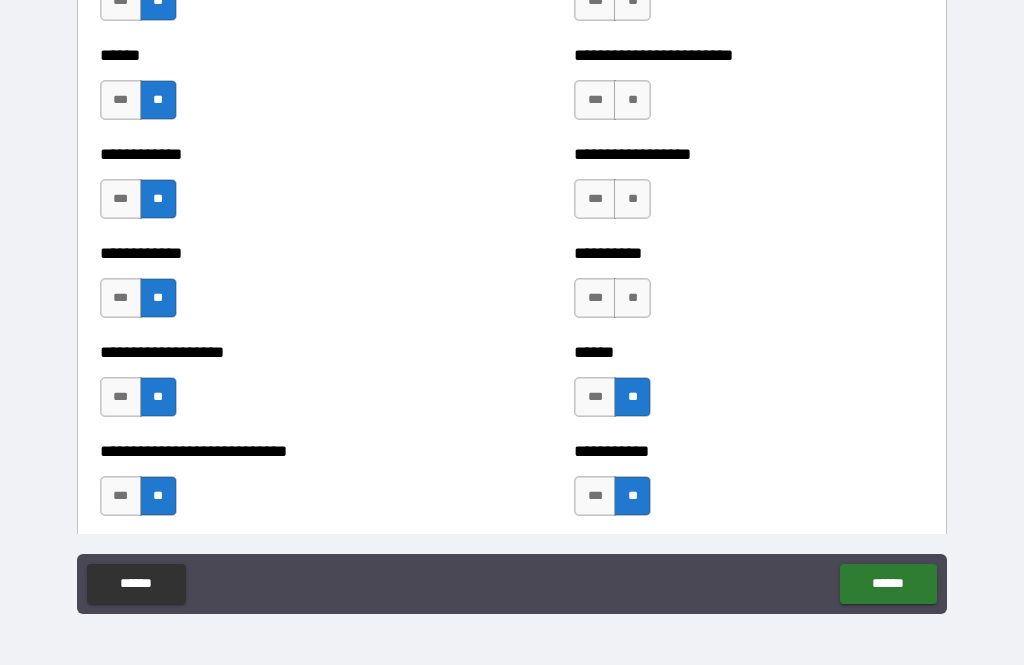 click on "**" at bounding box center (632, 298) 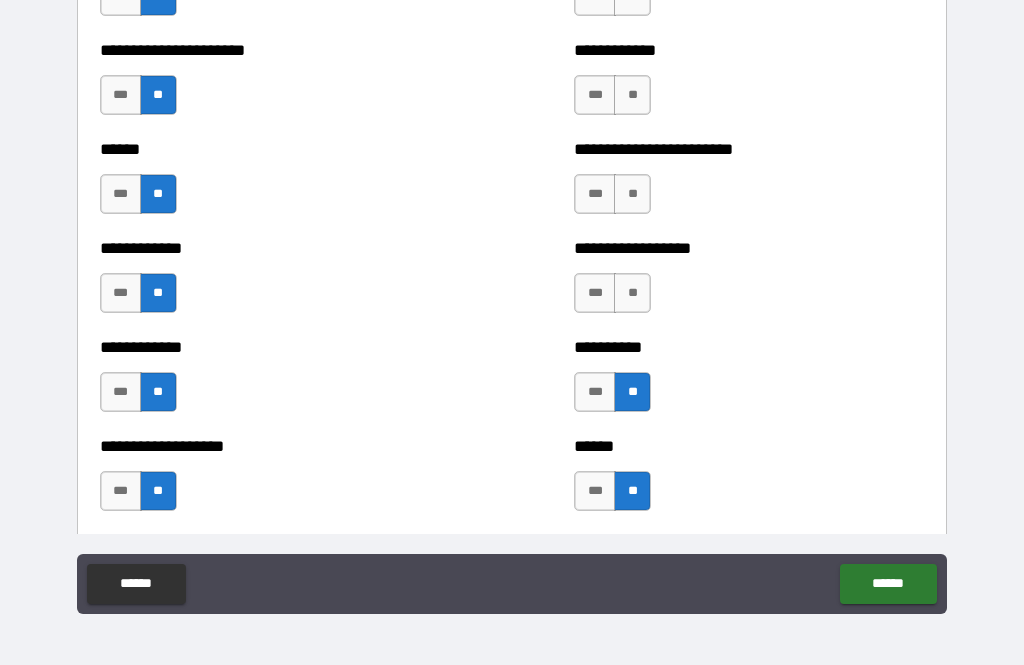 scroll, scrollTop: 5161, scrollLeft: 0, axis: vertical 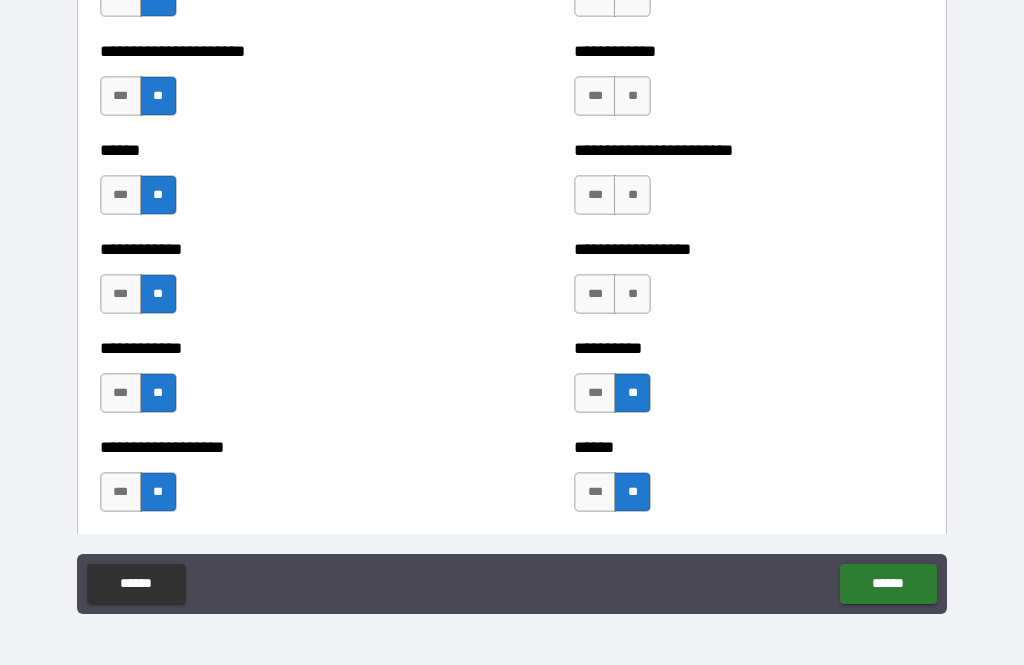 click on "**" at bounding box center (632, 294) 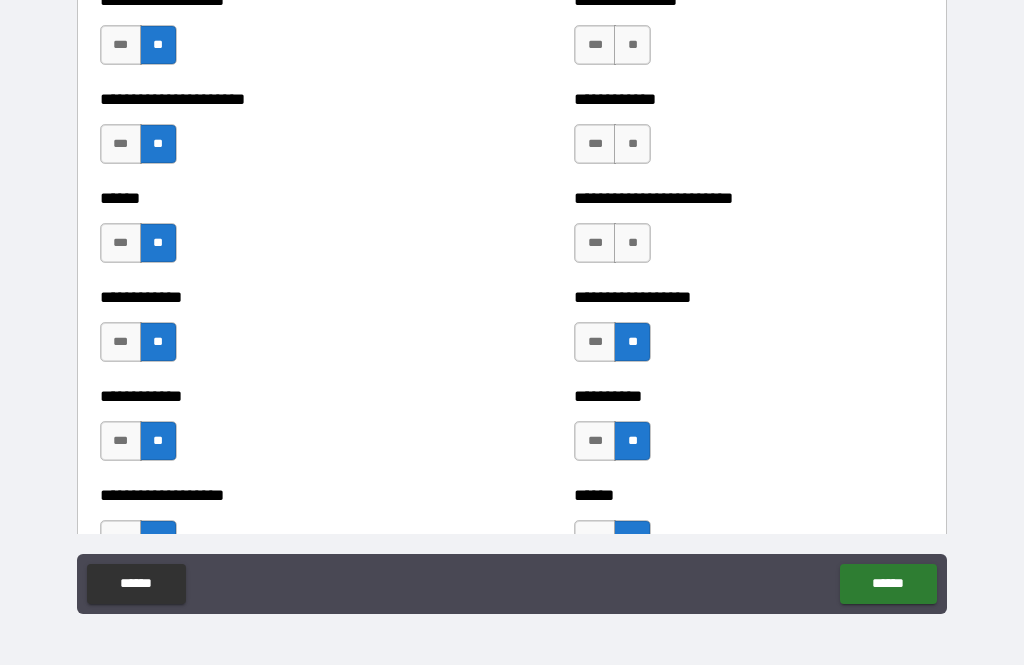 scroll, scrollTop: 5088, scrollLeft: 0, axis: vertical 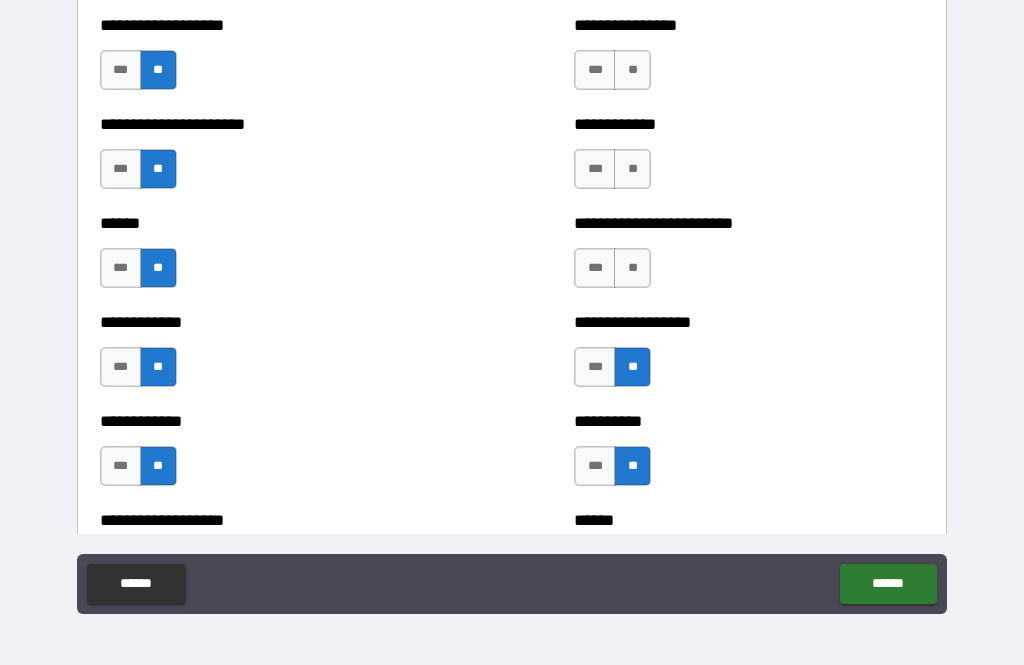 click on "**" at bounding box center [632, 268] 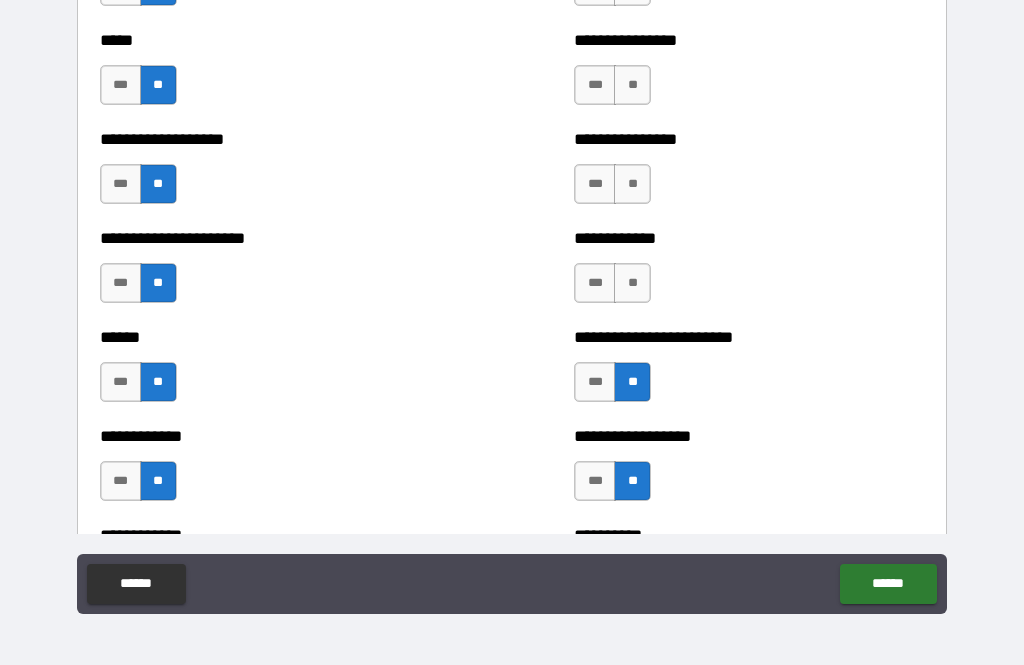 scroll, scrollTop: 4972, scrollLeft: 0, axis: vertical 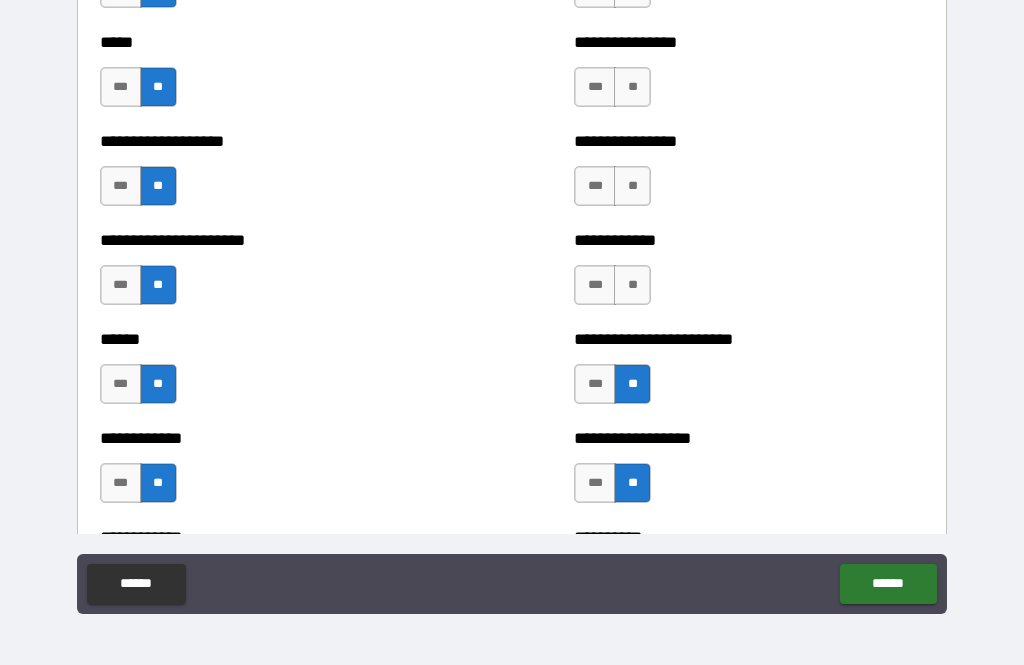 click on "**" at bounding box center (632, 285) 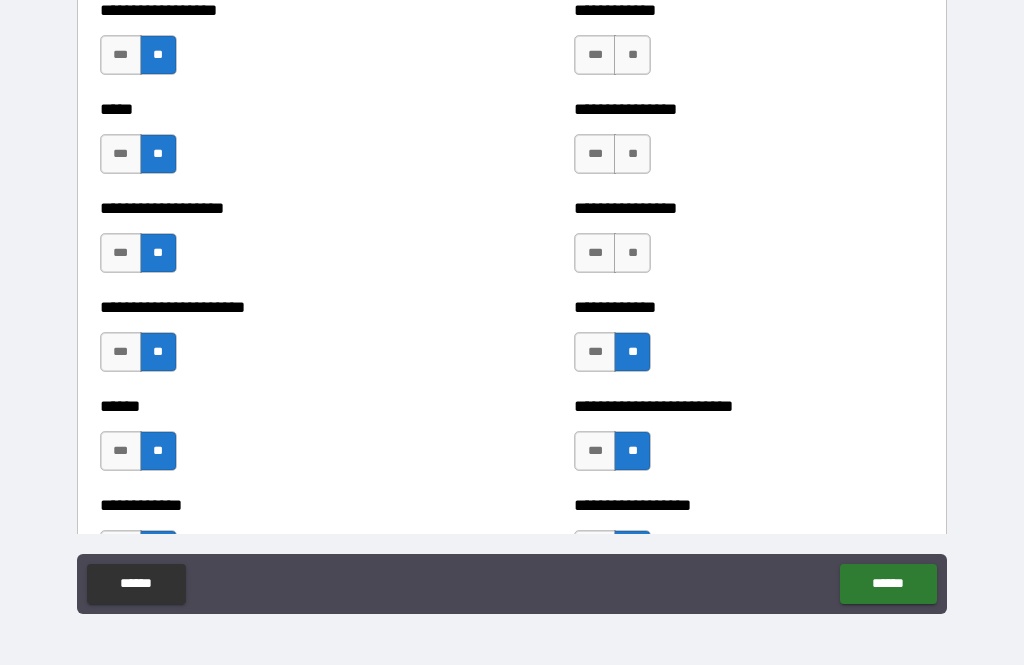 click on "**" at bounding box center (632, 253) 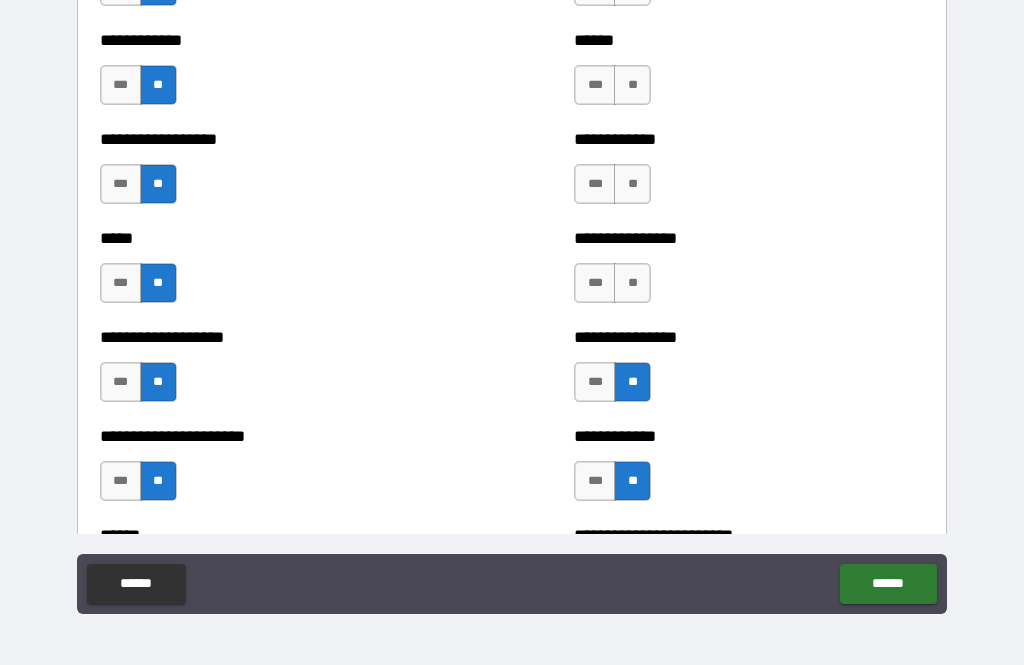 scroll, scrollTop: 4775, scrollLeft: 0, axis: vertical 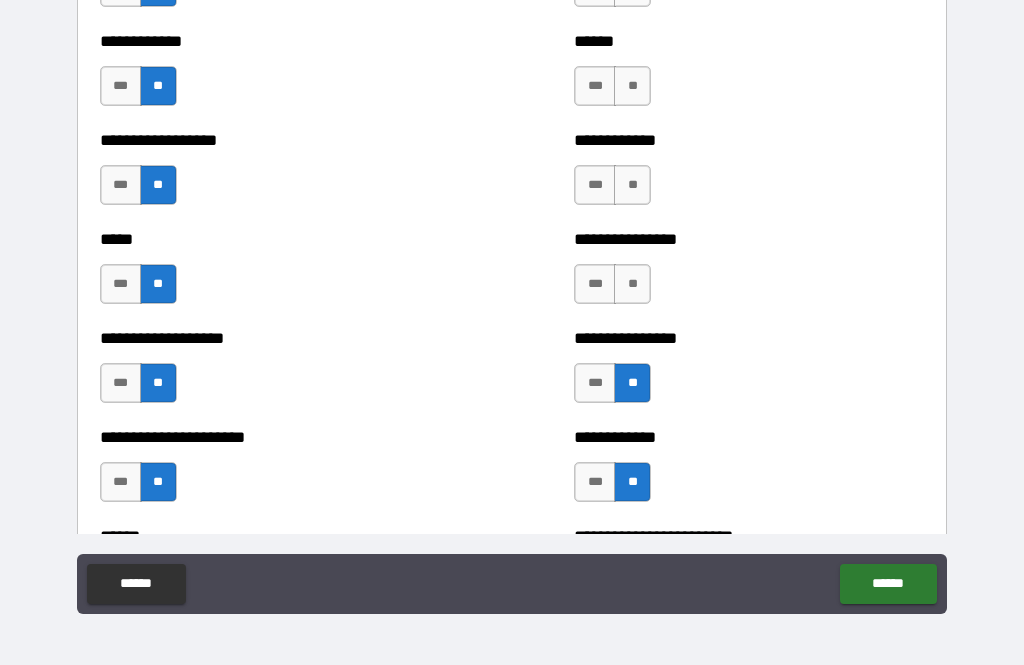 click on "**" at bounding box center (632, 284) 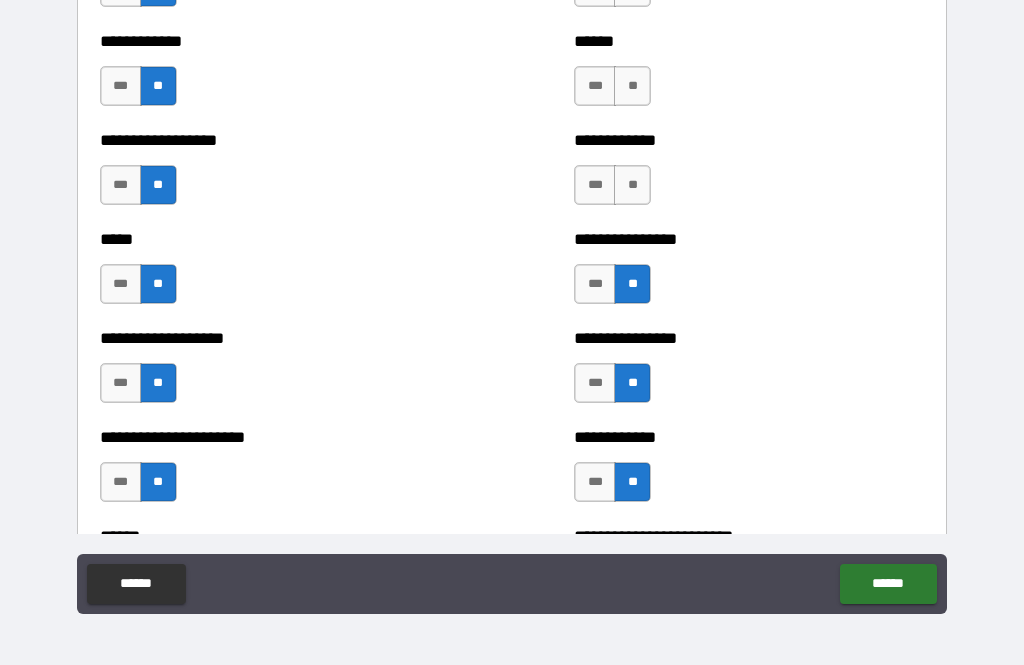 click on "**" at bounding box center [632, 185] 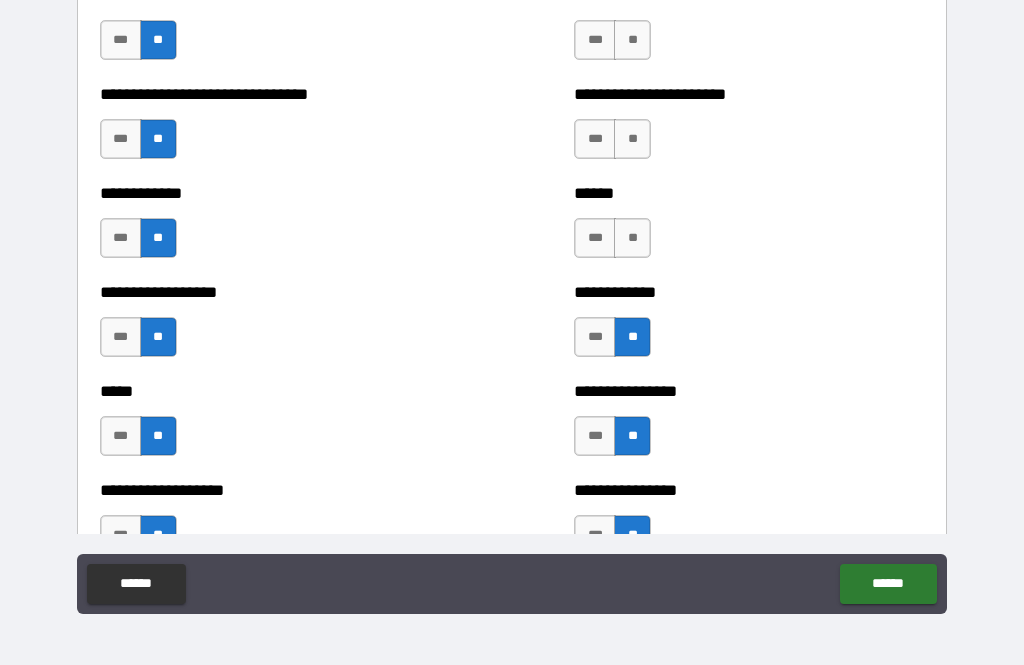 click on "**" at bounding box center (632, 238) 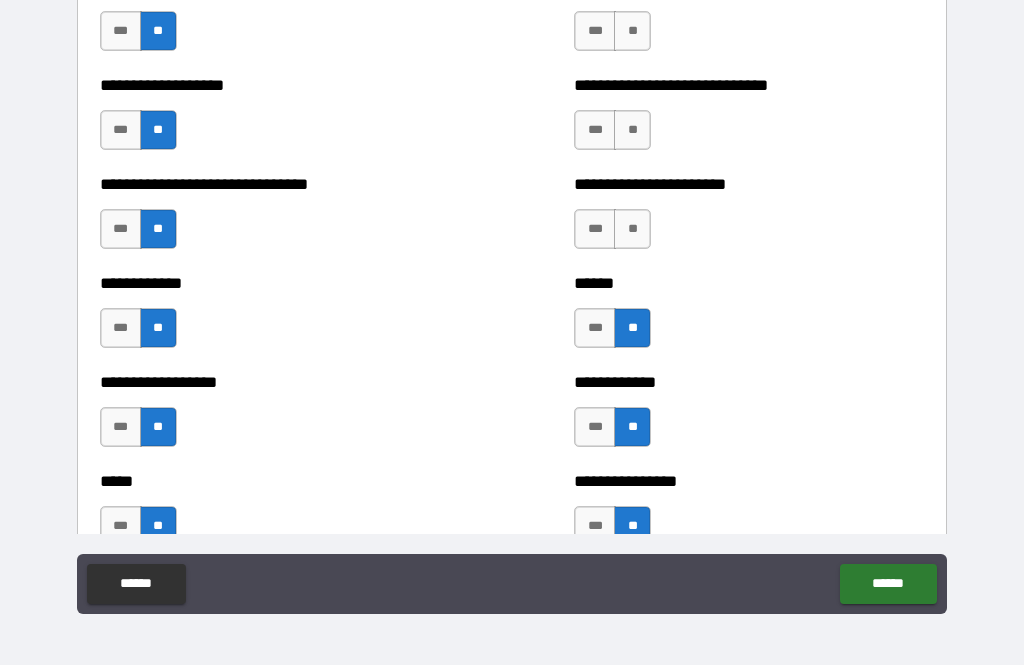 scroll, scrollTop: 4532, scrollLeft: 0, axis: vertical 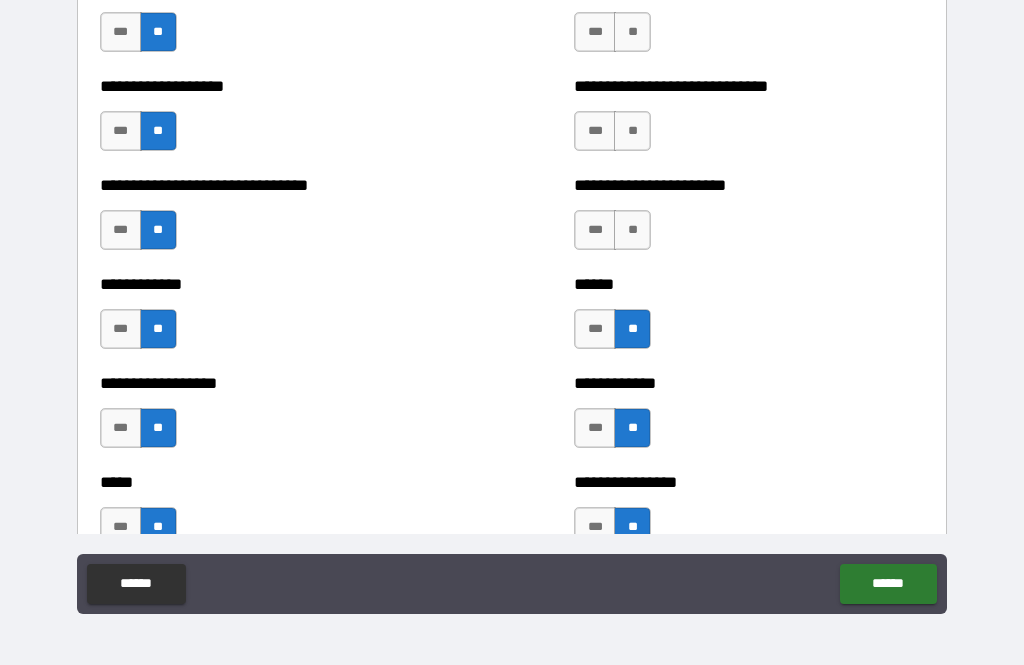 click on "**" at bounding box center [632, 230] 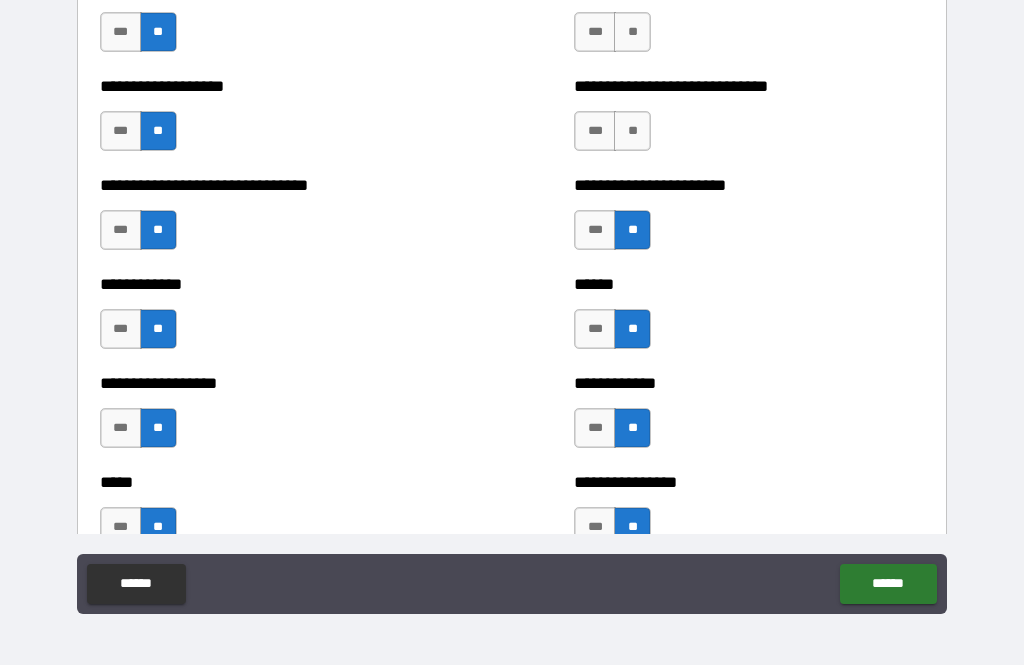 click on "**" at bounding box center [632, 131] 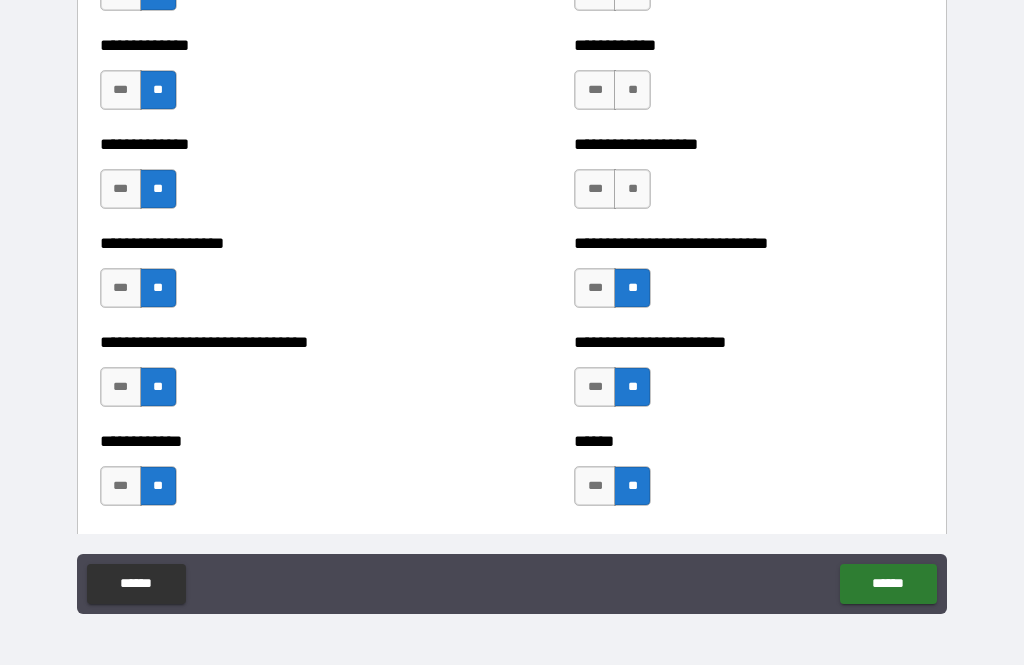 scroll, scrollTop: 4375, scrollLeft: 0, axis: vertical 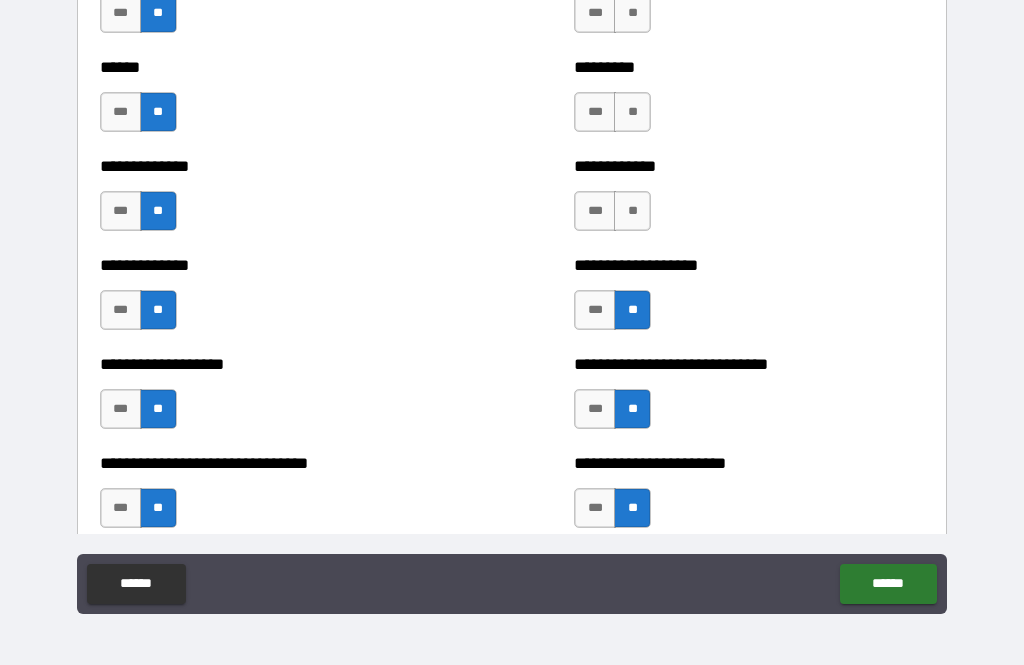click on "**" at bounding box center (632, 211) 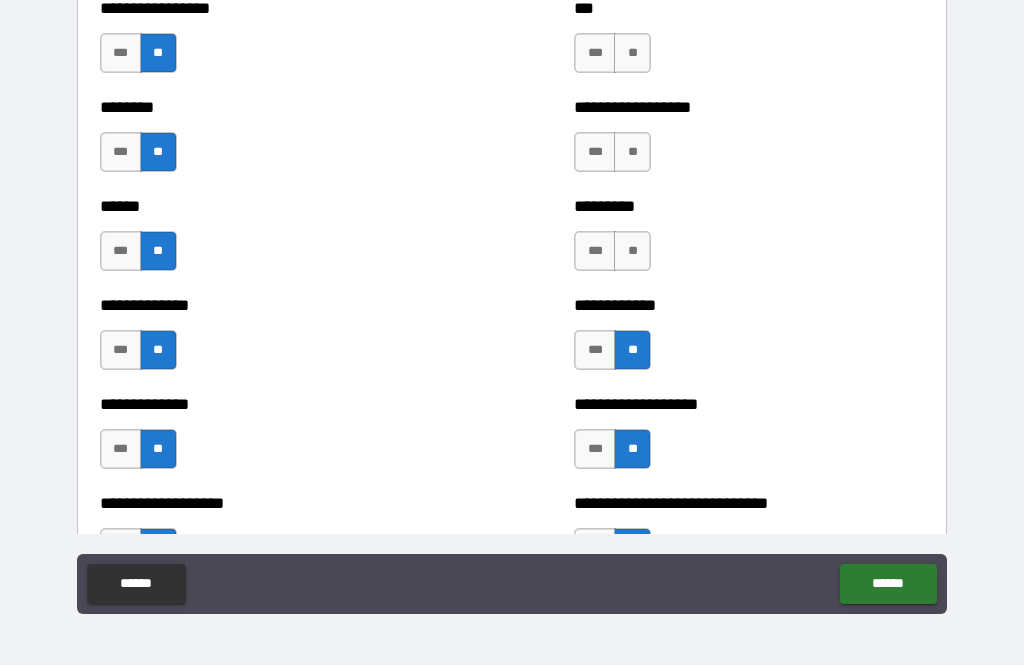 click on "**" at bounding box center (632, 251) 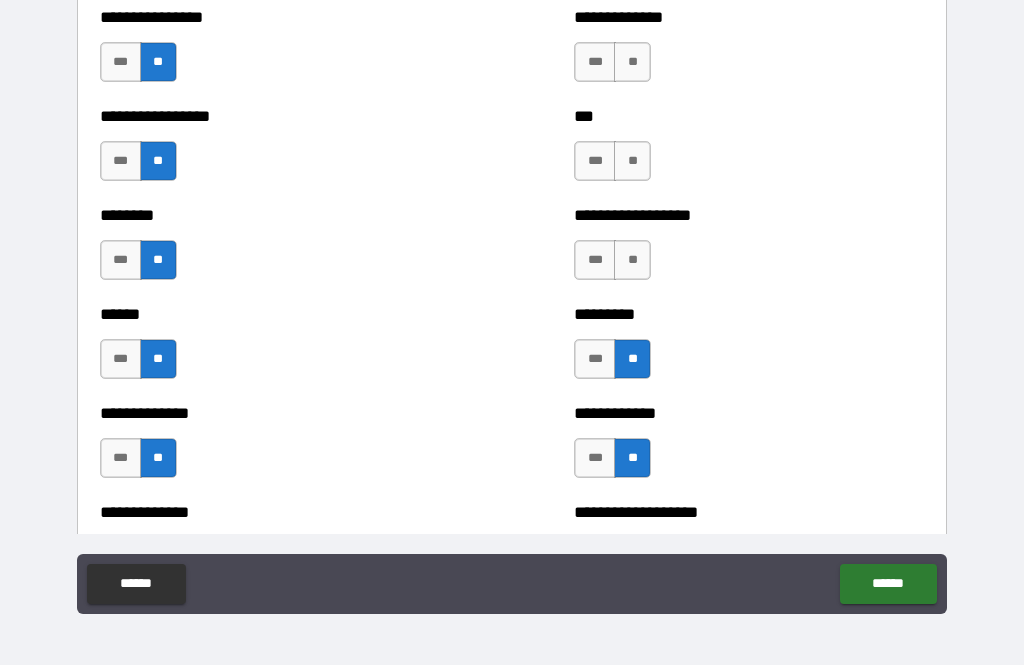 click on "**" at bounding box center (632, 260) 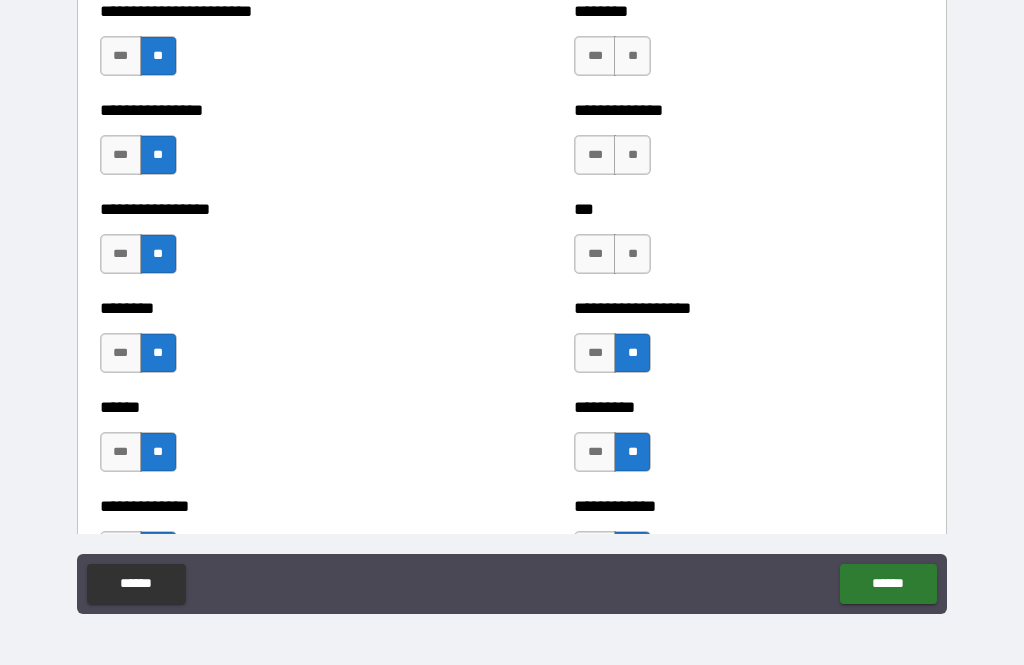 click on "**" at bounding box center (632, 254) 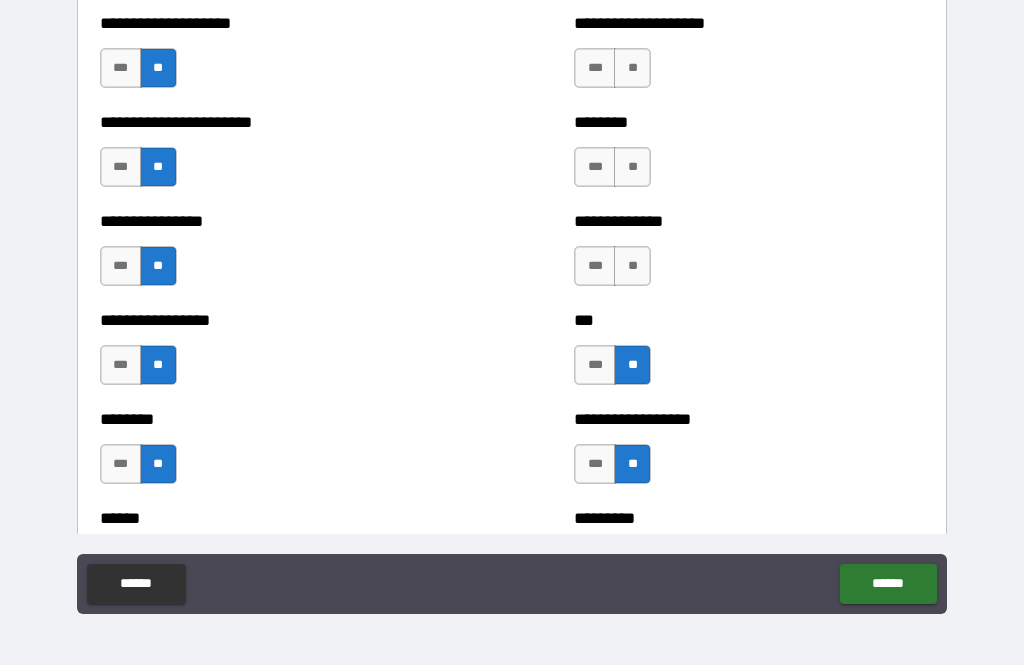 click on "**" at bounding box center [632, 266] 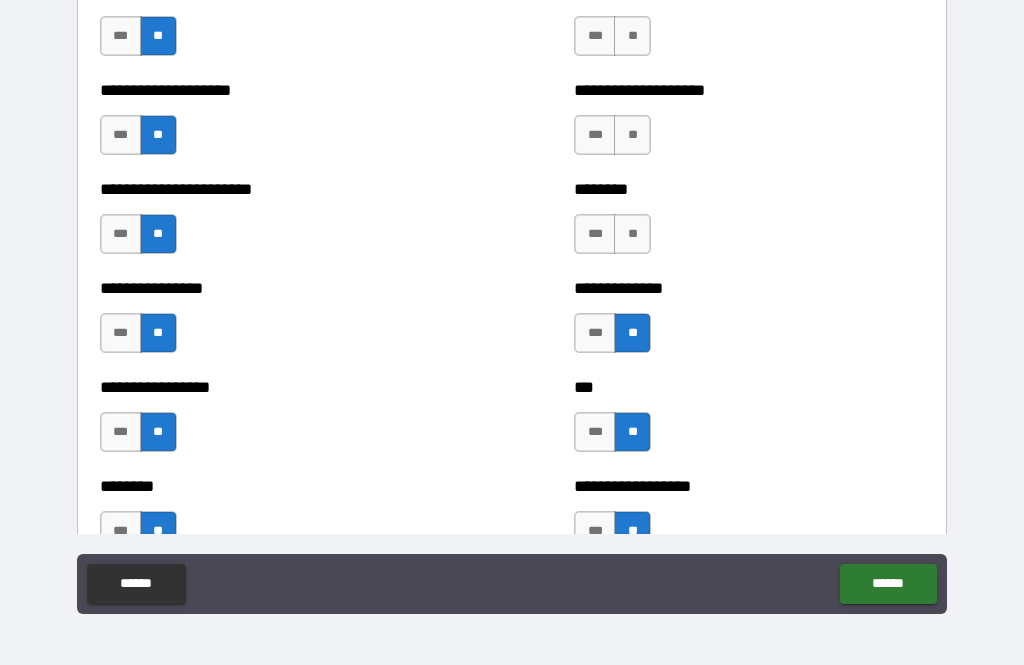 scroll, scrollTop: 3735, scrollLeft: 0, axis: vertical 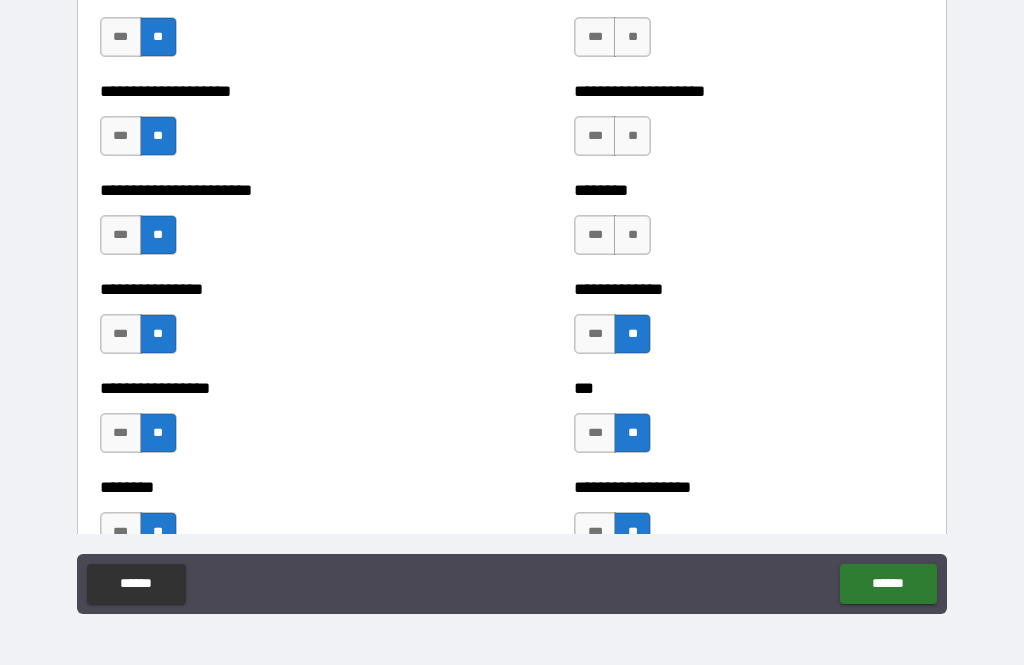 click on "***" at bounding box center [595, 334] 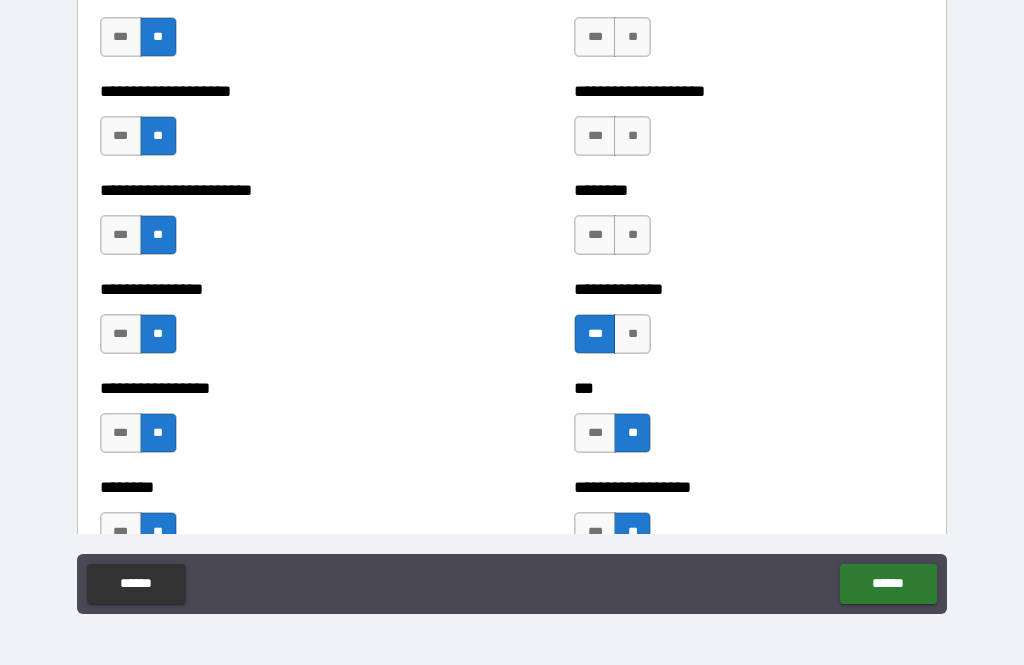 click on "**" at bounding box center (632, 235) 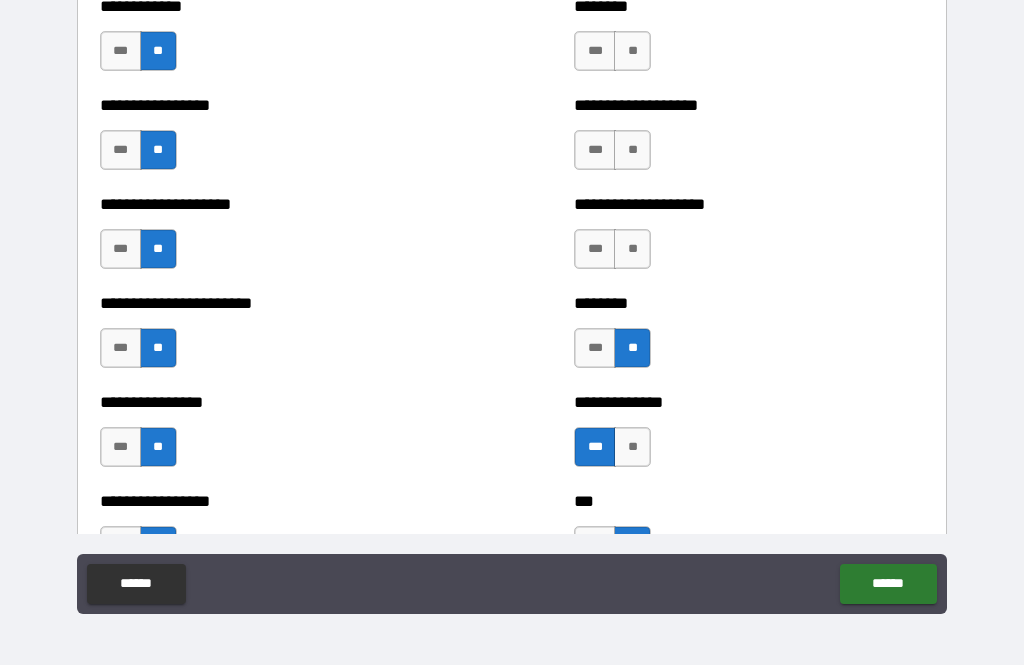 click on "**" at bounding box center (632, 249) 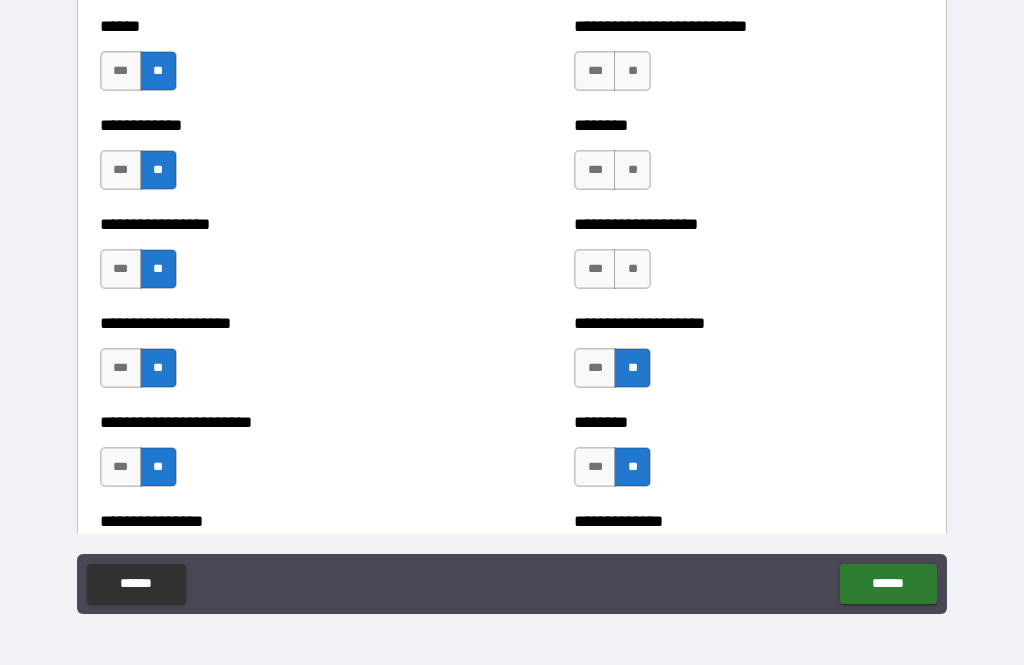 click on "**" at bounding box center (632, 269) 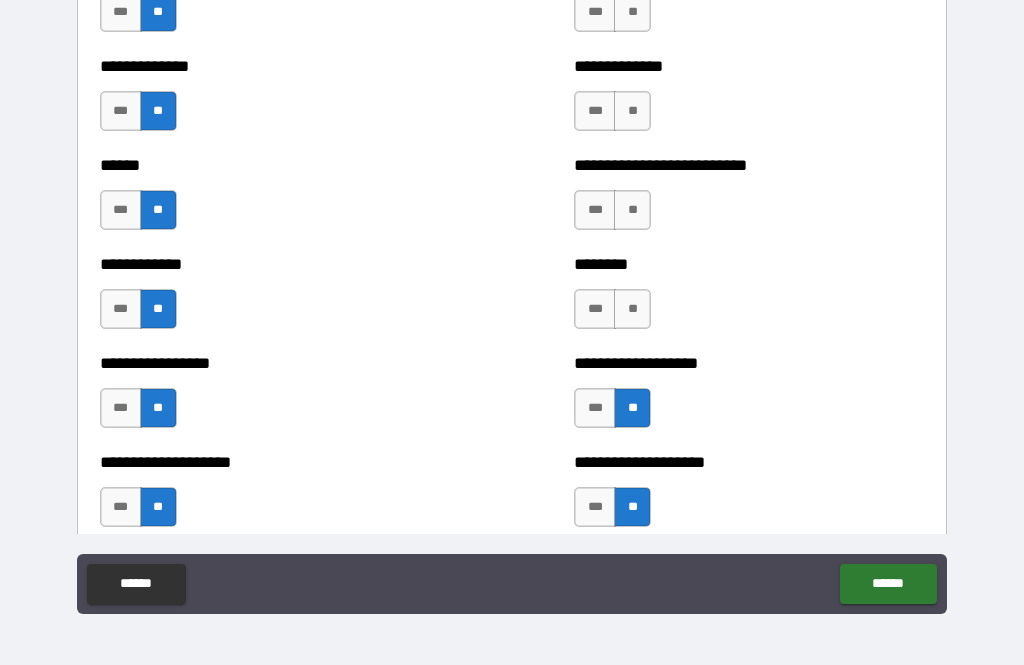 click on "**" at bounding box center (632, 309) 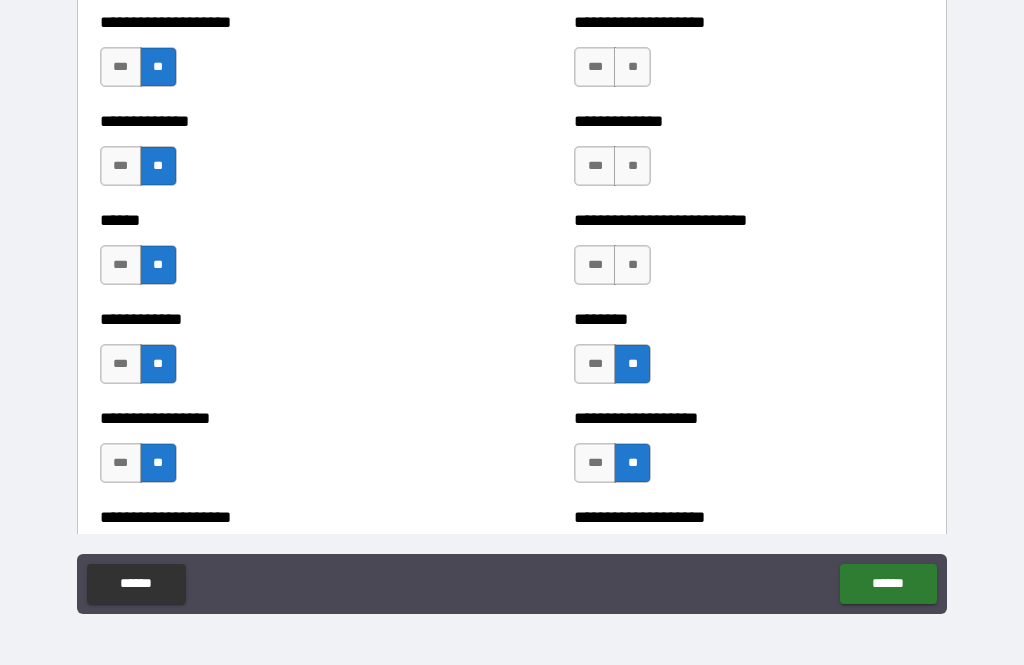 click on "**" at bounding box center [632, 265] 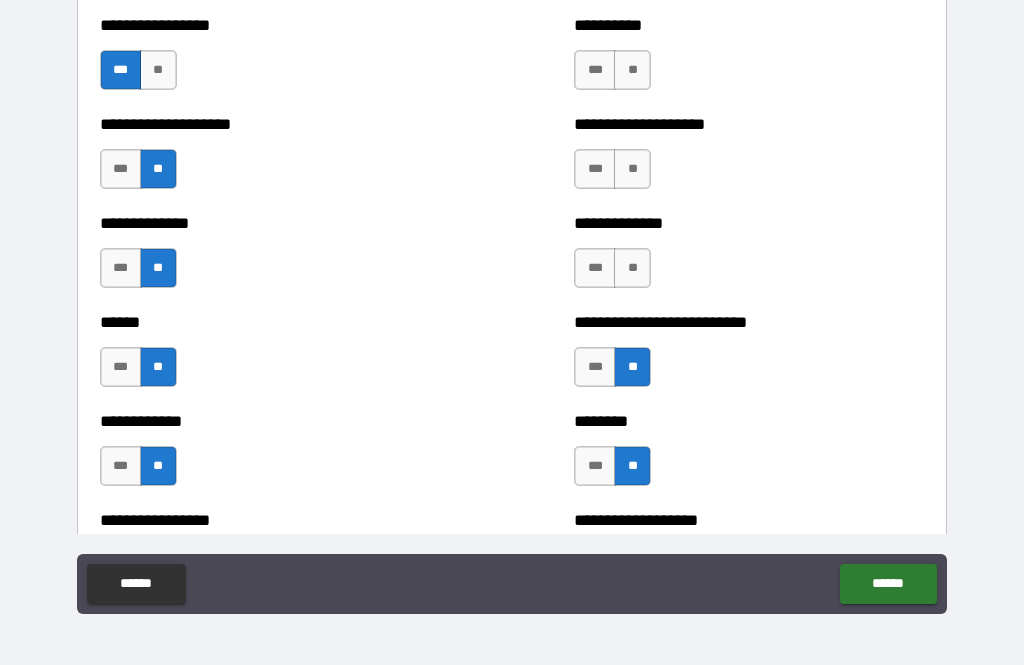 click on "**" at bounding box center [632, 268] 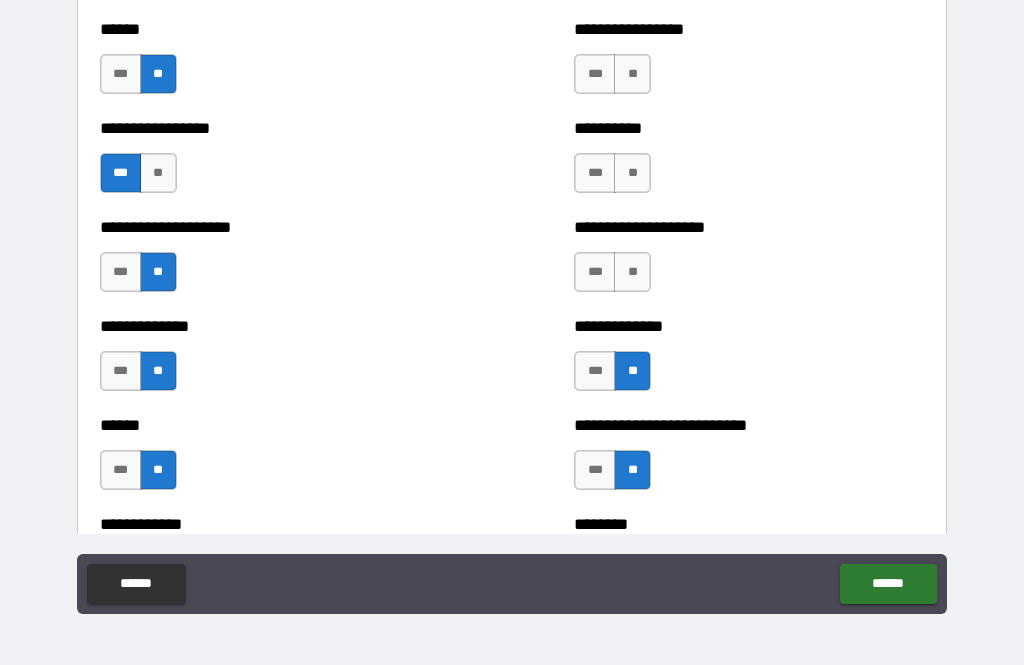 click on "**" at bounding box center (632, 272) 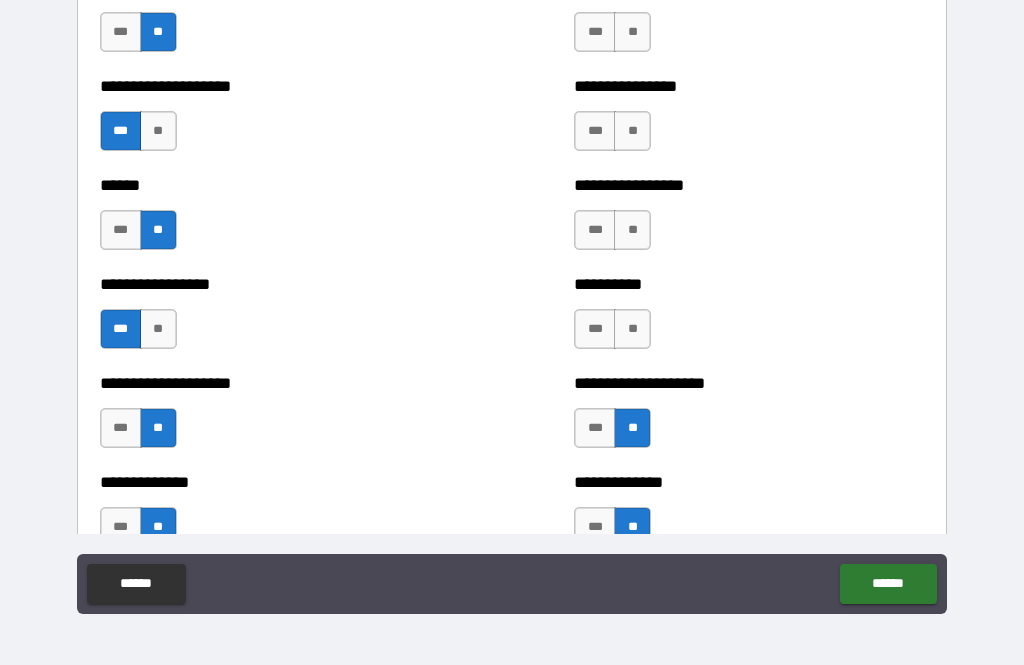 scroll, scrollTop: 2946, scrollLeft: 0, axis: vertical 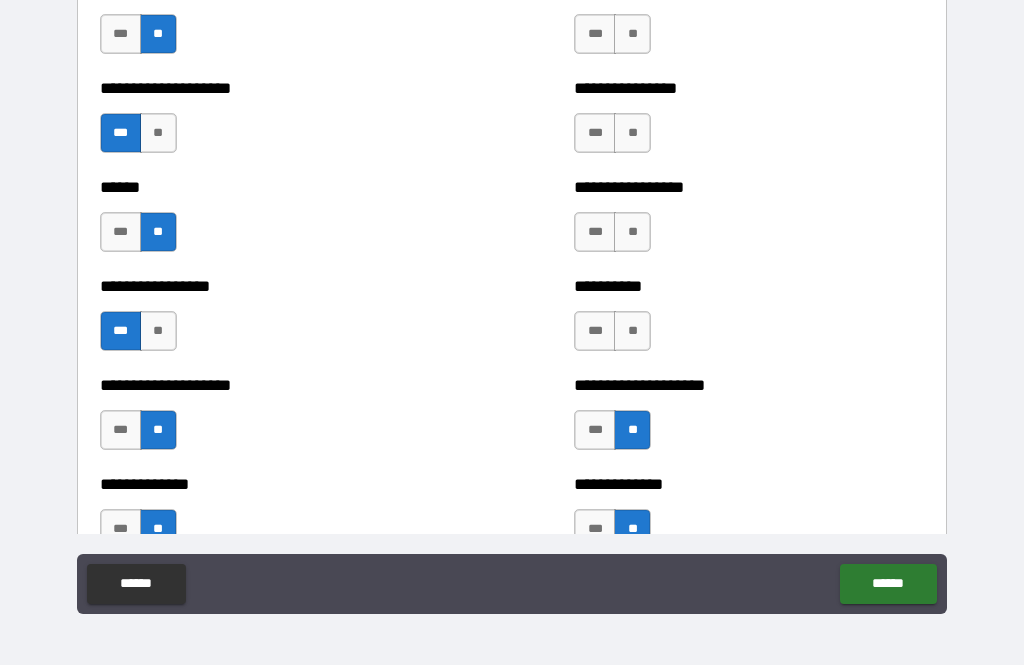 click on "**" at bounding box center (632, 331) 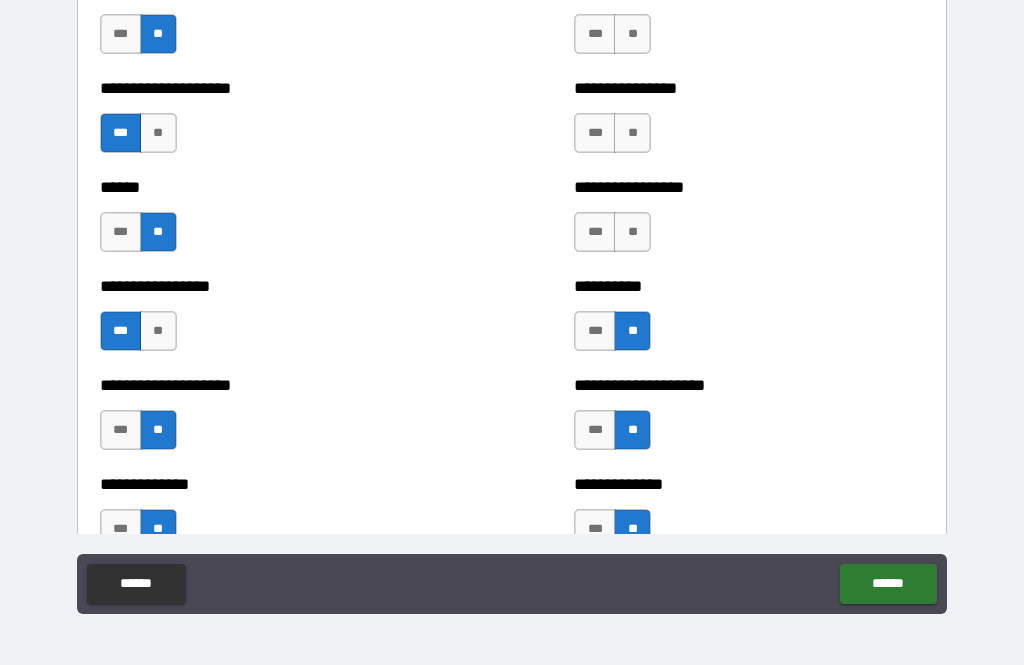 click on "**" at bounding box center [632, 232] 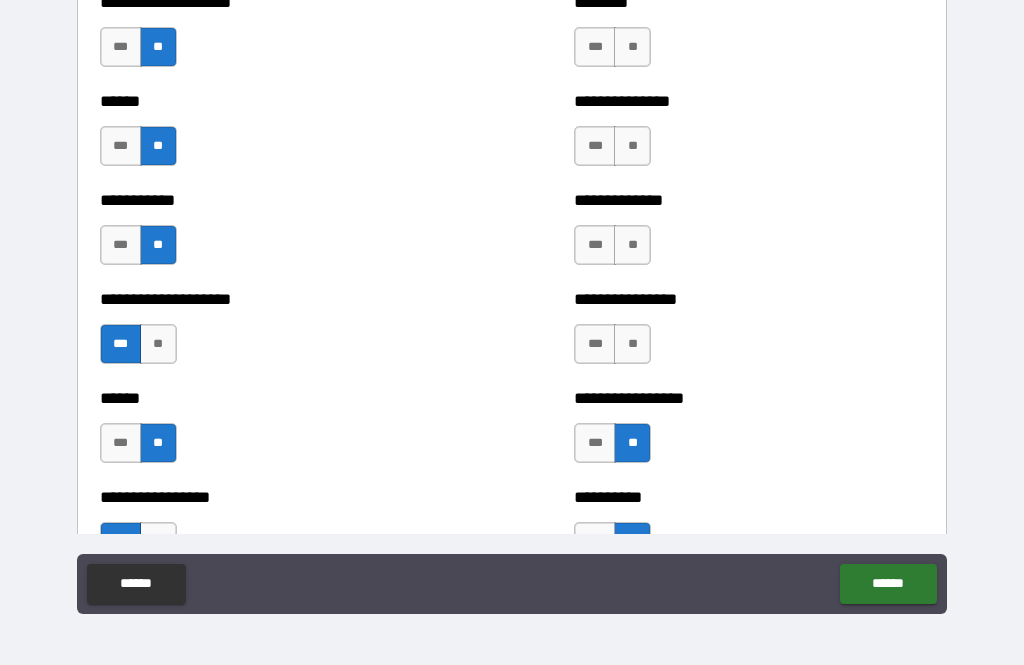 scroll, scrollTop: 2721, scrollLeft: 0, axis: vertical 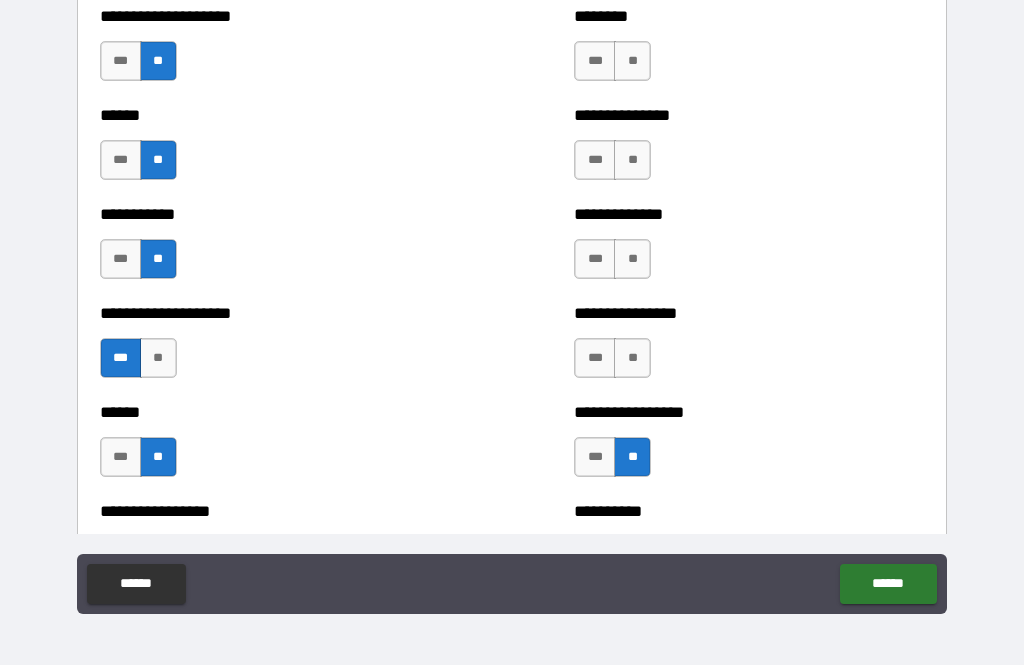 click on "**" at bounding box center [632, 358] 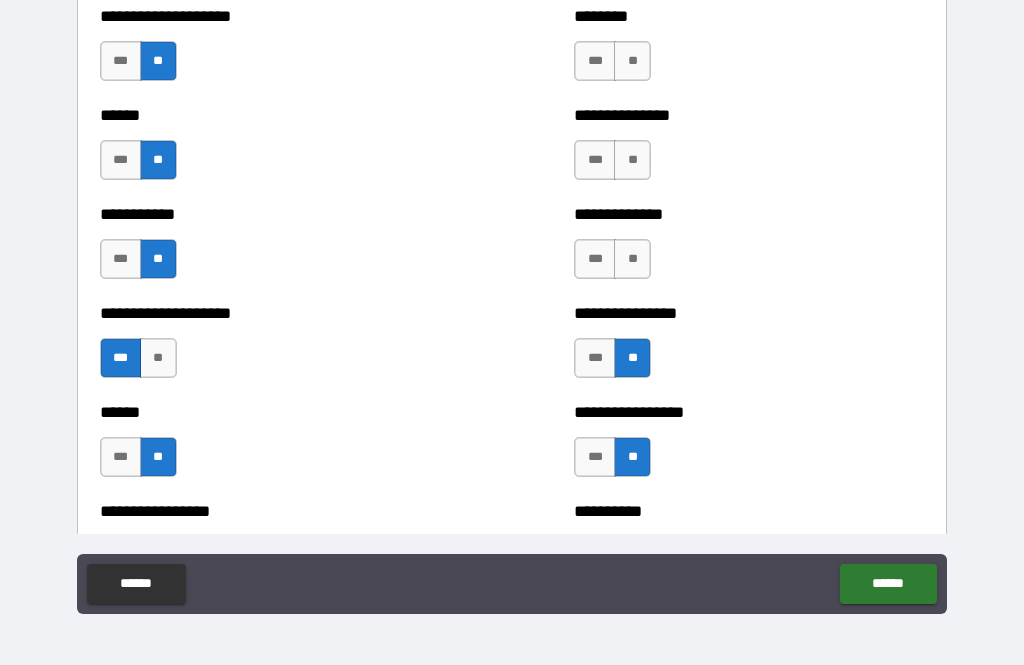 click on "**" at bounding box center (632, 259) 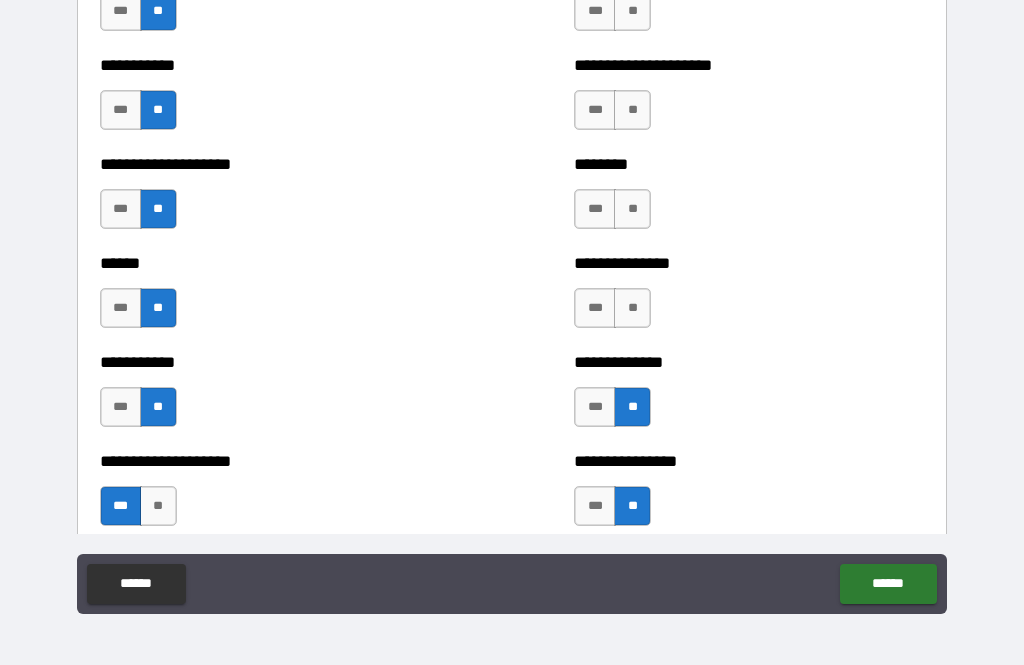 scroll, scrollTop: 2553, scrollLeft: 0, axis: vertical 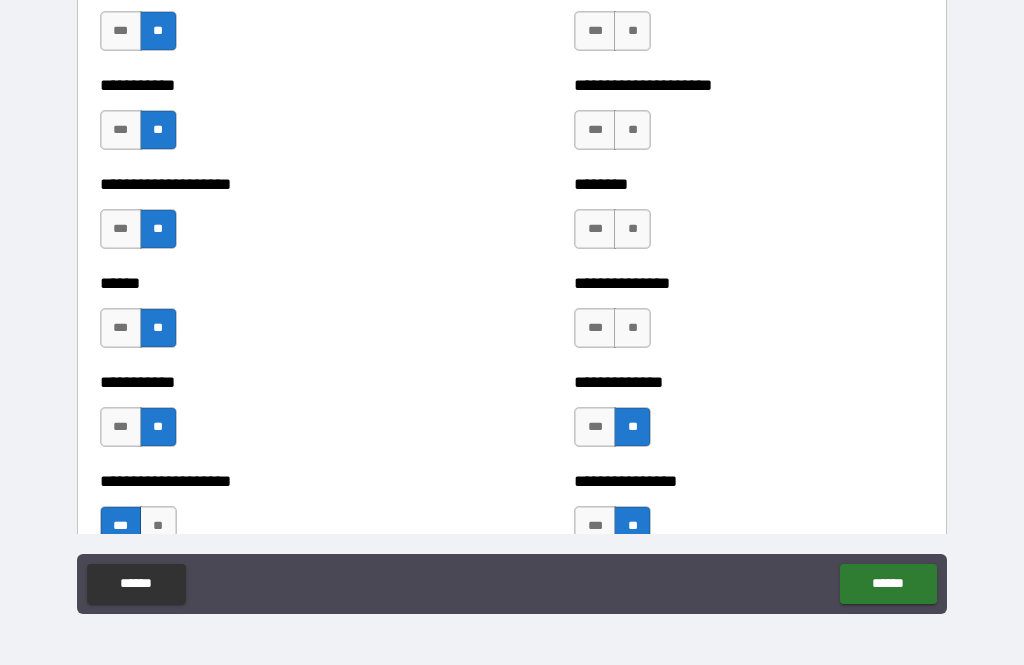 click on "**" at bounding box center [632, 328] 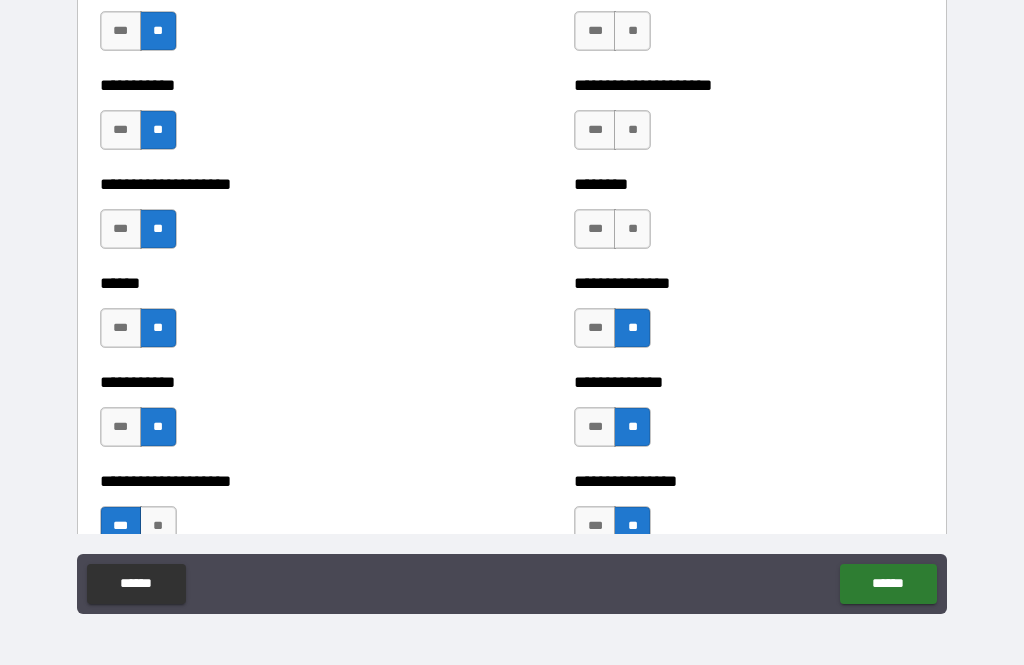 click on "**" at bounding box center [632, 229] 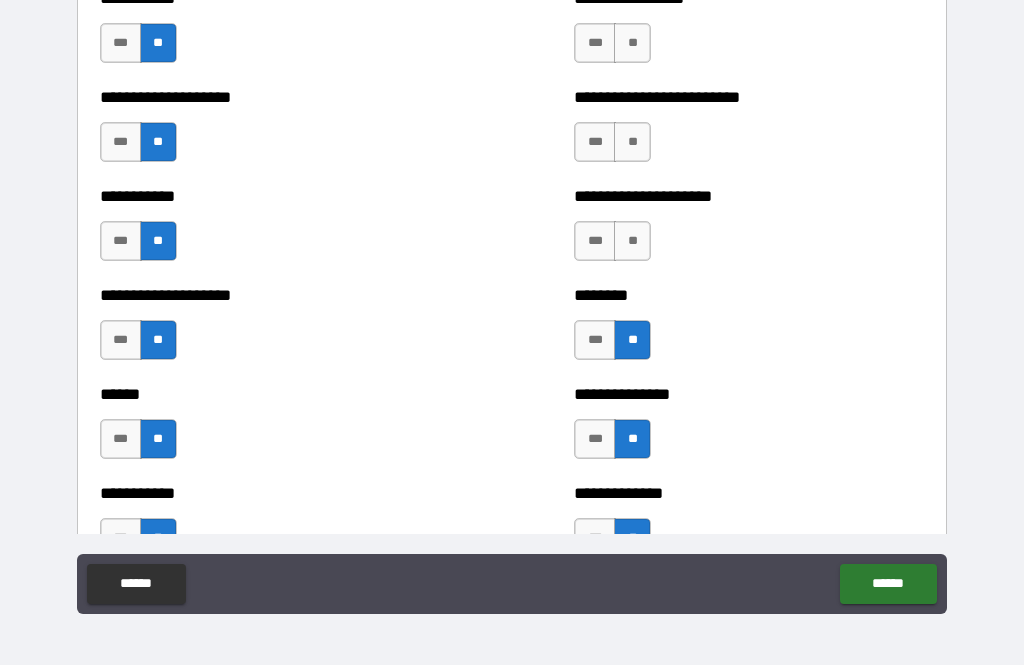 scroll, scrollTop: 2433, scrollLeft: 0, axis: vertical 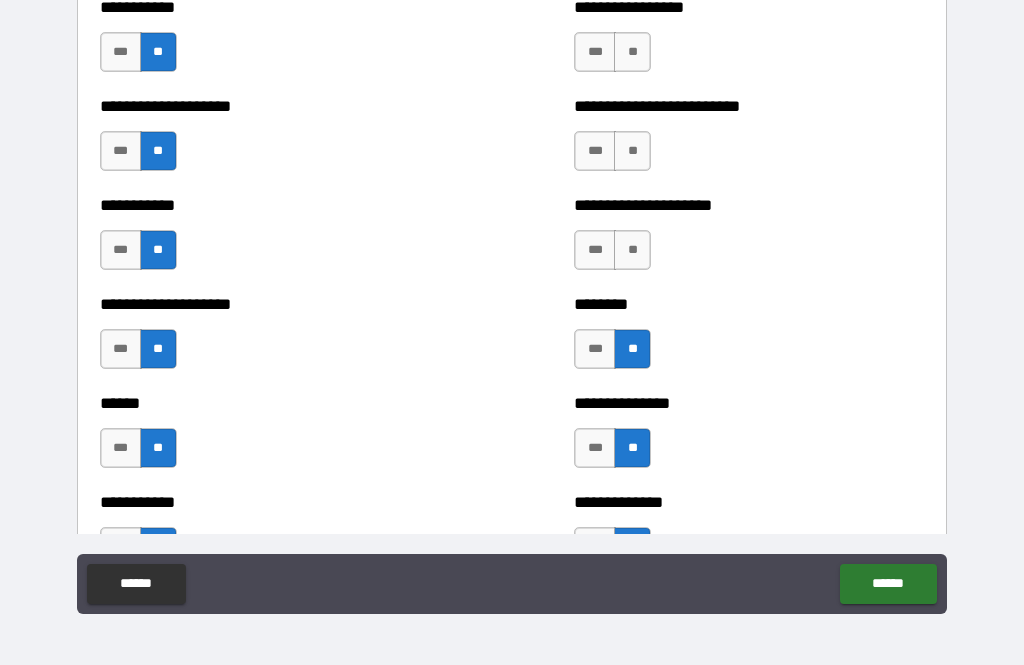 click on "**" at bounding box center [632, 250] 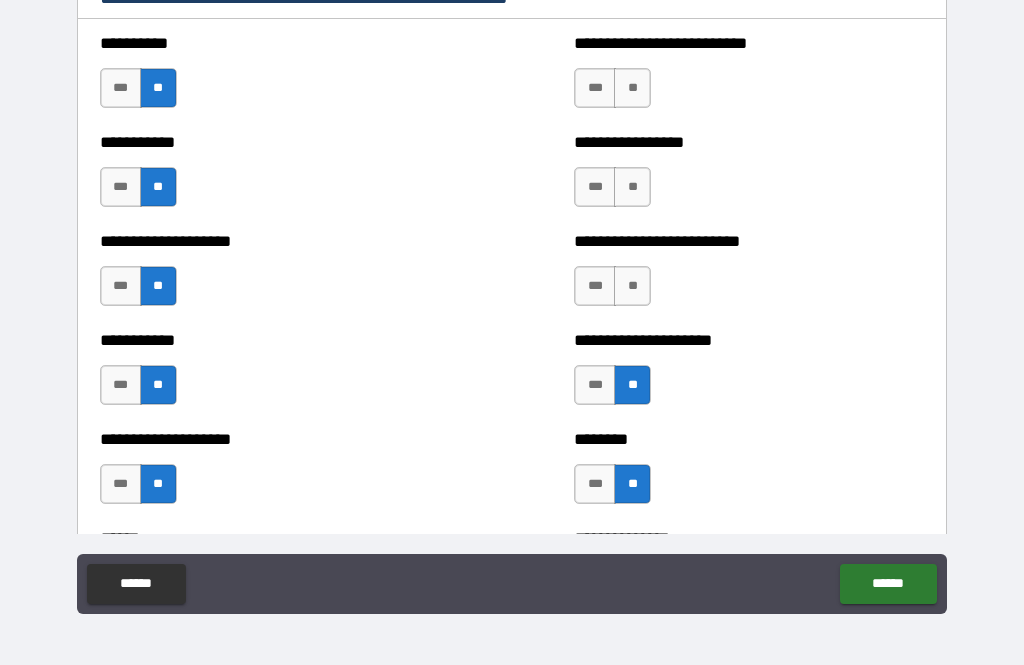 click on "**" at bounding box center [632, 286] 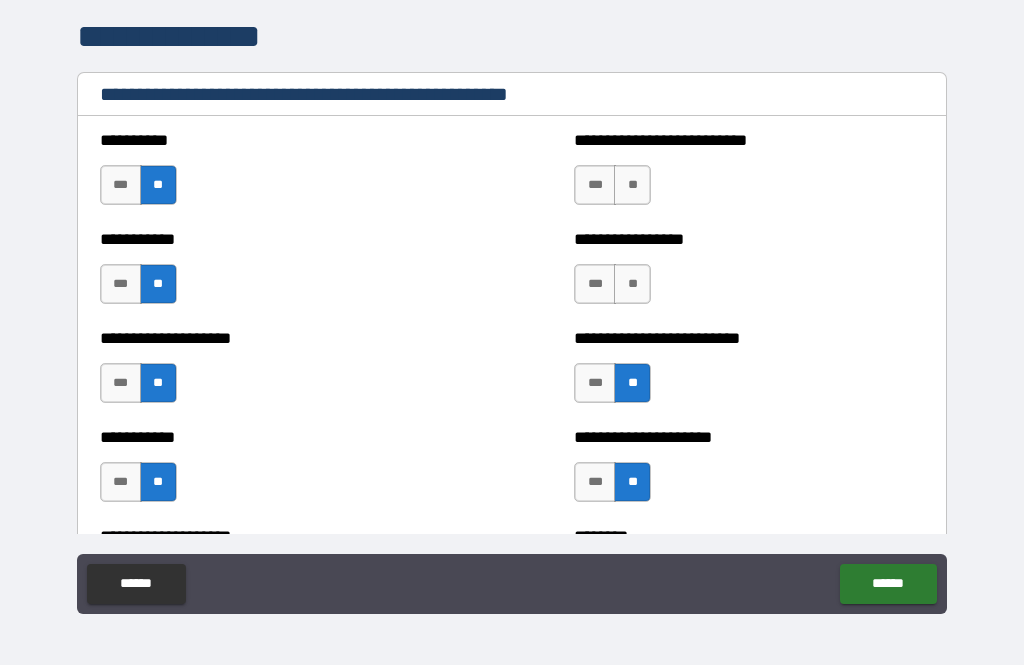 scroll, scrollTop: 2204, scrollLeft: 0, axis: vertical 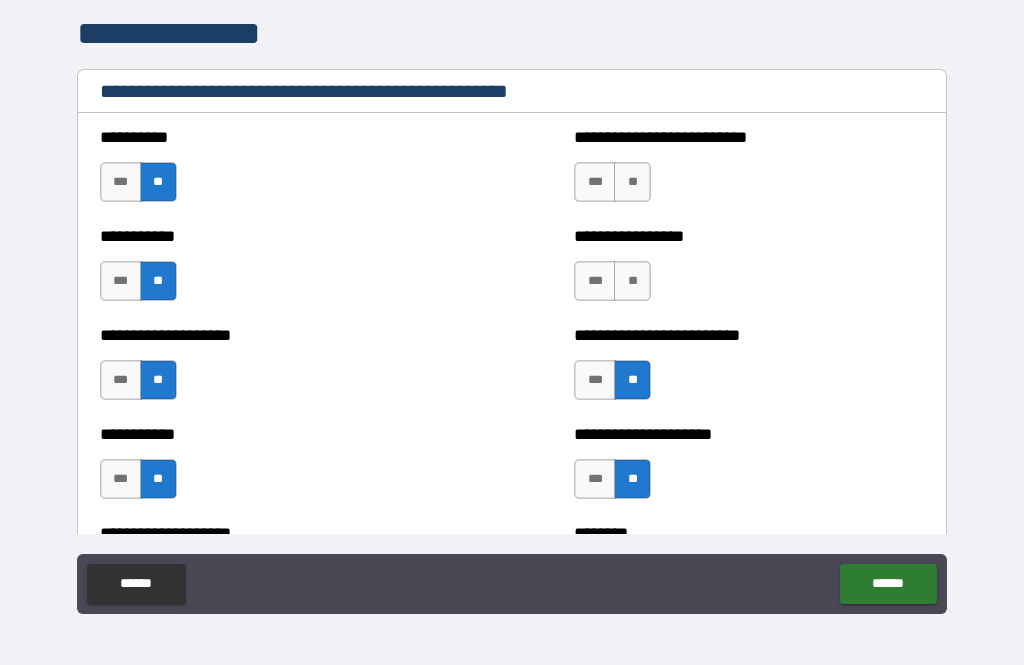 click on "**" at bounding box center (632, 281) 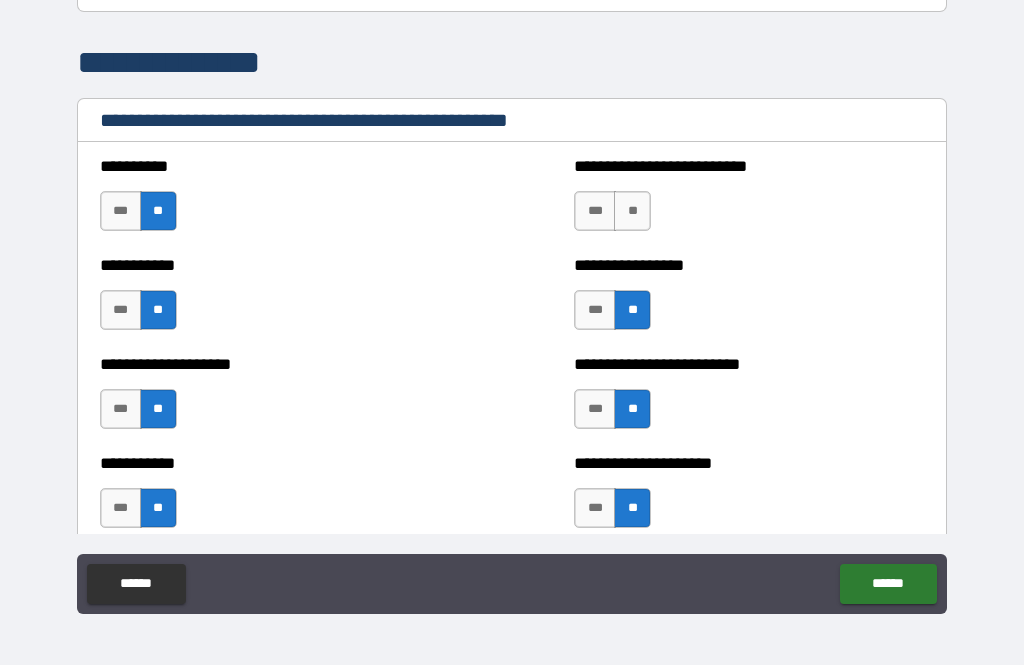 scroll, scrollTop: 2172, scrollLeft: 0, axis: vertical 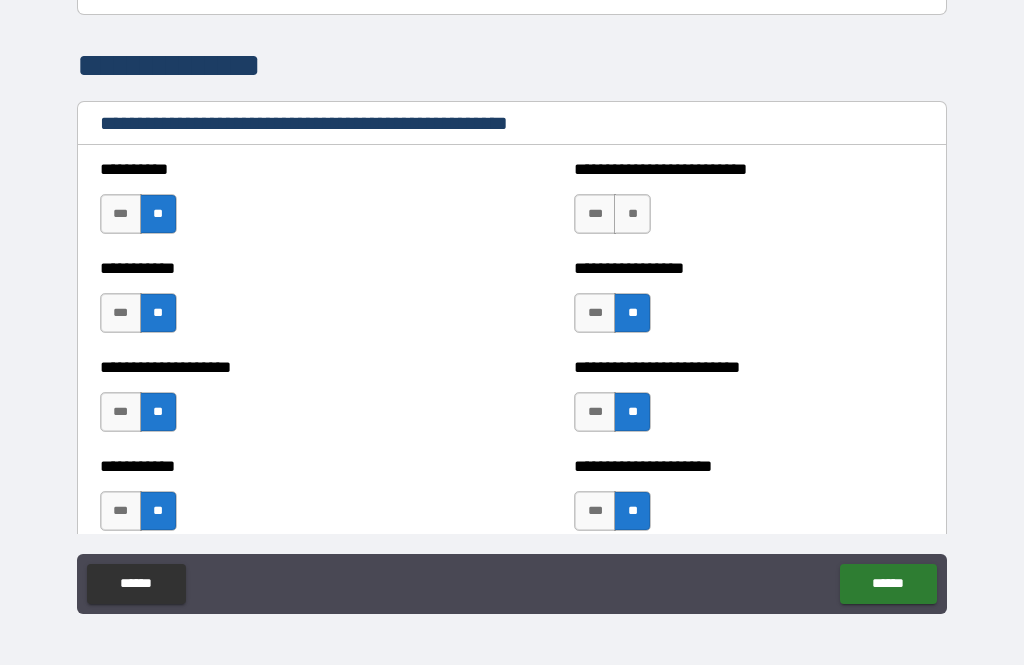 click on "**" at bounding box center (632, 214) 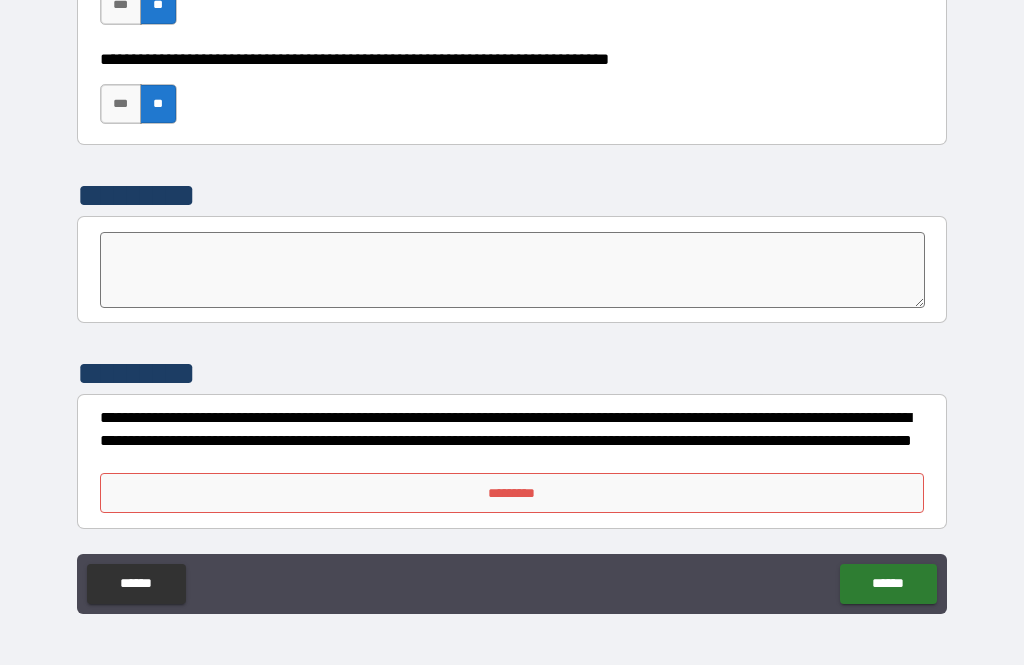 scroll, scrollTop: 5945, scrollLeft: 0, axis: vertical 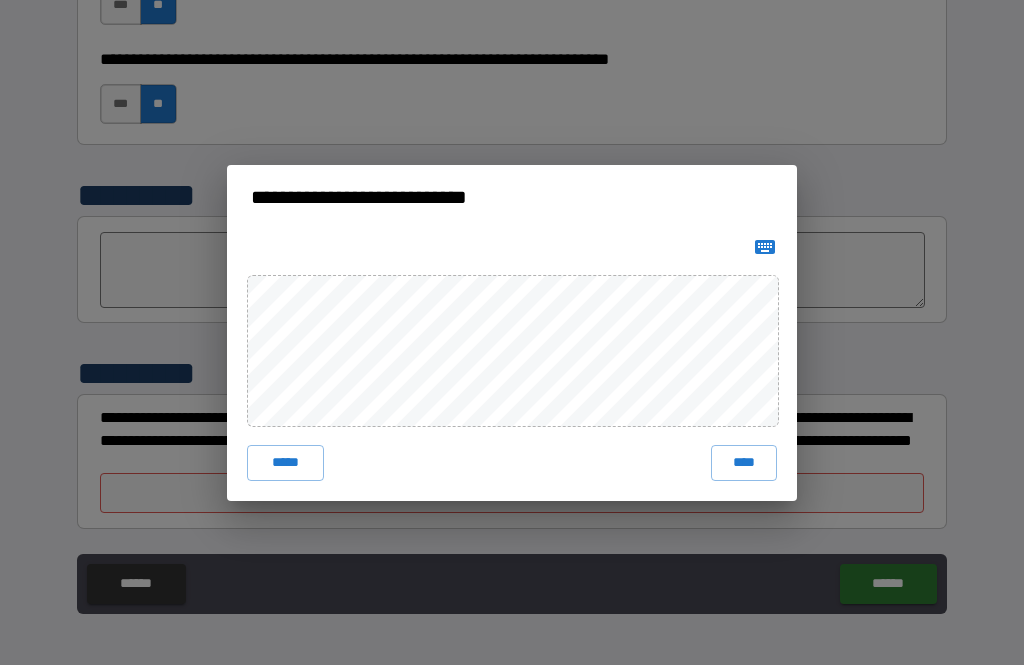 click on "****" at bounding box center [744, 463] 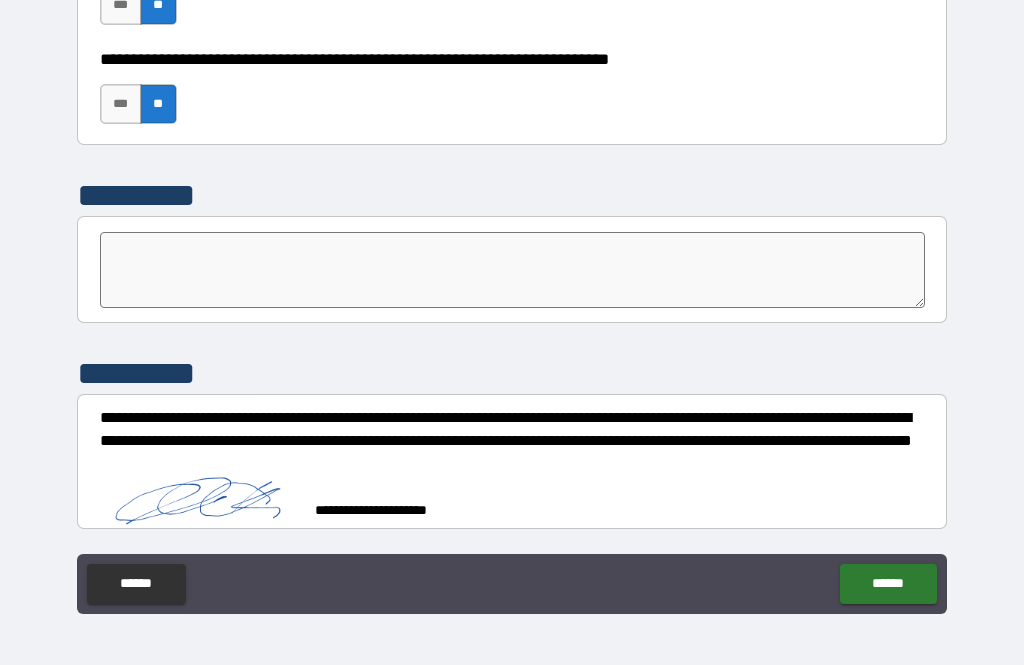 scroll, scrollTop: 5935, scrollLeft: 0, axis: vertical 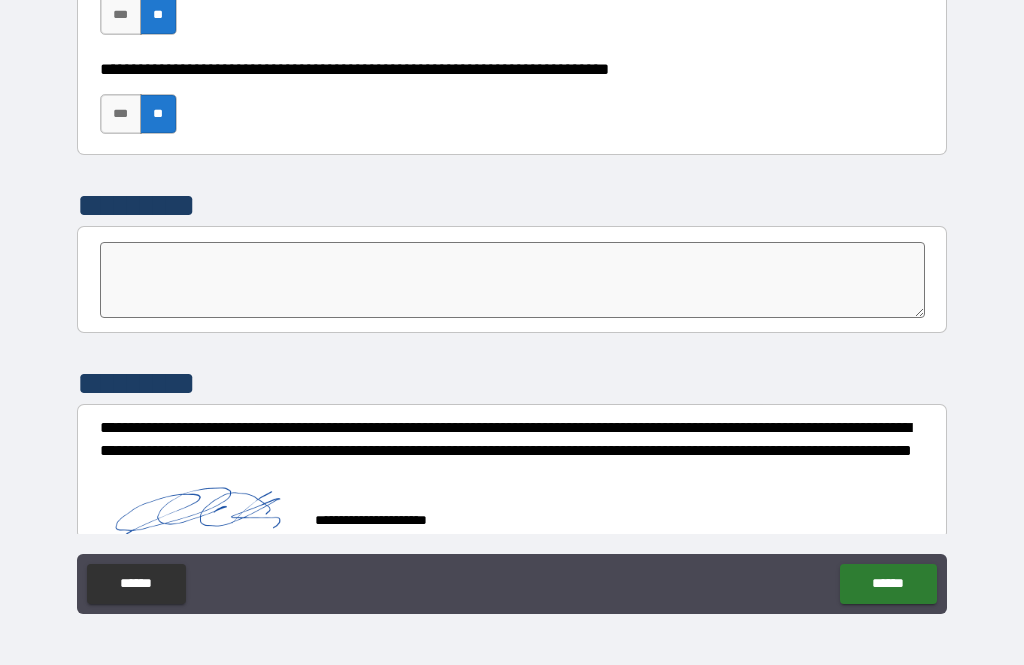 type on "*" 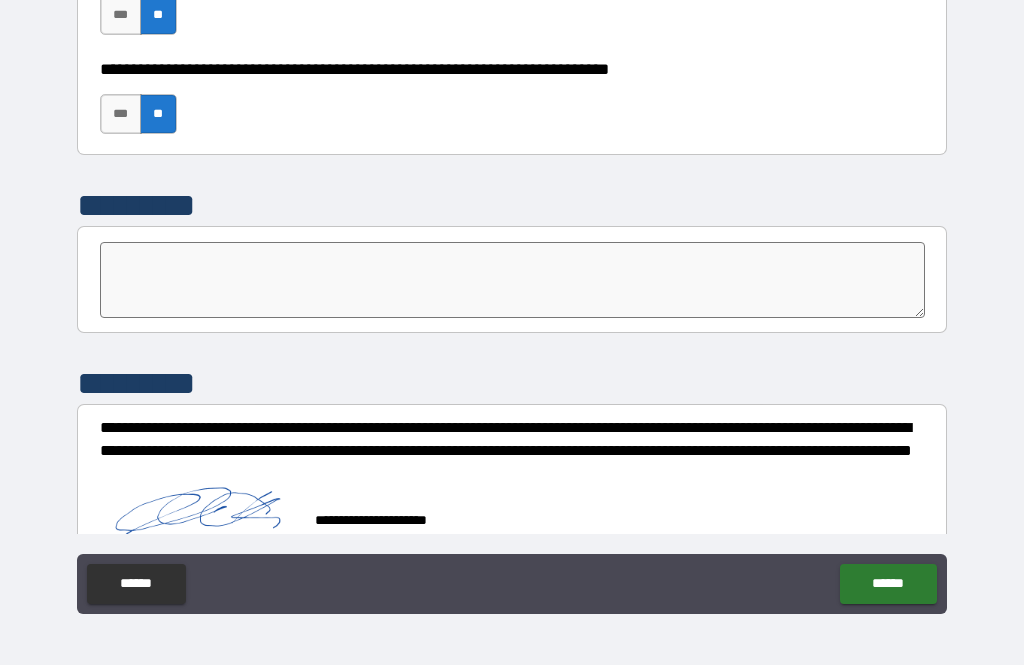 click on "******" at bounding box center (888, 584) 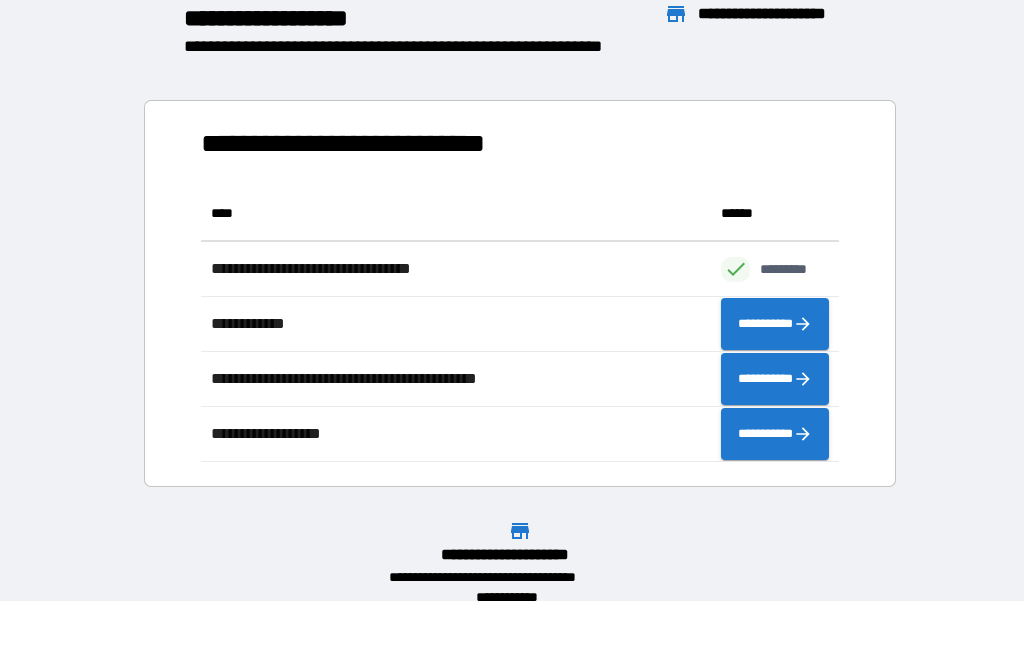 scroll, scrollTop: 276, scrollLeft: 638, axis: both 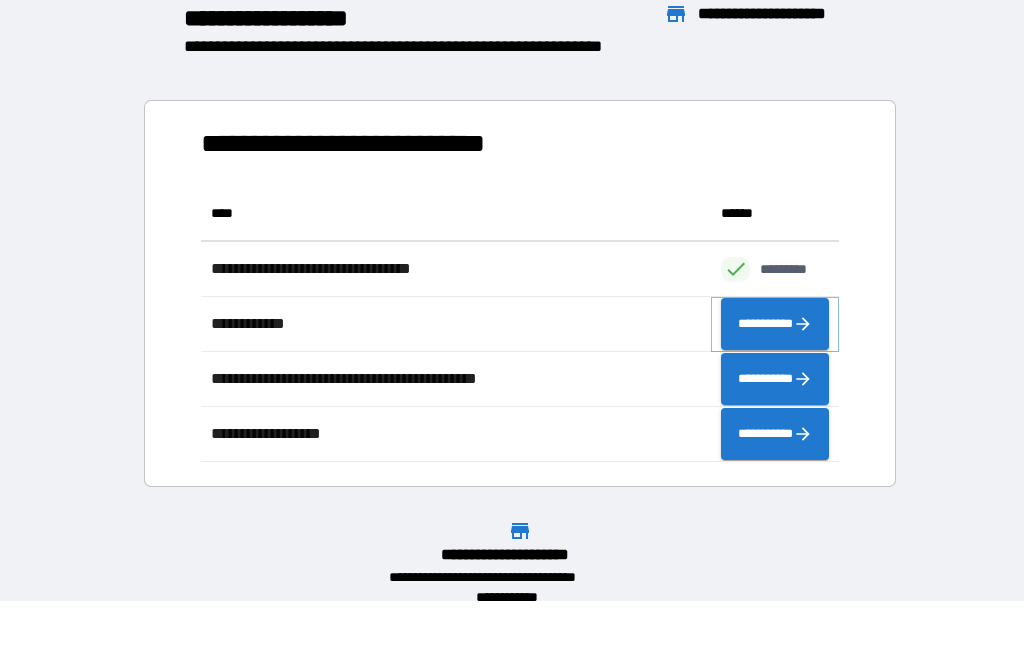 click on "**********" at bounding box center [775, 324] 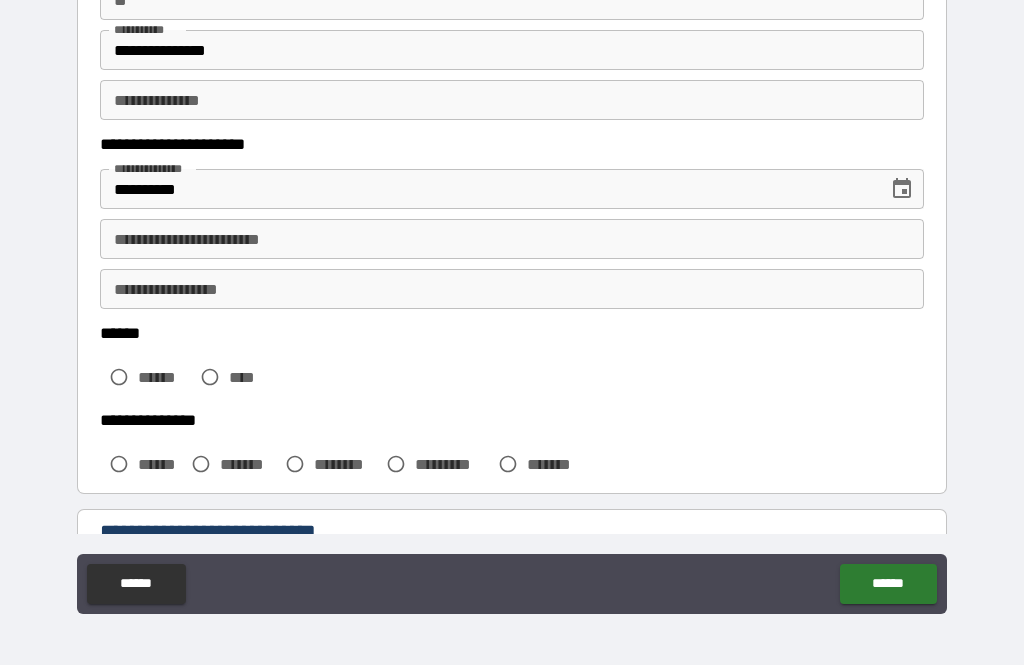 scroll, scrollTop: 223, scrollLeft: 0, axis: vertical 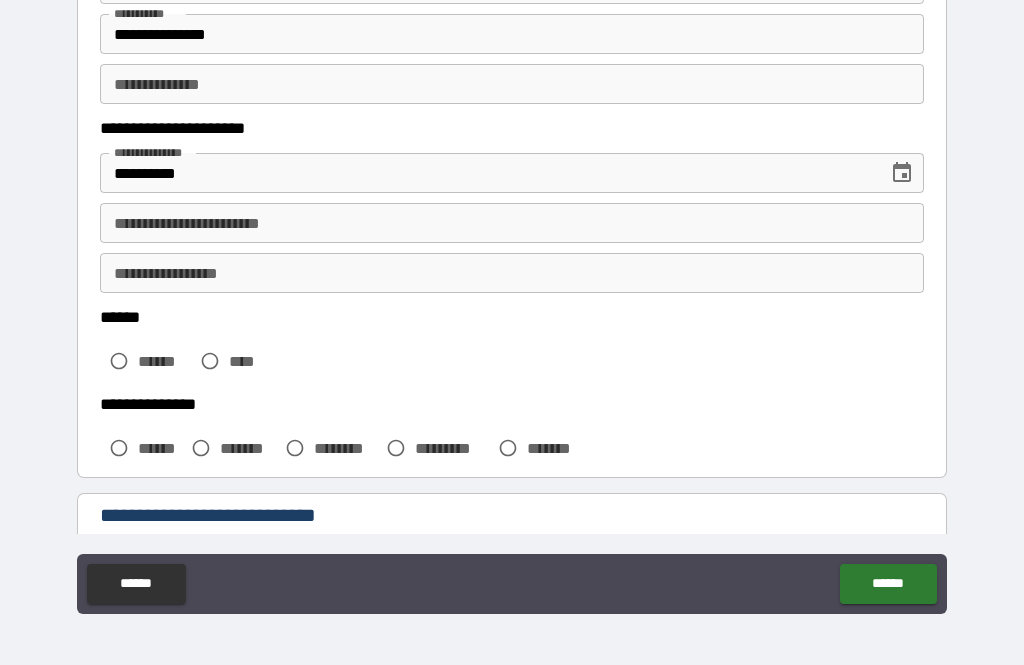click on "**********" at bounding box center (512, 223) 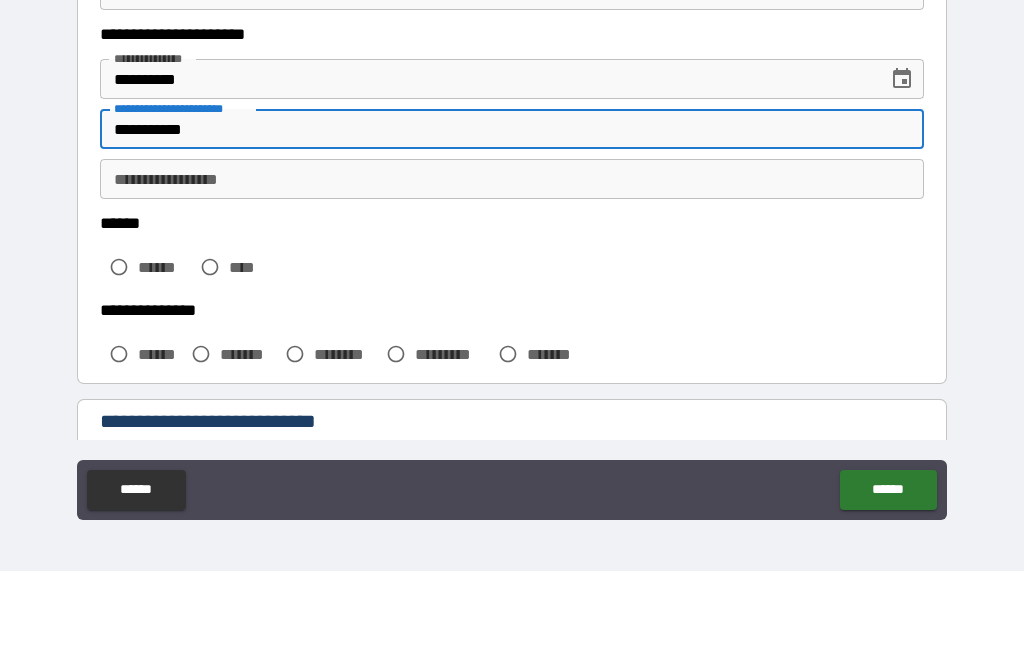 type on "**********" 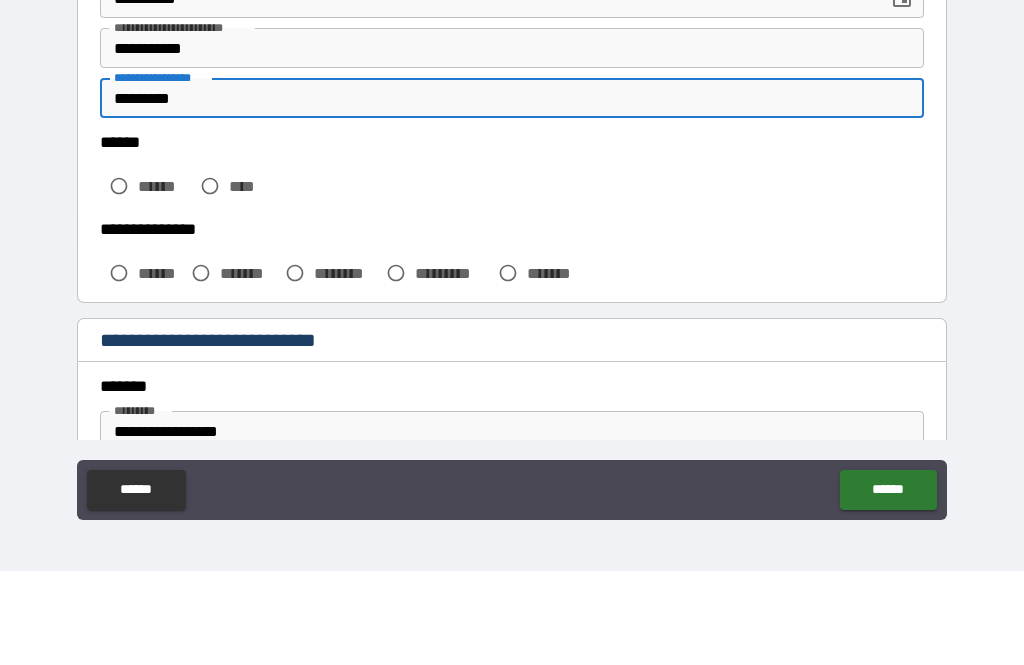 scroll, scrollTop: 305, scrollLeft: 0, axis: vertical 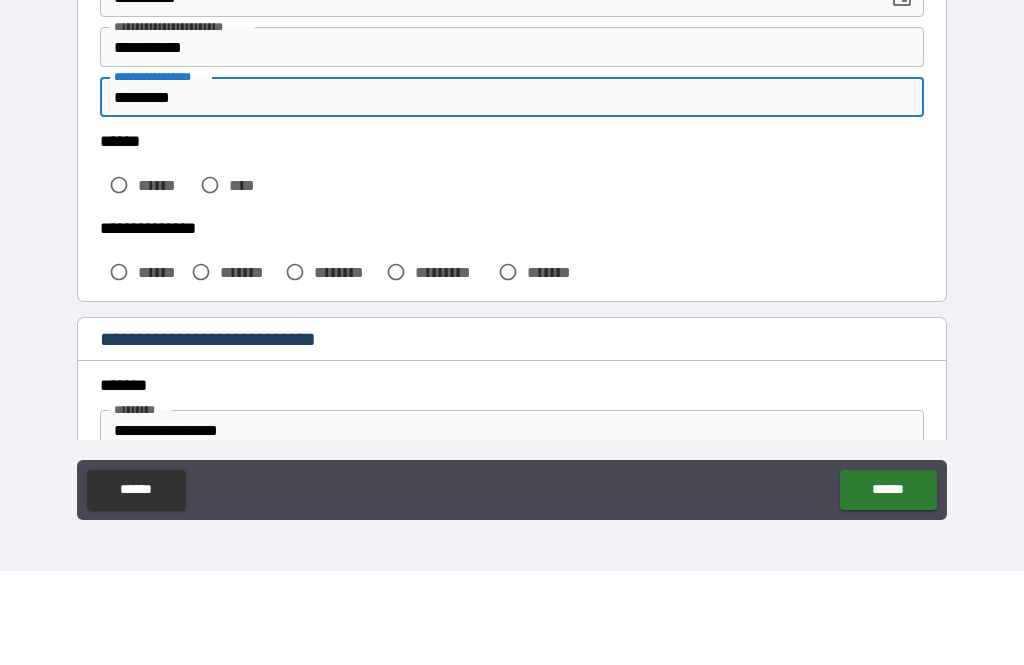type on "*********" 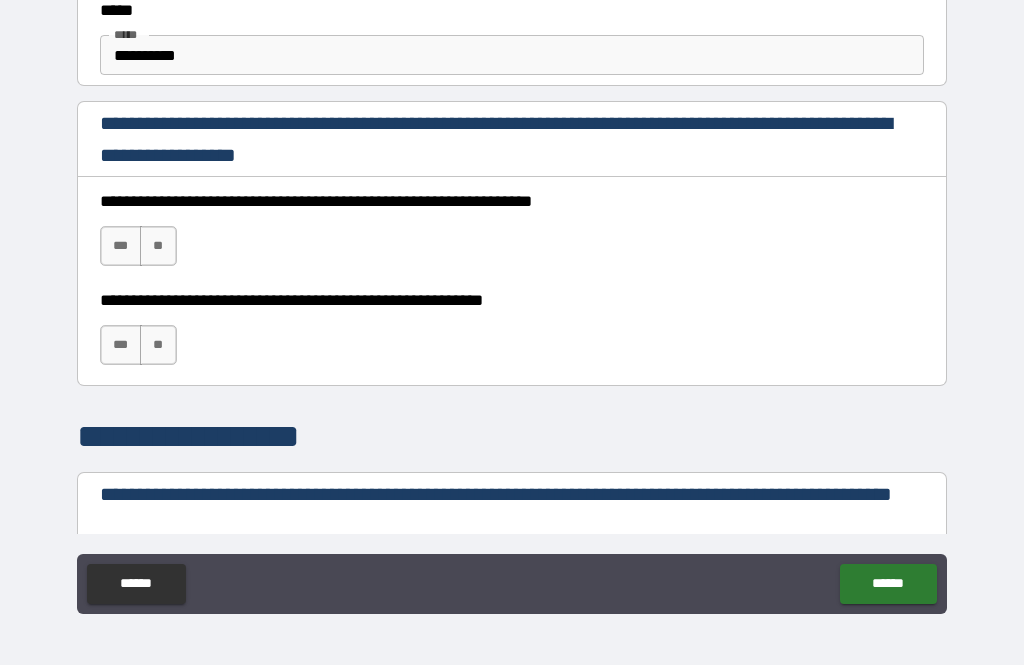 scroll, scrollTop: 1245, scrollLeft: 0, axis: vertical 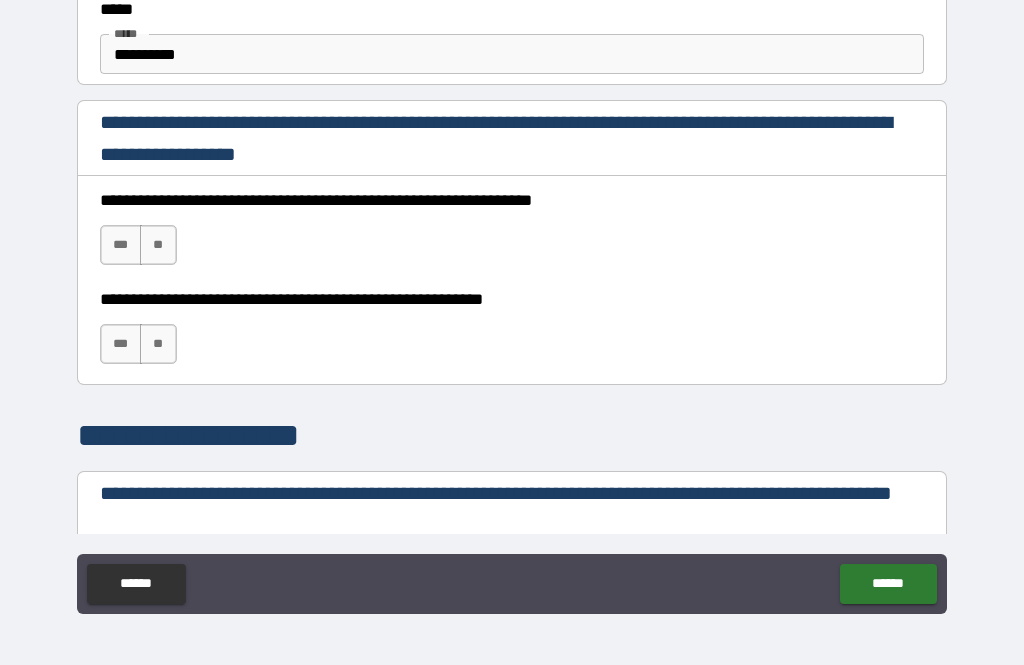 click on "***" at bounding box center [121, 245] 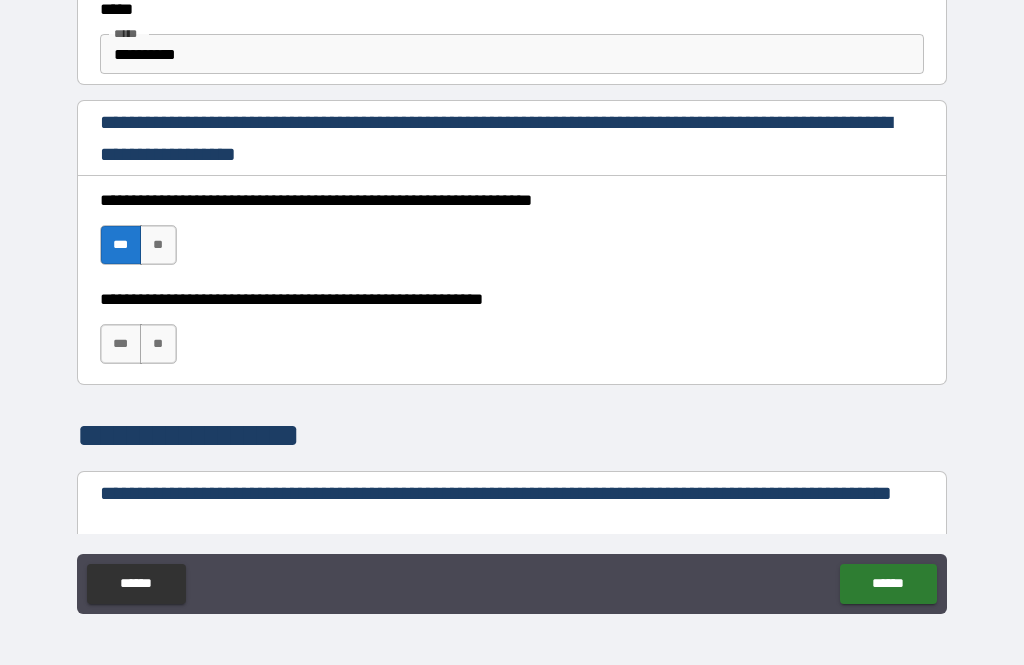 click on "***" at bounding box center (121, 344) 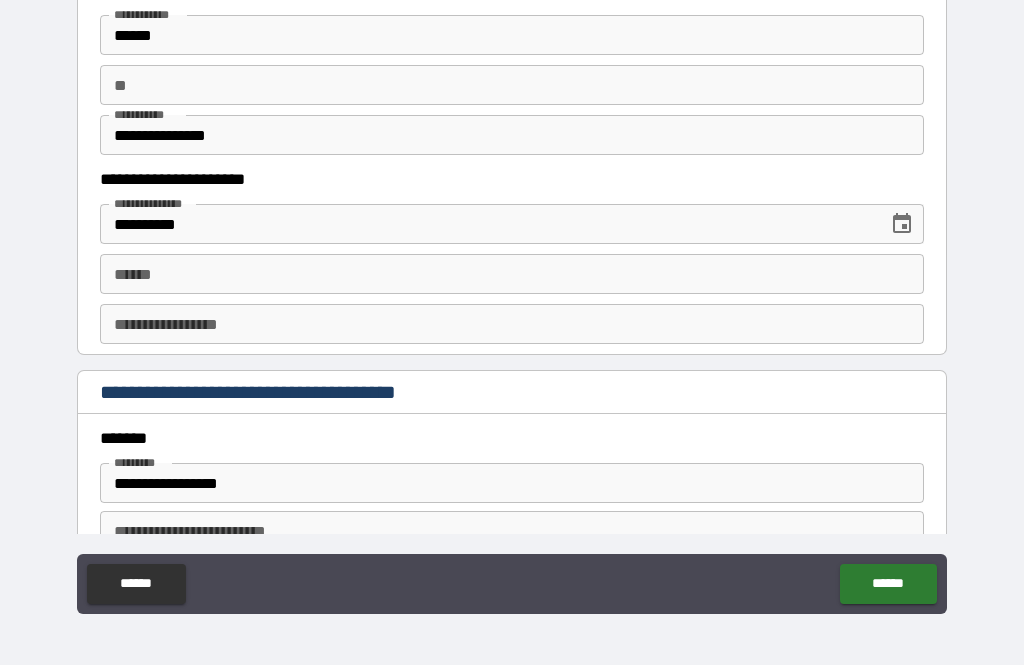 scroll, scrollTop: 1986, scrollLeft: 0, axis: vertical 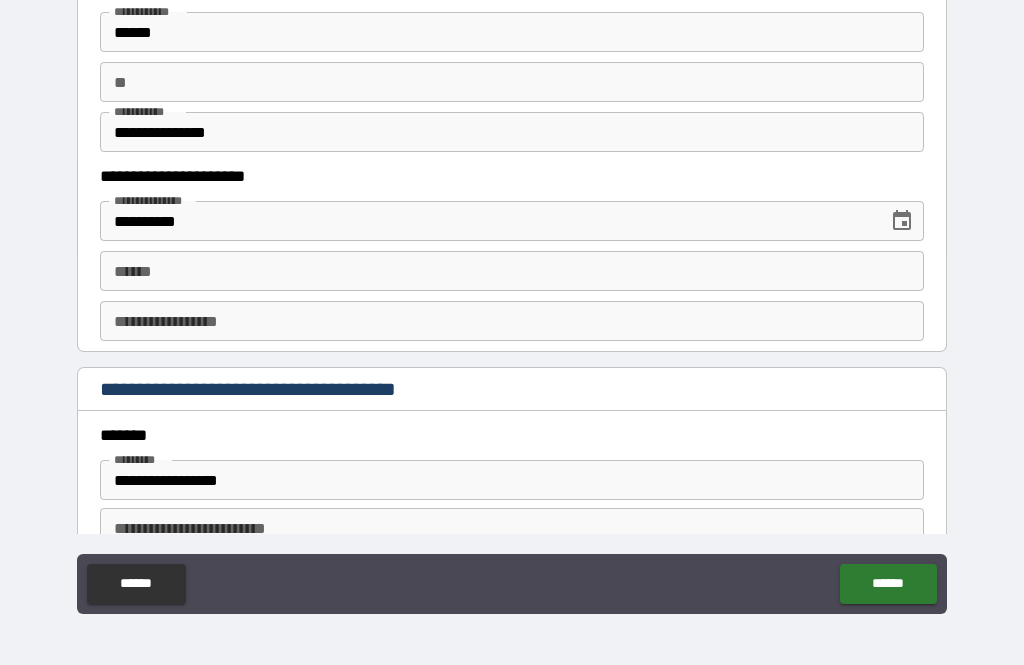 click on "****   *" at bounding box center [512, 271] 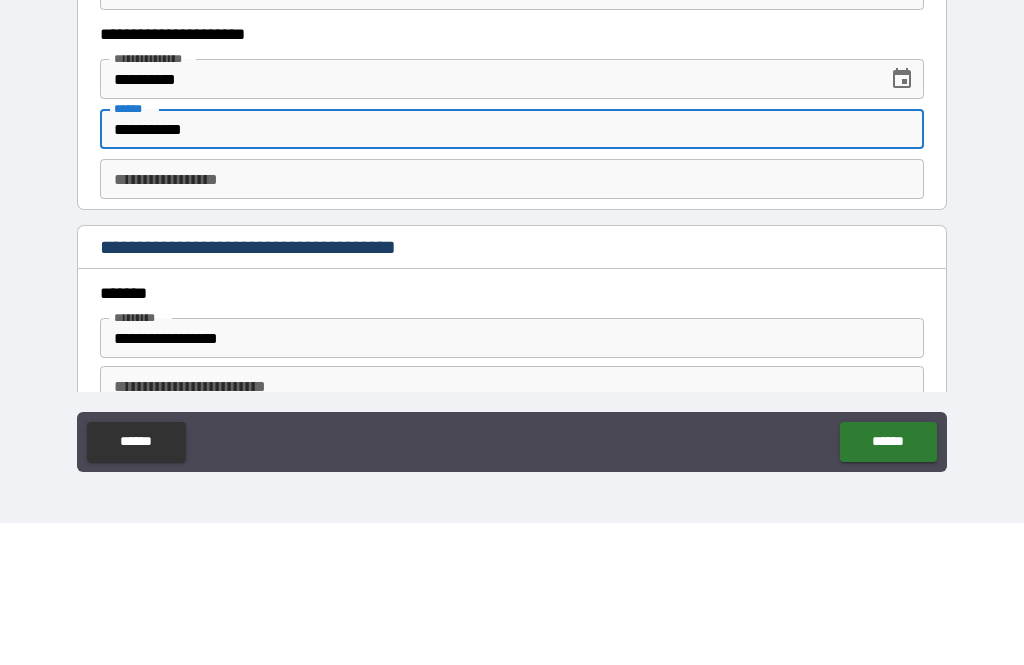 type on "**********" 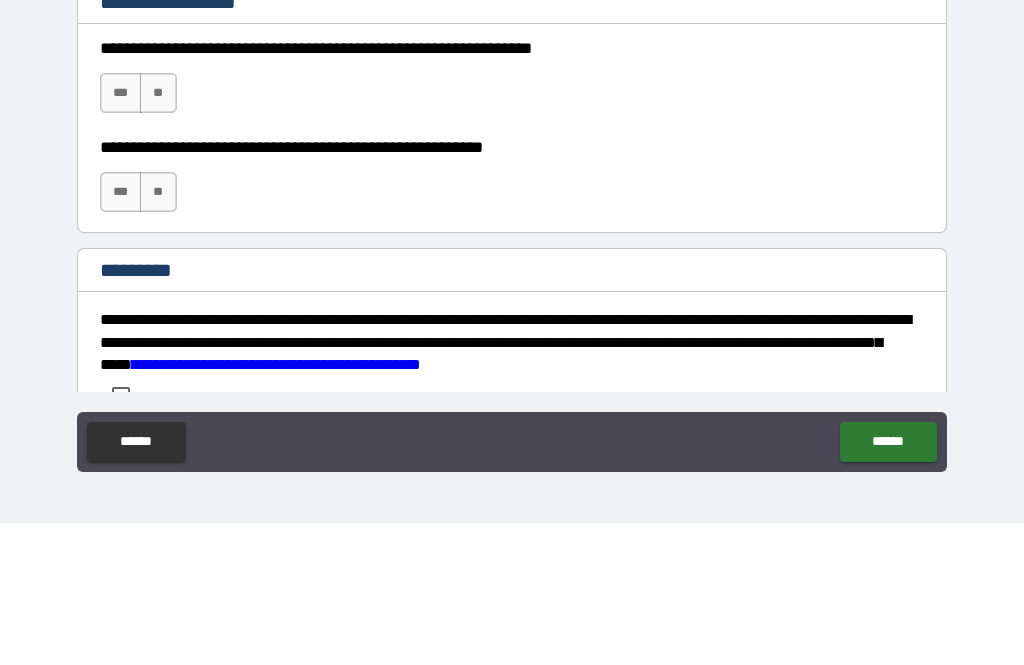 scroll, scrollTop: 2891, scrollLeft: 0, axis: vertical 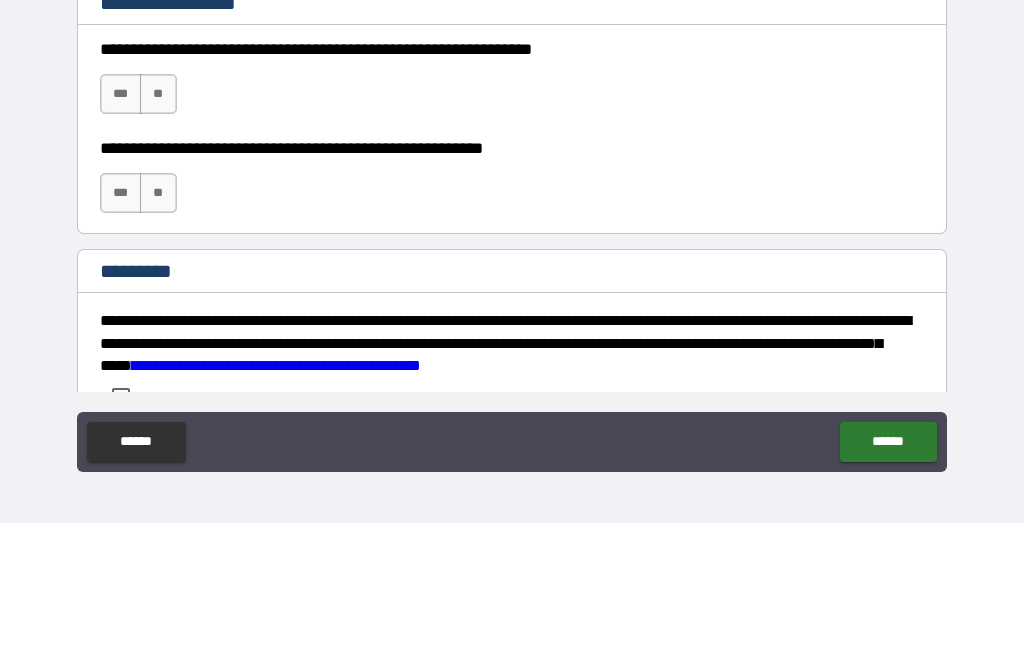 type on "*********" 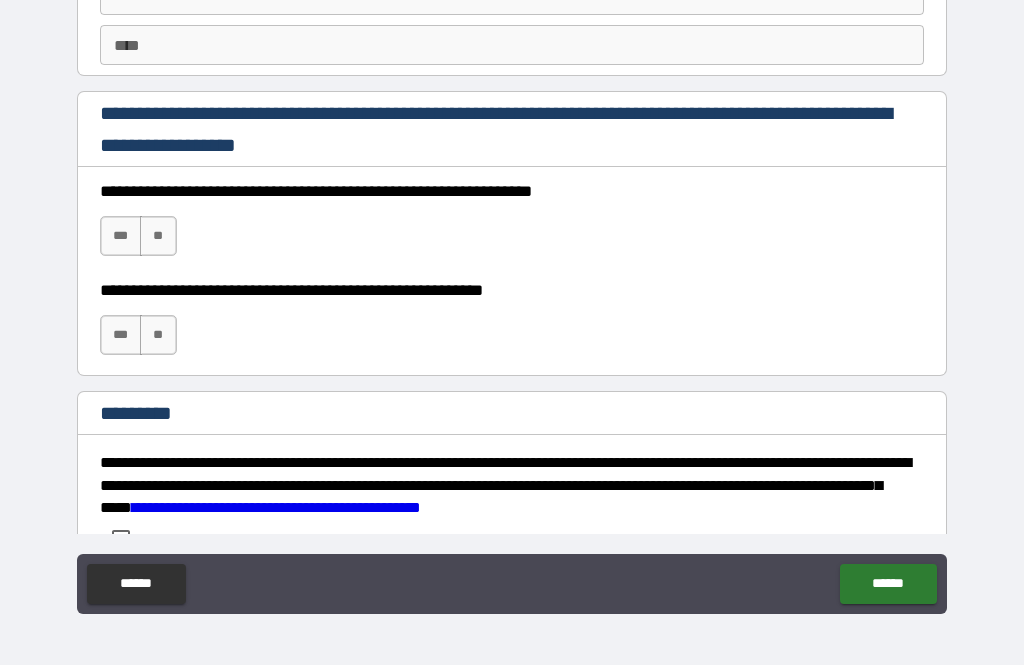 click on "***" at bounding box center (121, 236) 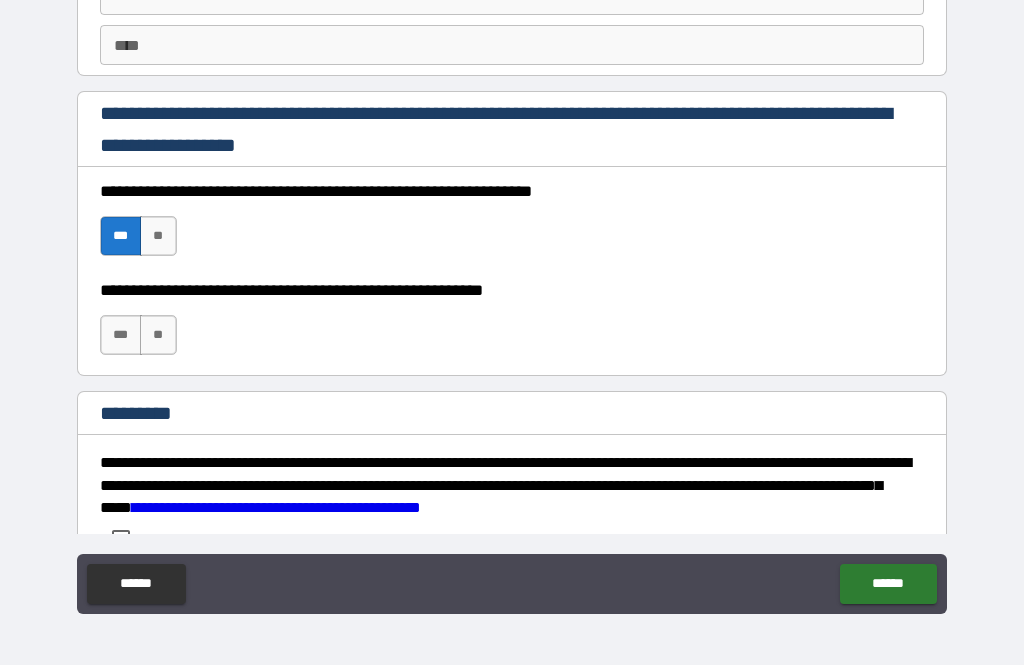 click on "***" at bounding box center (121, 335) 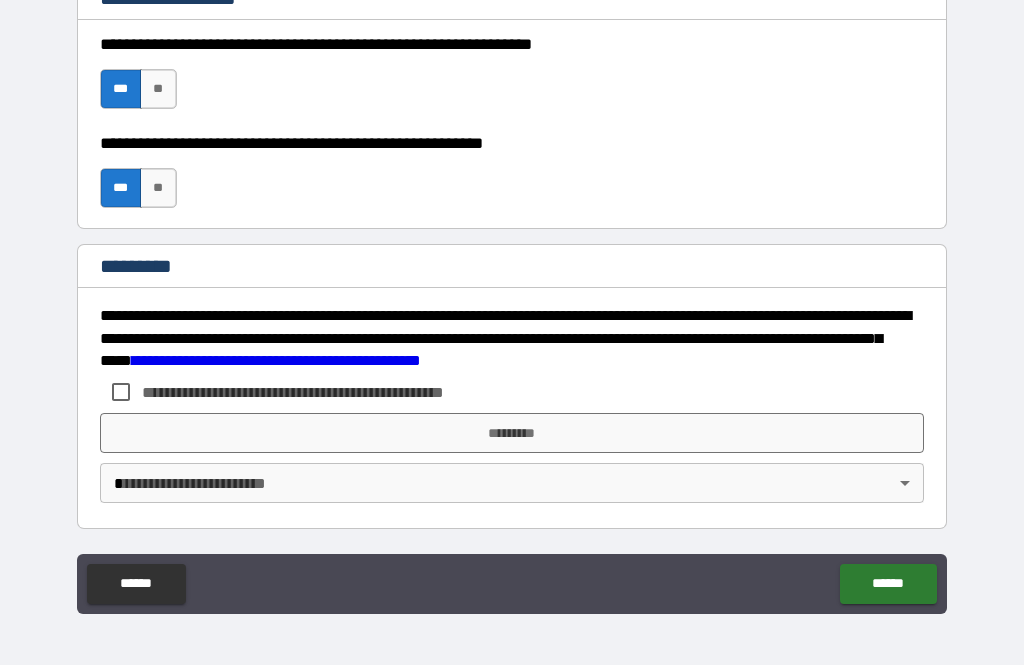 scroll, scrollTop: 3038, scrollLeft: 0, axis: vertical 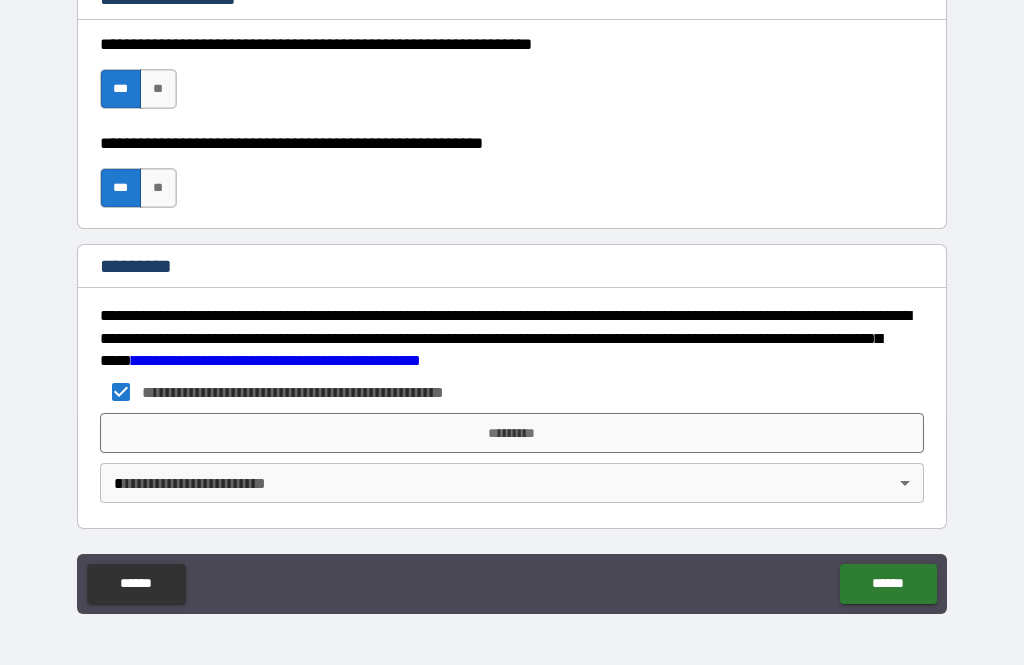 click on "*********" at bounding box center [512, 433] 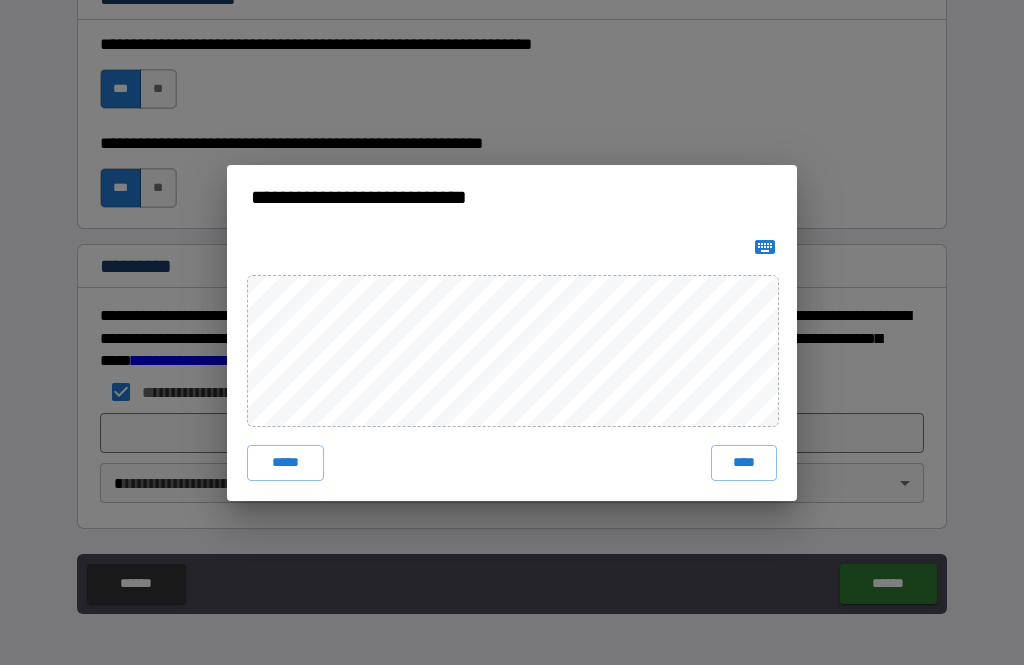 click on "****" at bounding box center [744, 463] 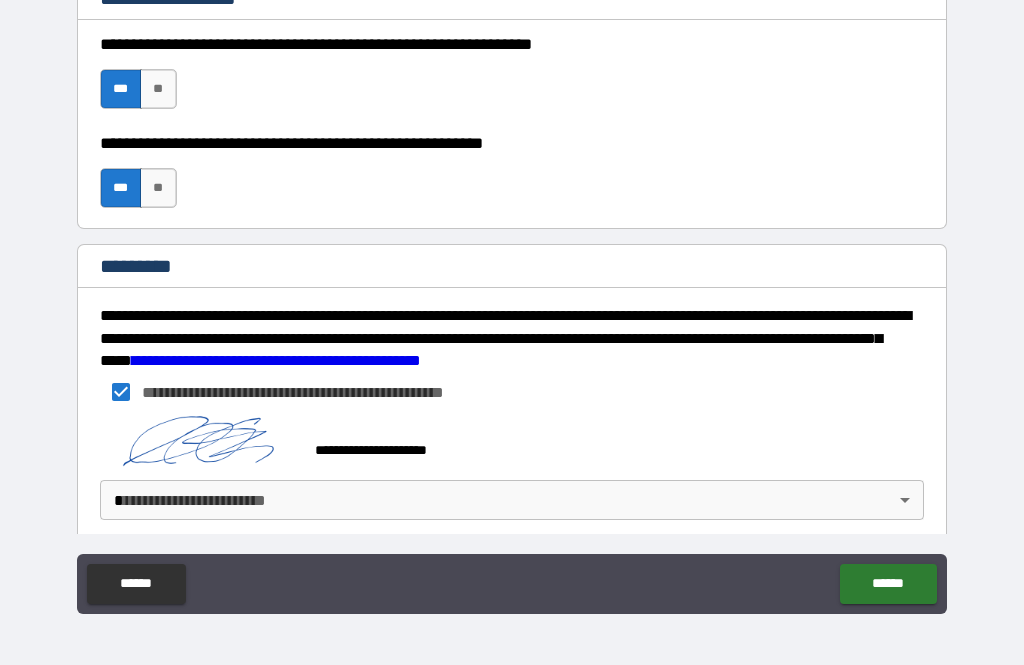 click on "******" at bounding box center [888, 584] 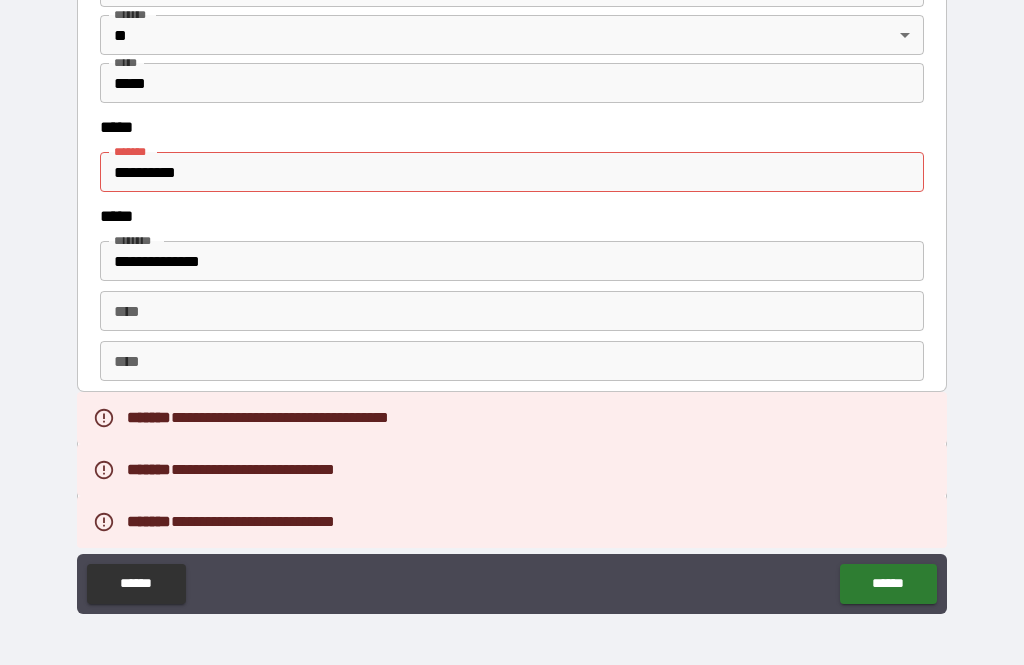 scroll, scrollTop: 2590, scrollLeft: 0, axis: vertical 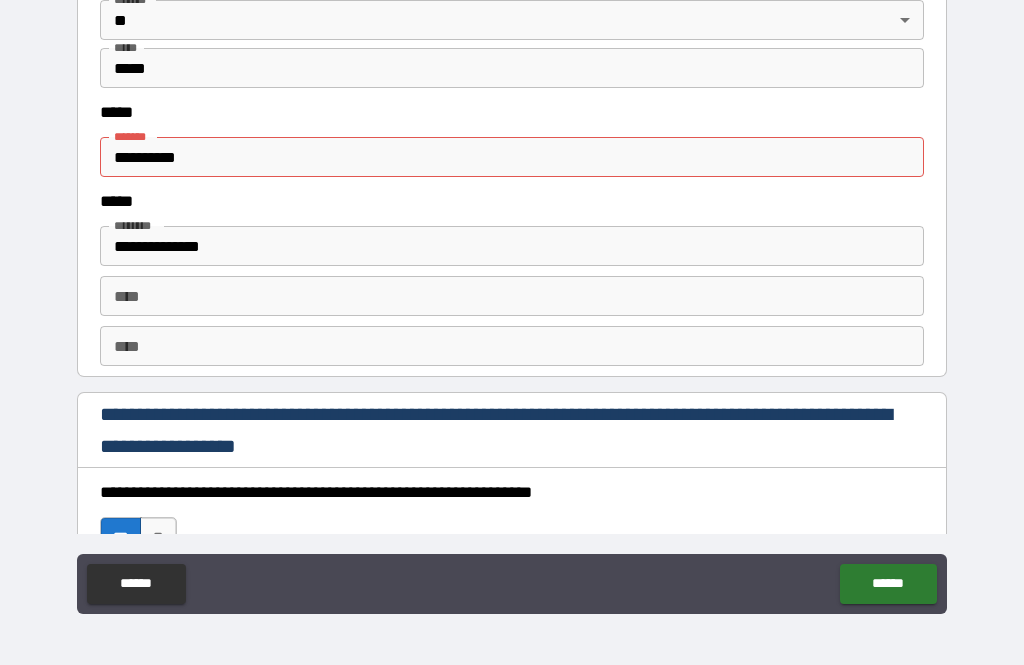 click on "**********" at bounding box center (512, 157) 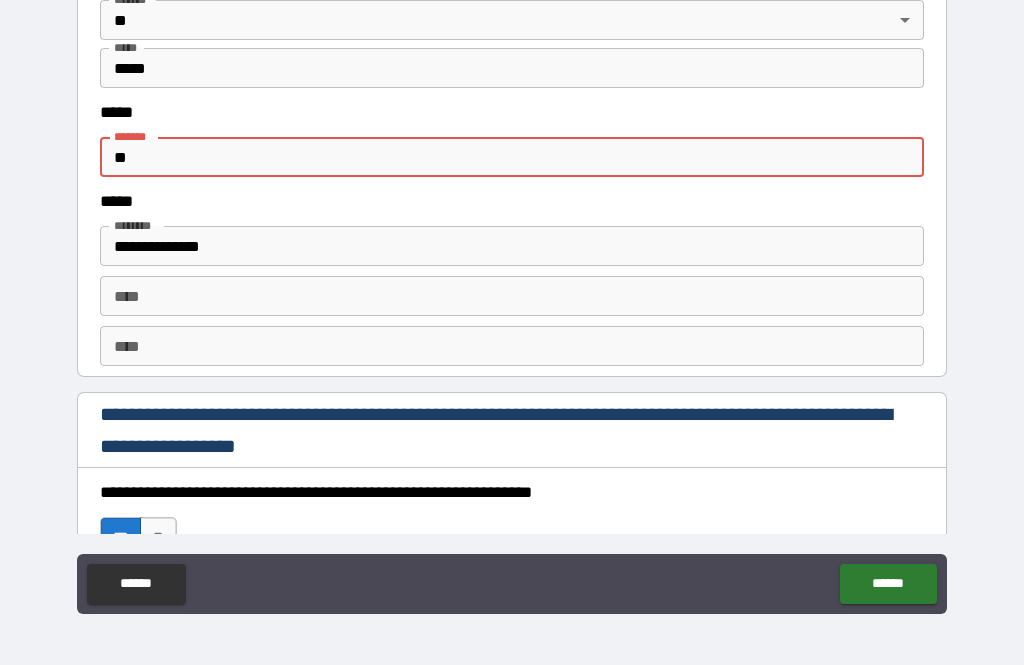 type on "*" 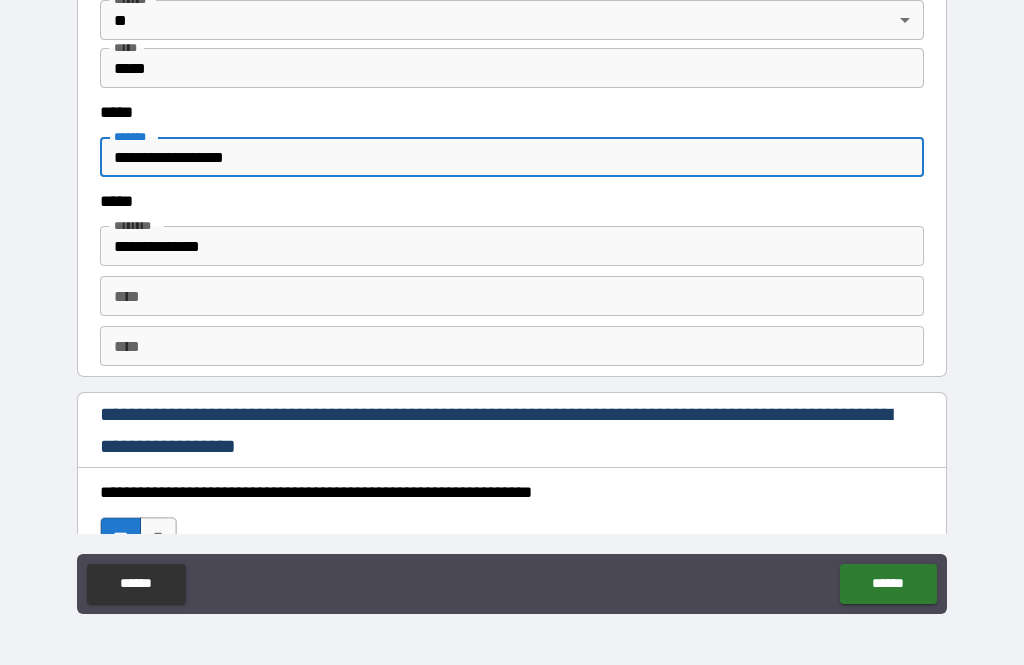 type on "**********" 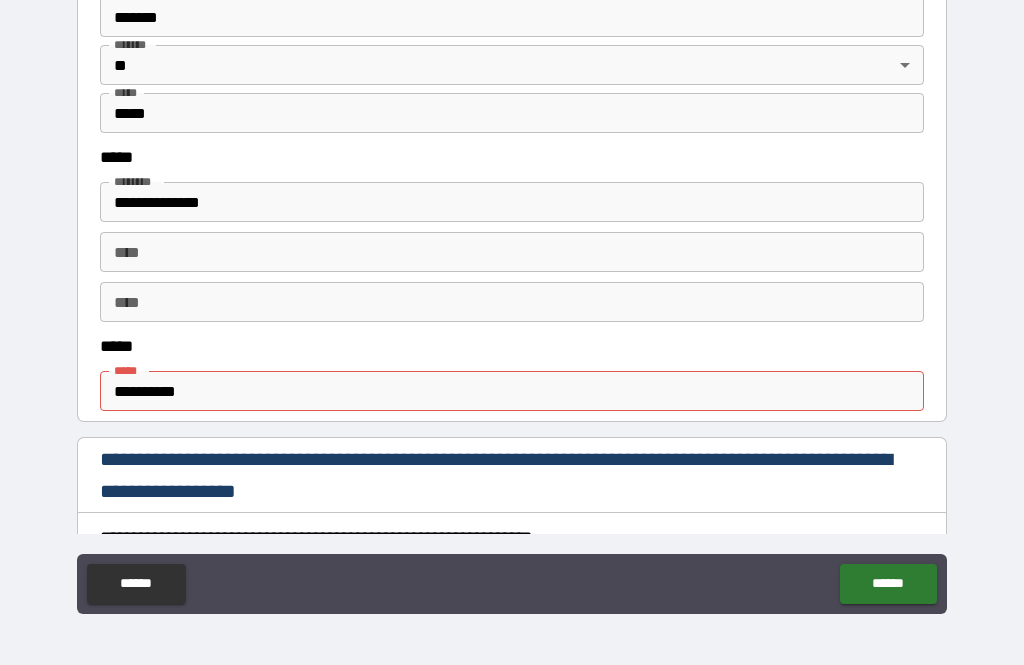 scroll, scrollTop: 911, scrollLeft: 0, axis: vertical 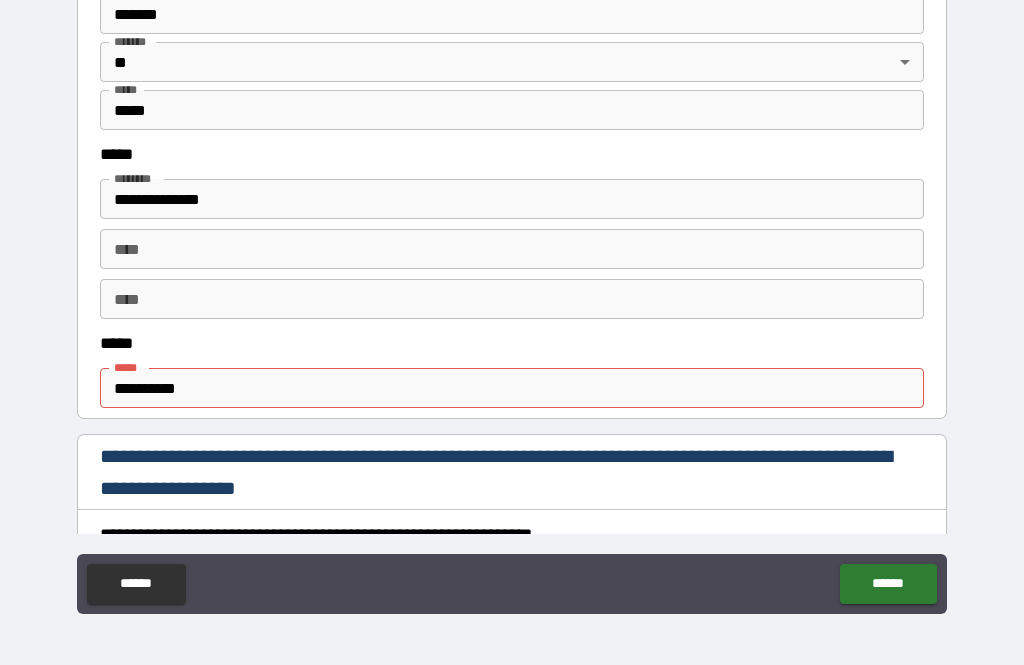 click on "**********" at bounding box center (512, 388) 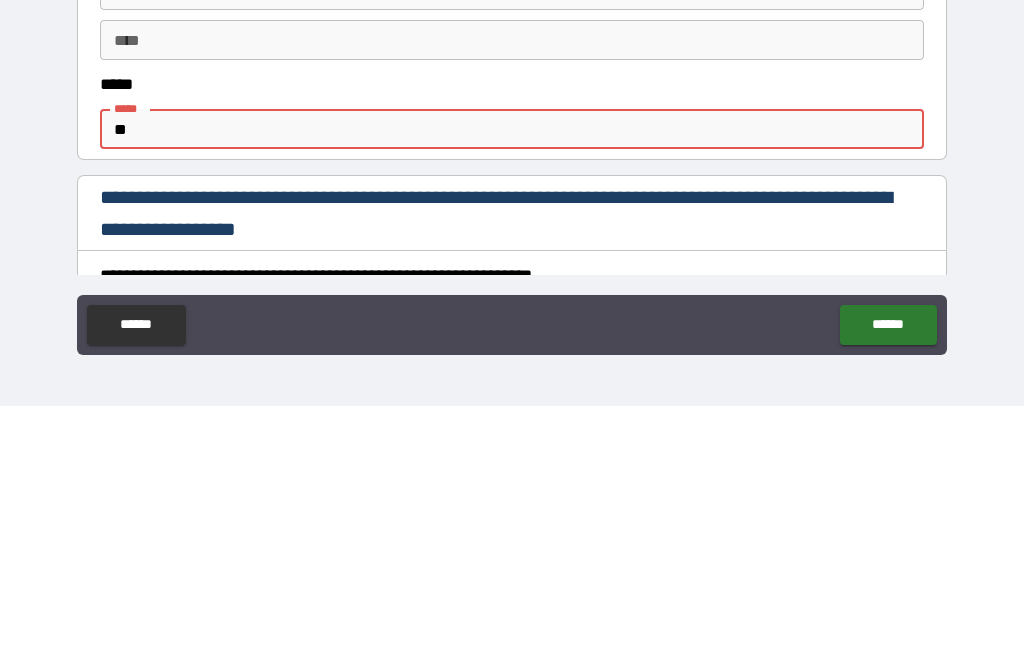 type on "*" 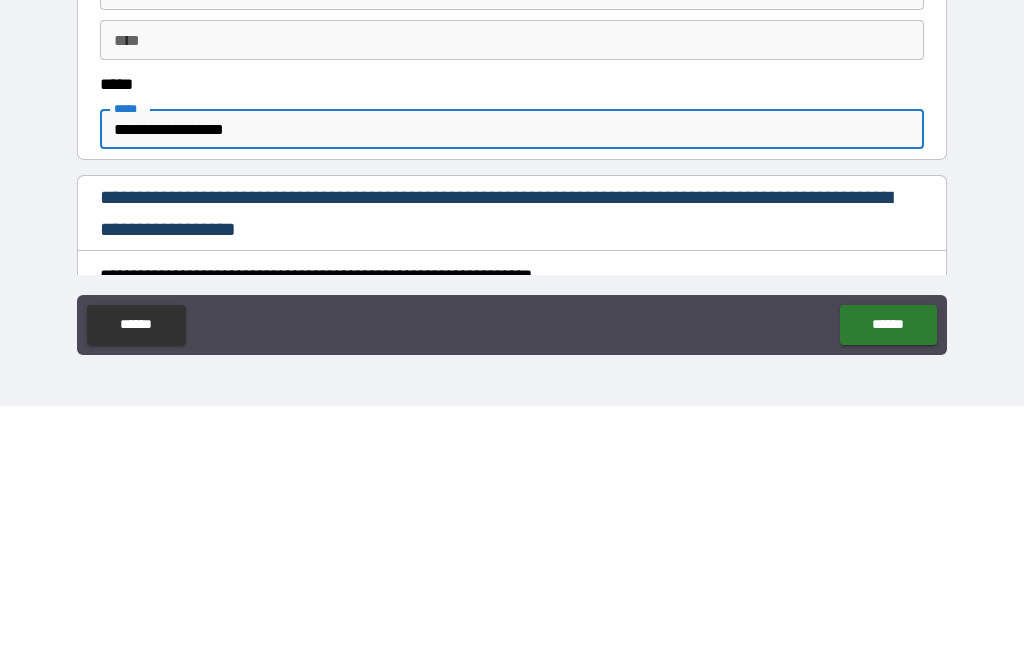type on "**********" 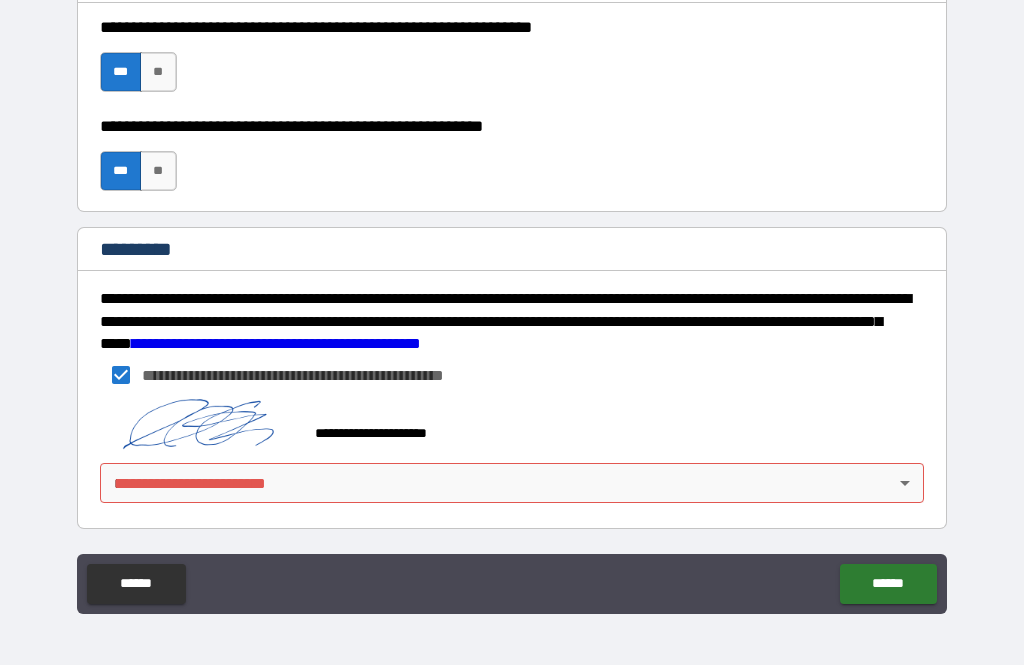 scroll, scrollTop: 3055, scrollLeft: 0, axis: vertical 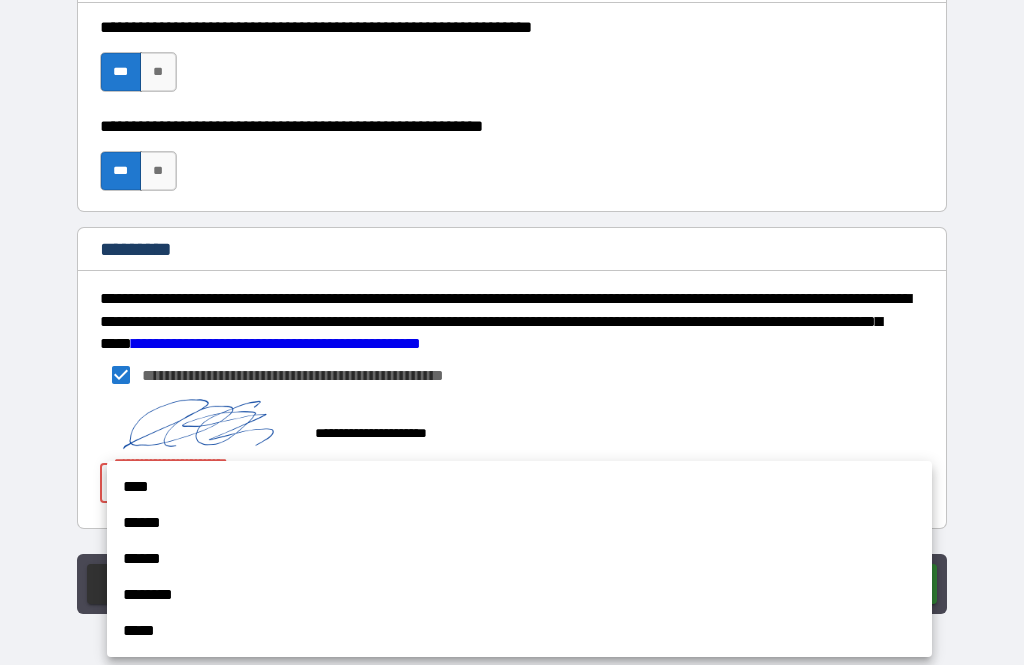 click on "****" at bounding box center [519, 487] 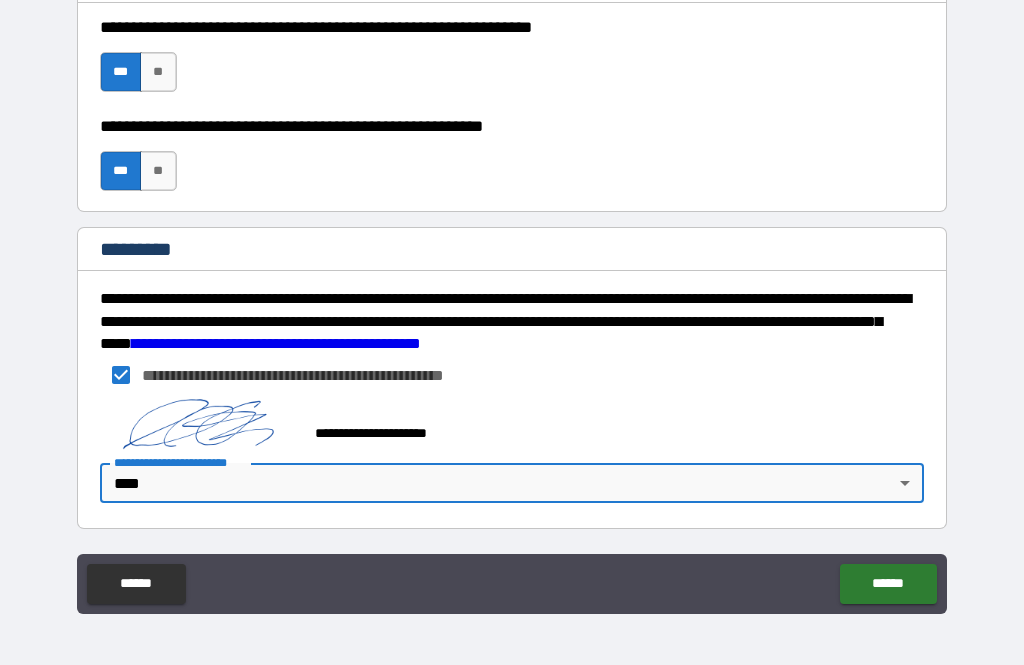 click on "******" at bounding box center (888, 584) 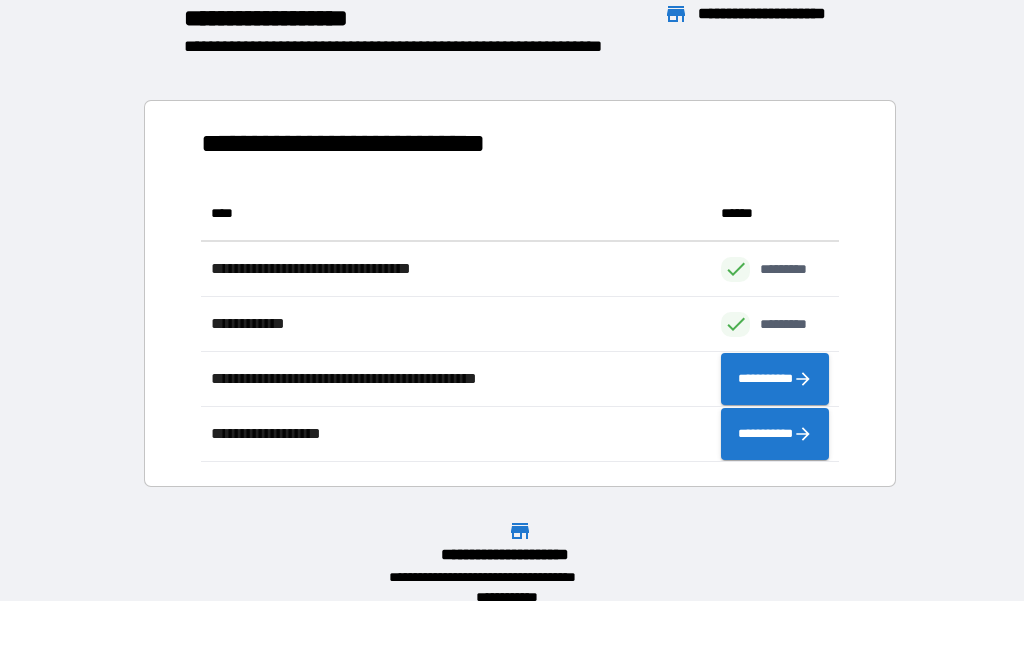 scroll, scrollTop: 1, scrollLeft: 1, axis: both 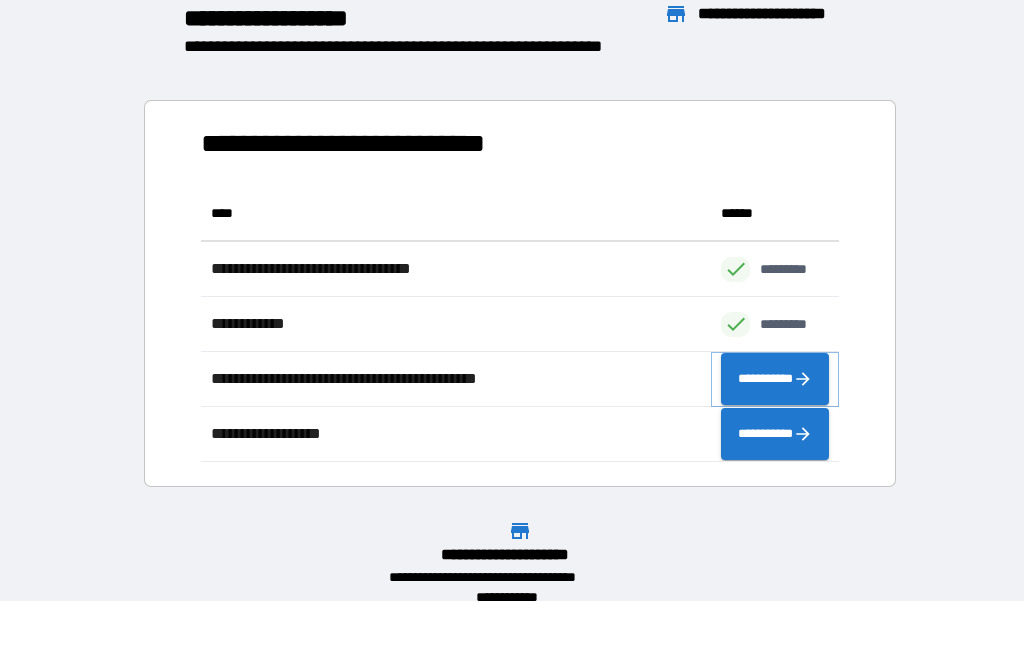 click on "**********" at bounding box center [775, 379] 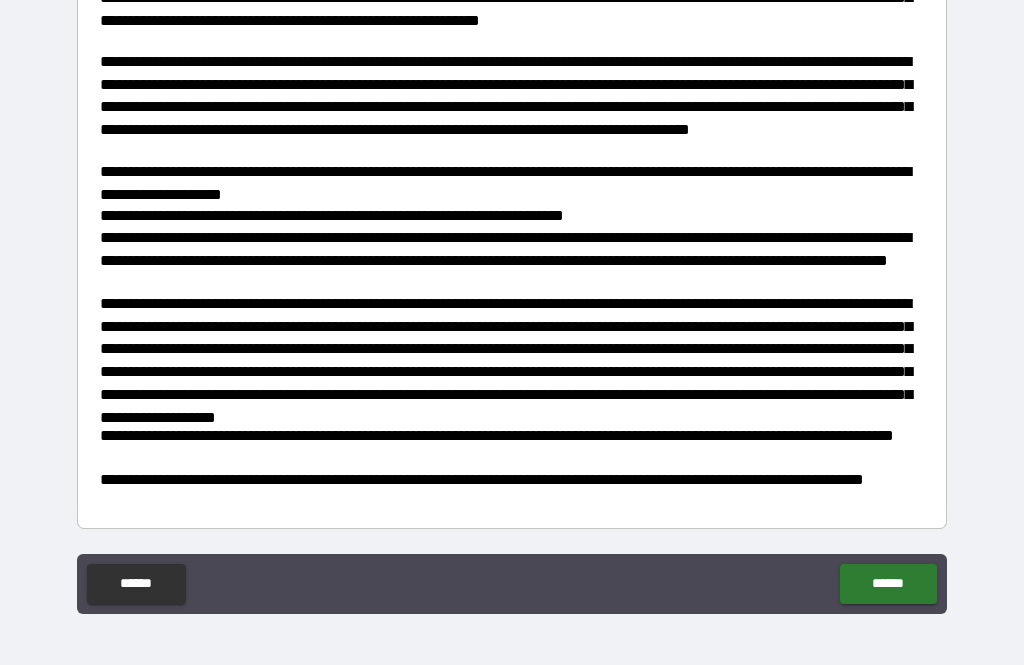 scroll, scrollTop: 477, scrollLeft: 0, axis: vertical 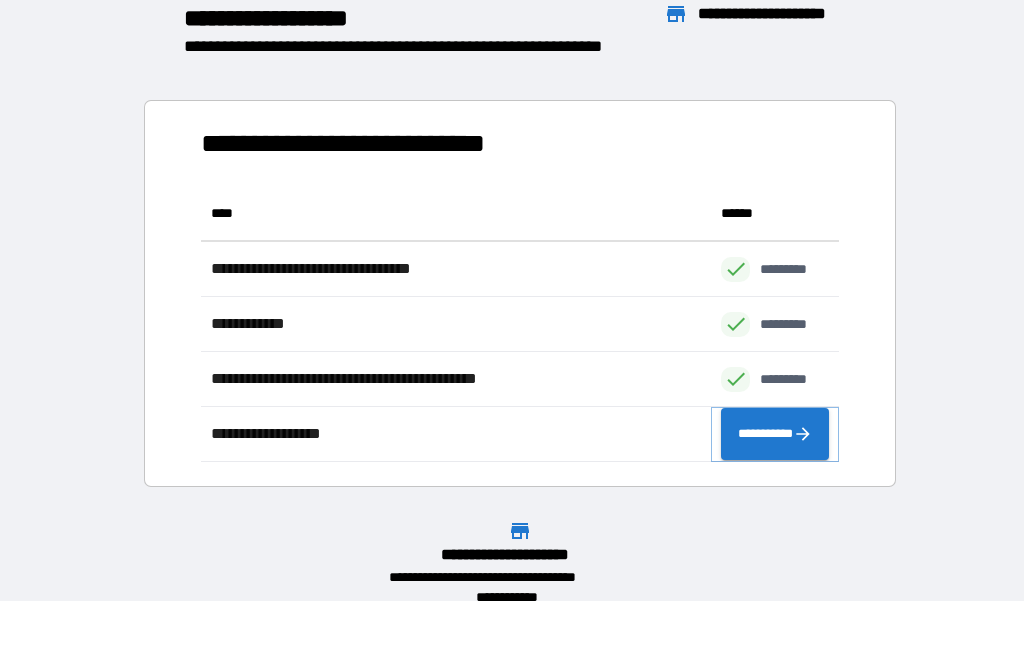 click on "**********" at bounding box center [775, 434] 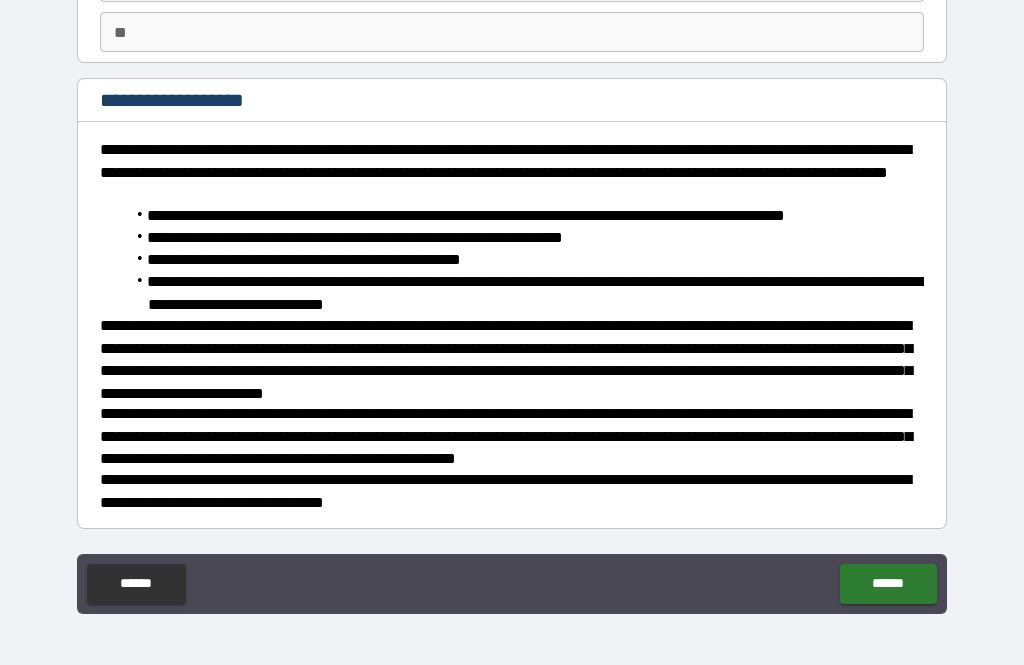scroll, scrollTop: 169, scrollLeft: 0, axis: vertical 